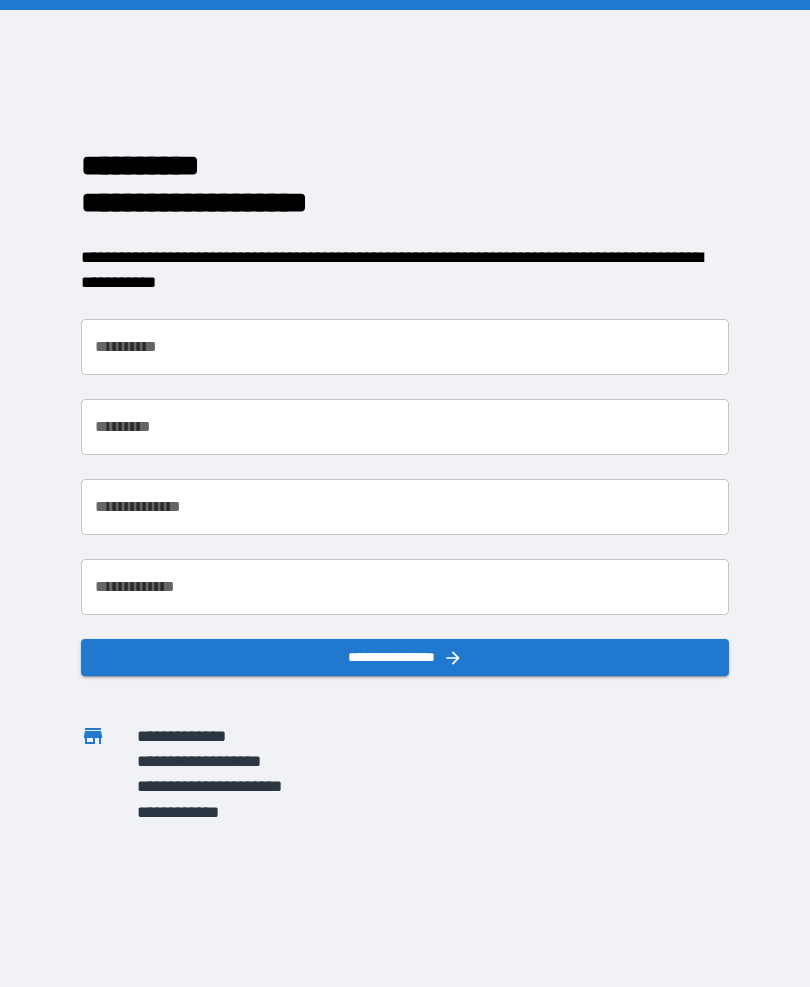 scroll, scrollTop: 0, scrollLeft: 0, axis: both 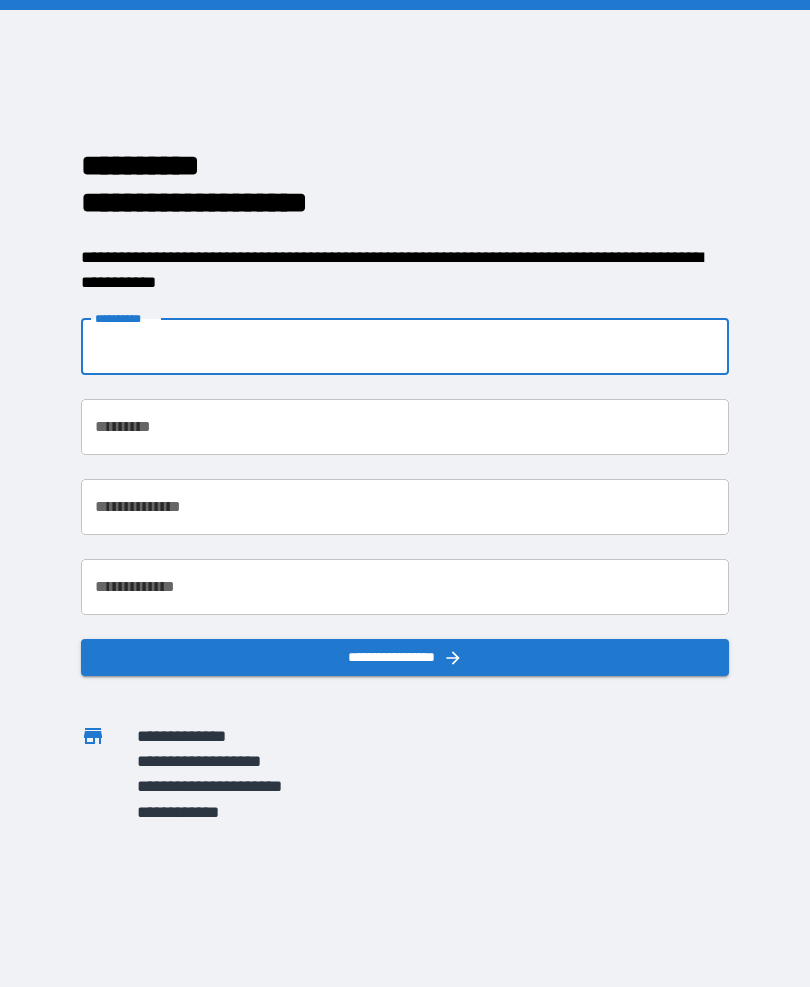 type on "***" 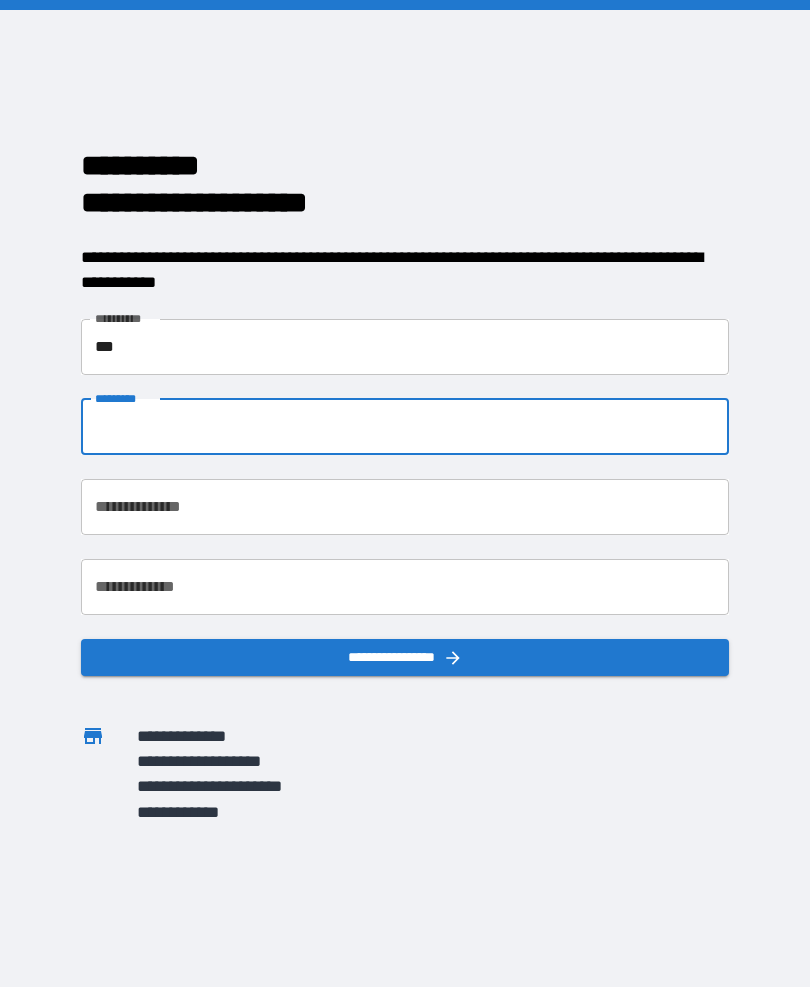type on "*******" 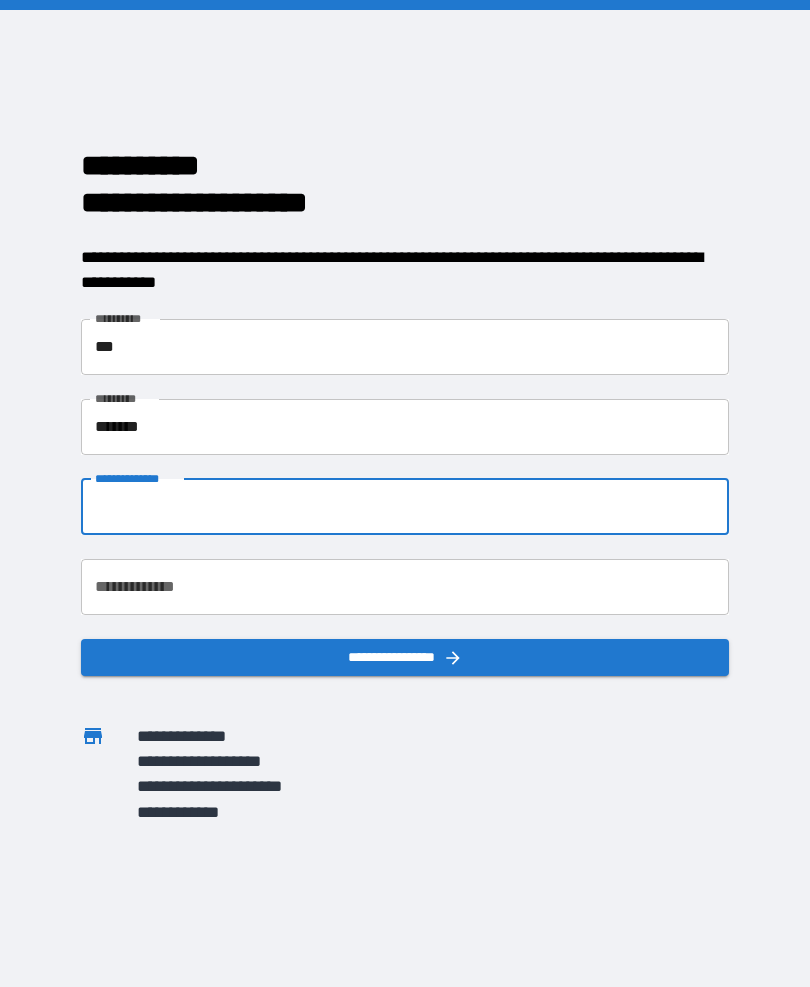 click on "**********" at bounding box center (405, 507) 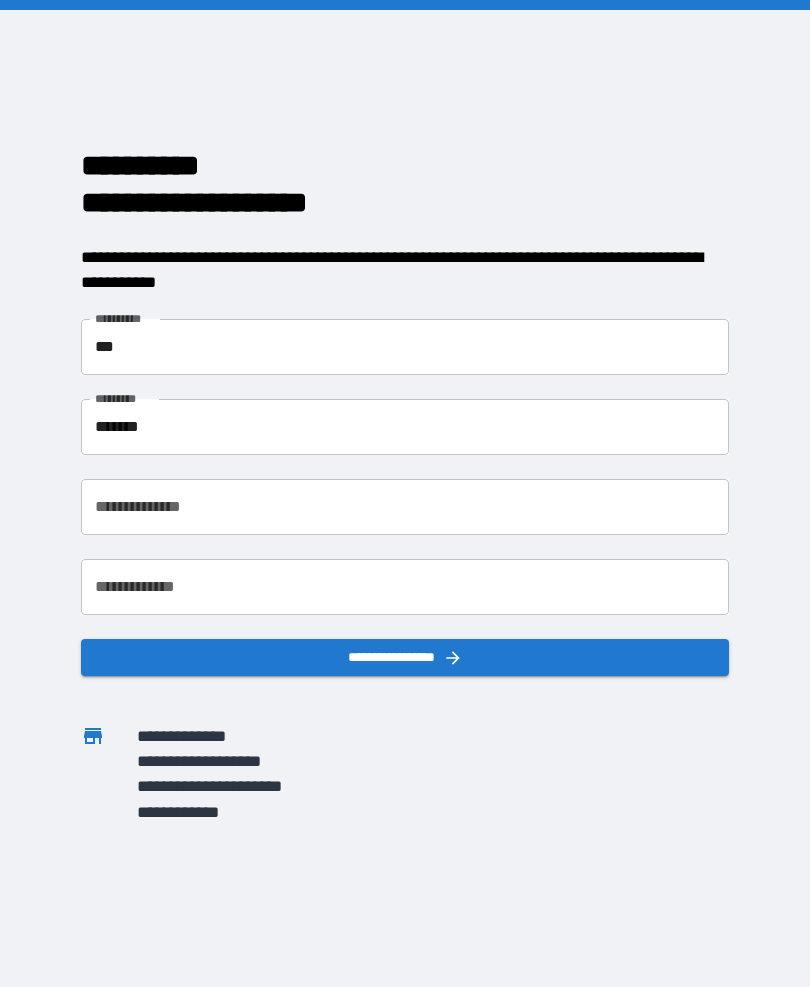 click on "**********" at bounding box center (405, 507) 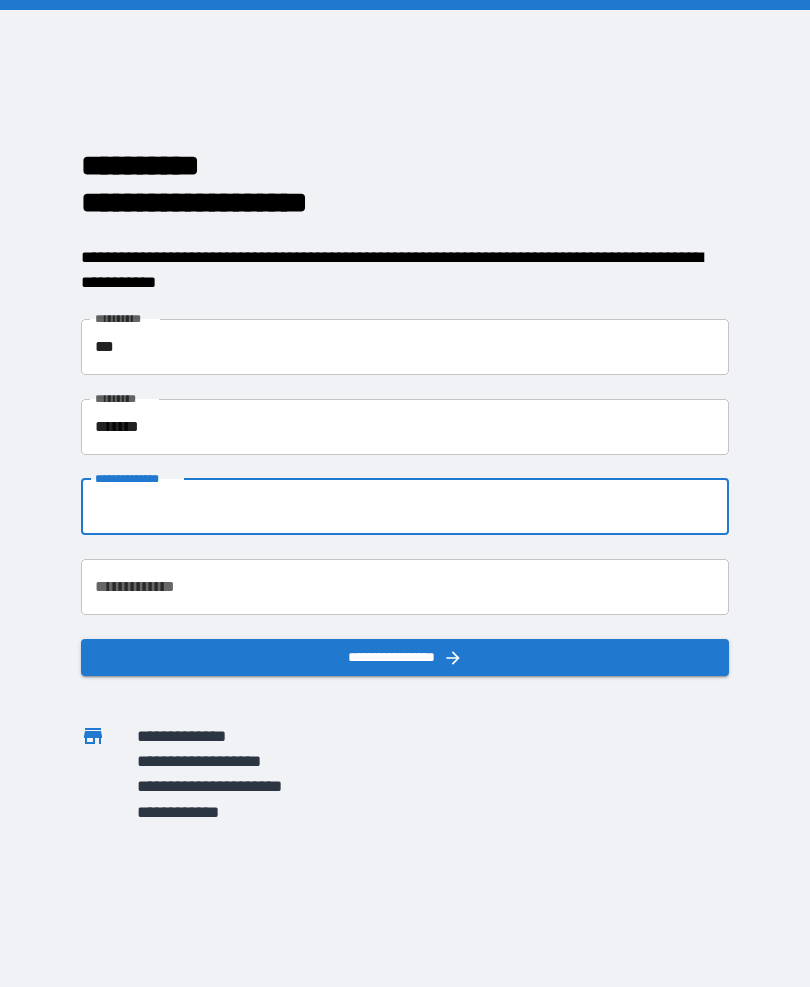 type on "**********" 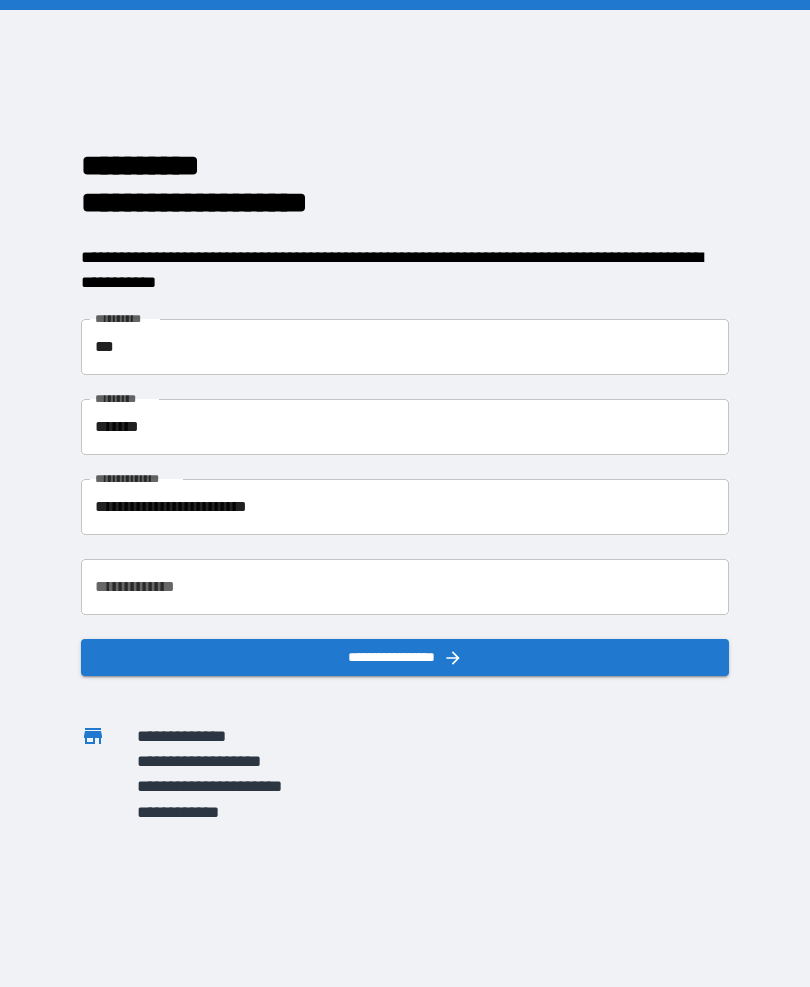 click on "**********" at bounding box center [405, 587] 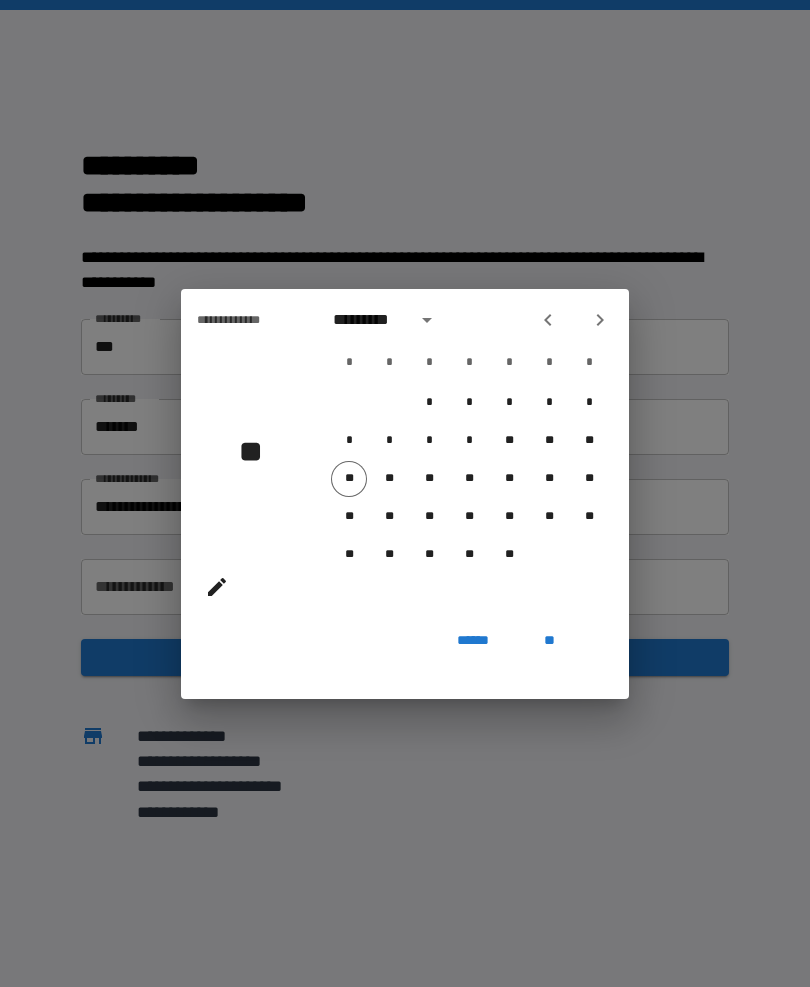 click 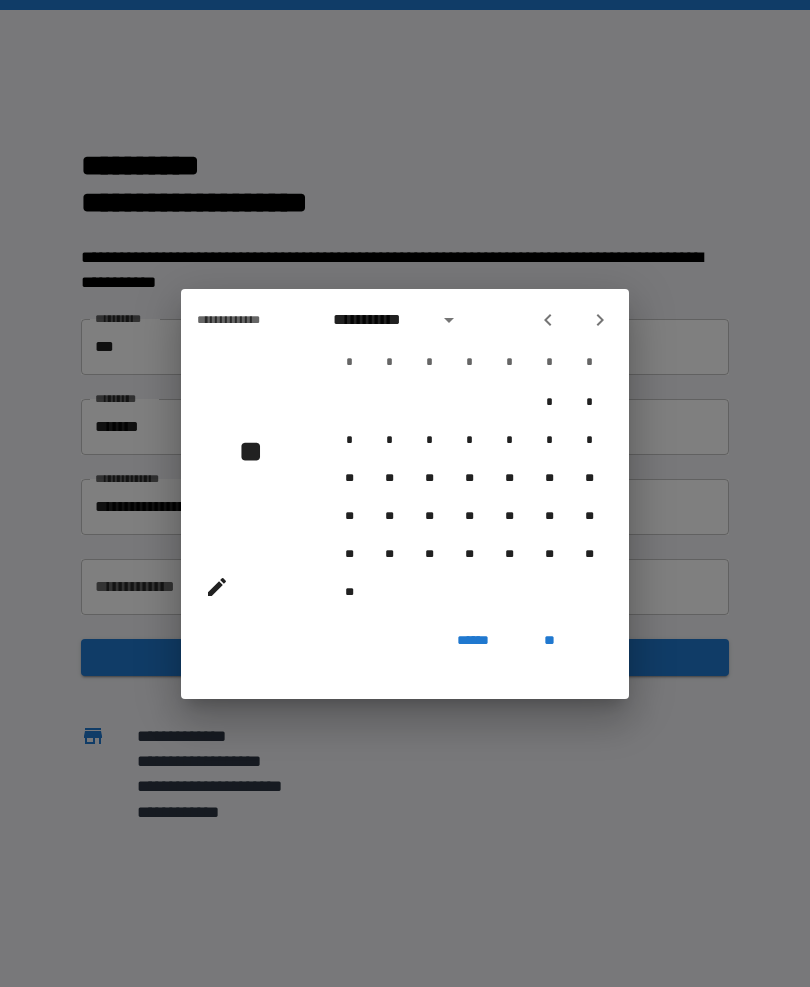 click 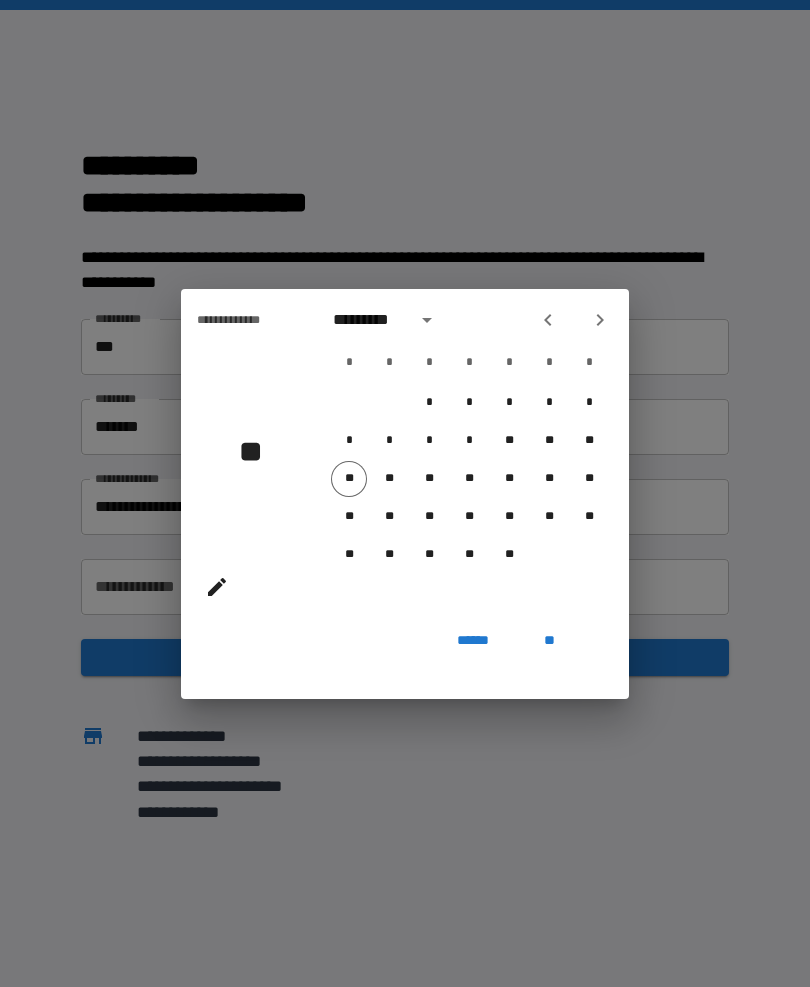click 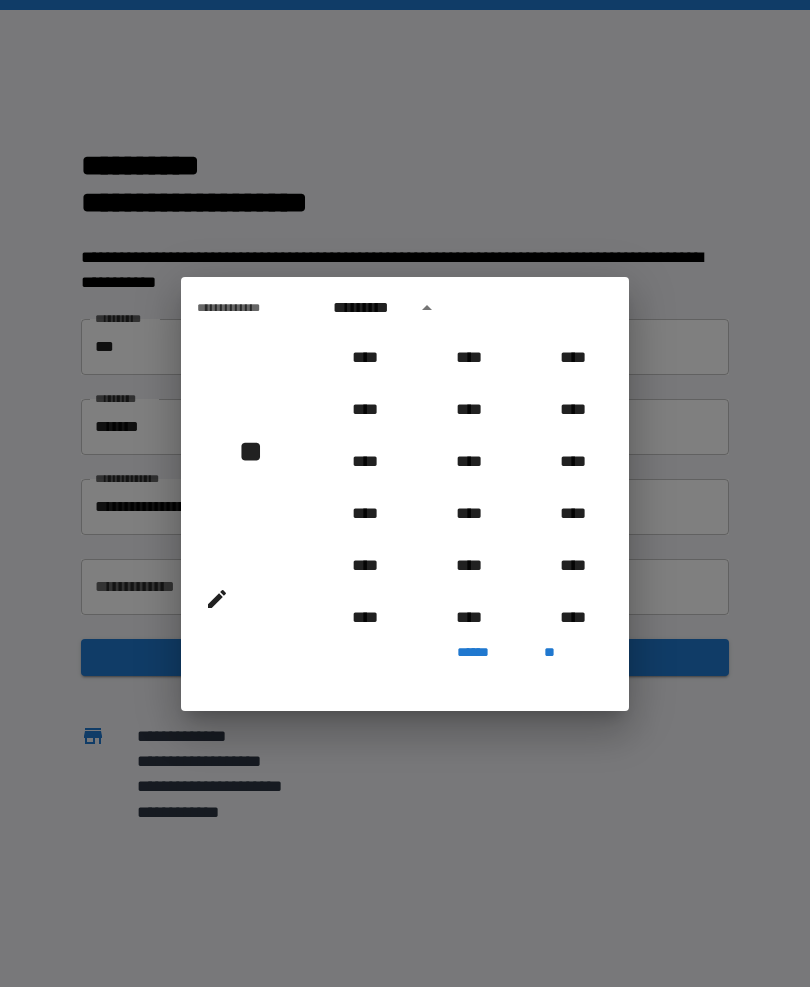 scroll, scrollTop: 887, scrollLeft: 0, axis: vertical 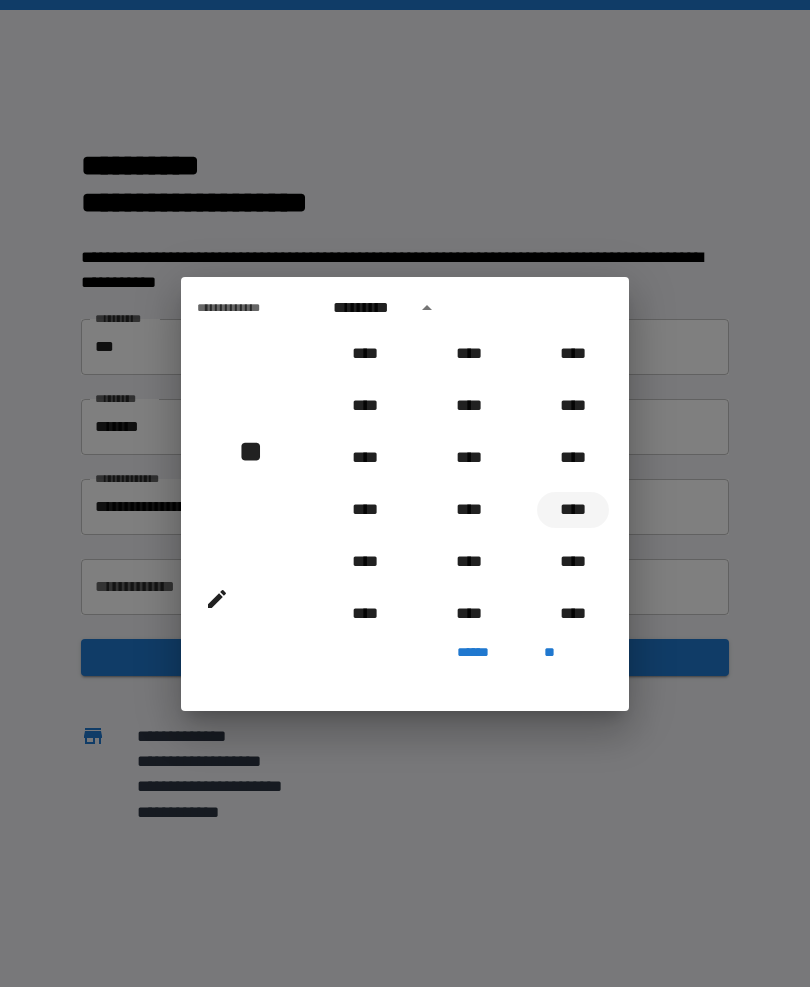 click on "****" at bounding box center (573, 510) 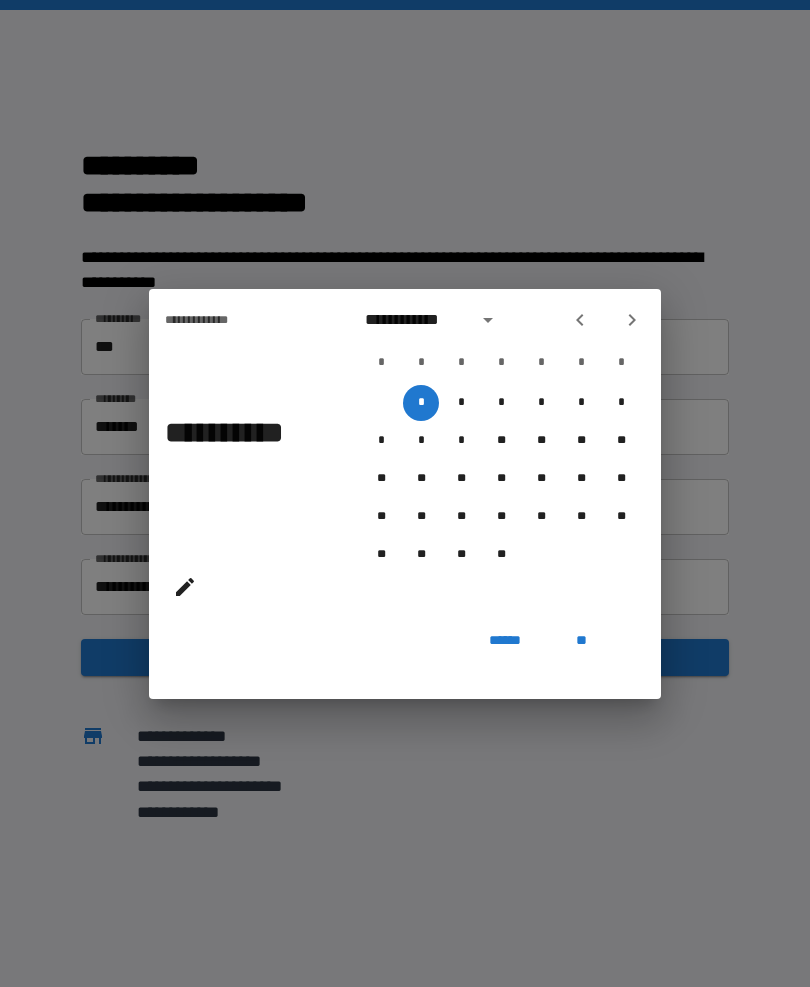 click 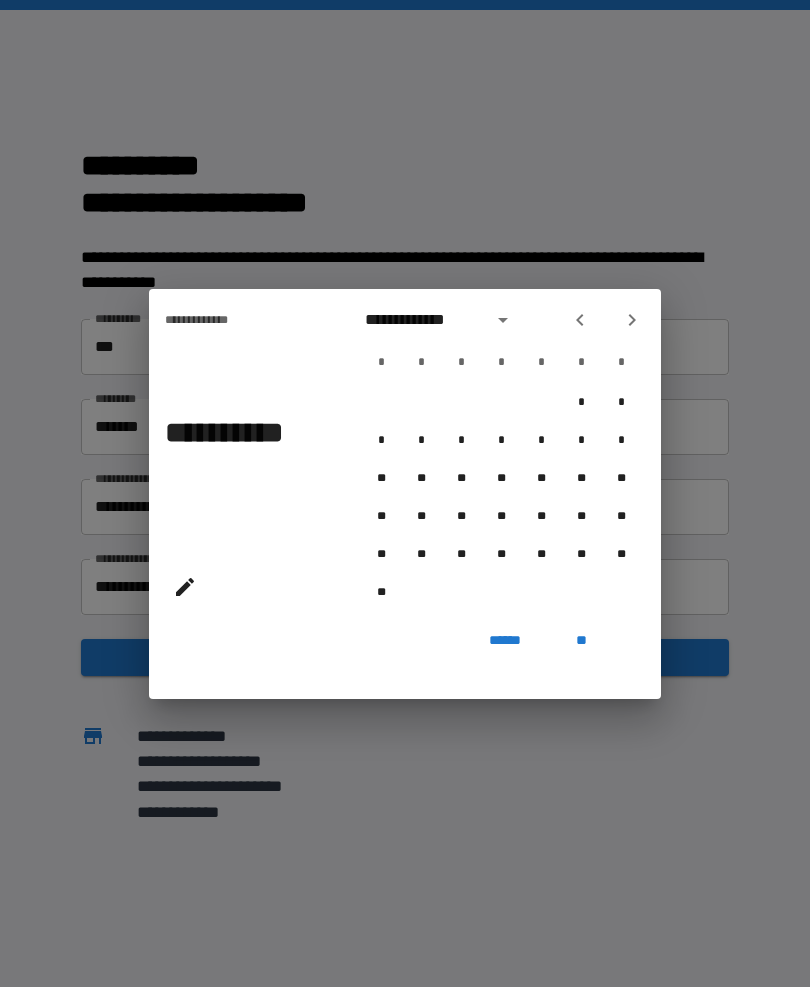 click 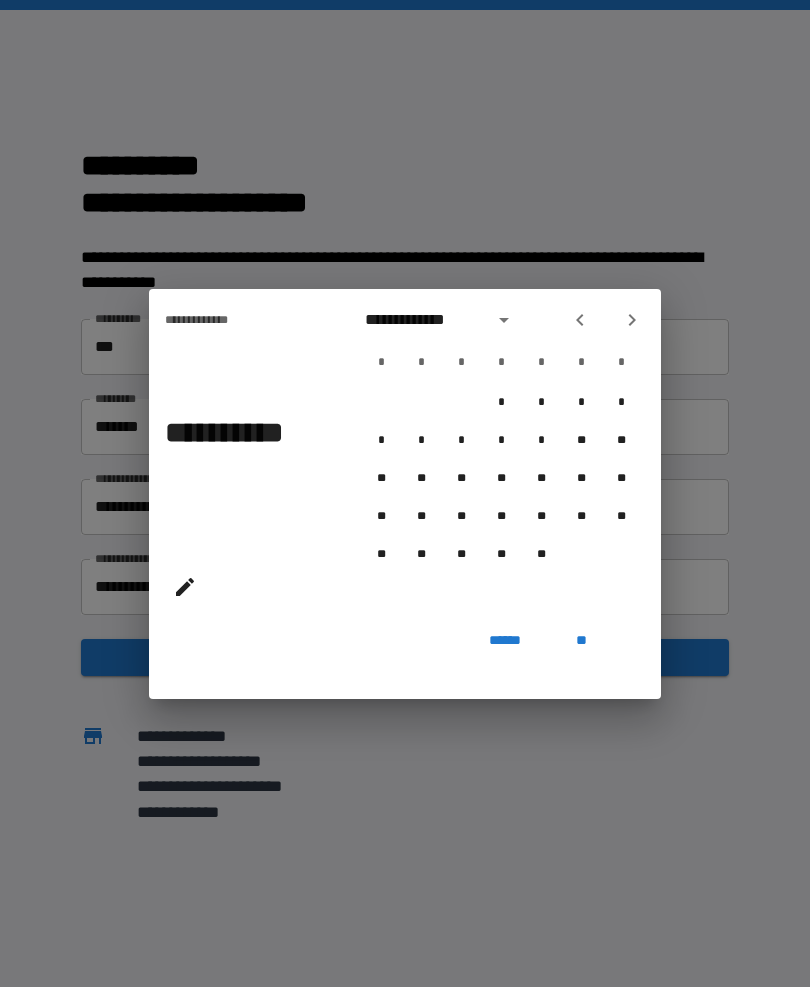 click 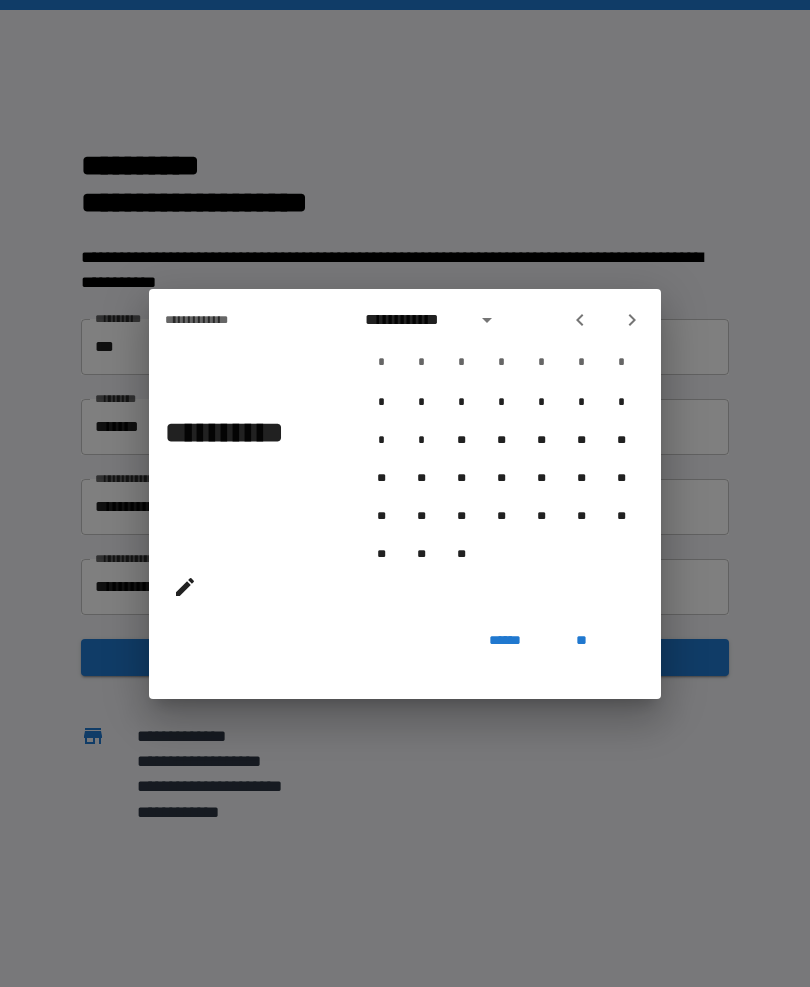 click 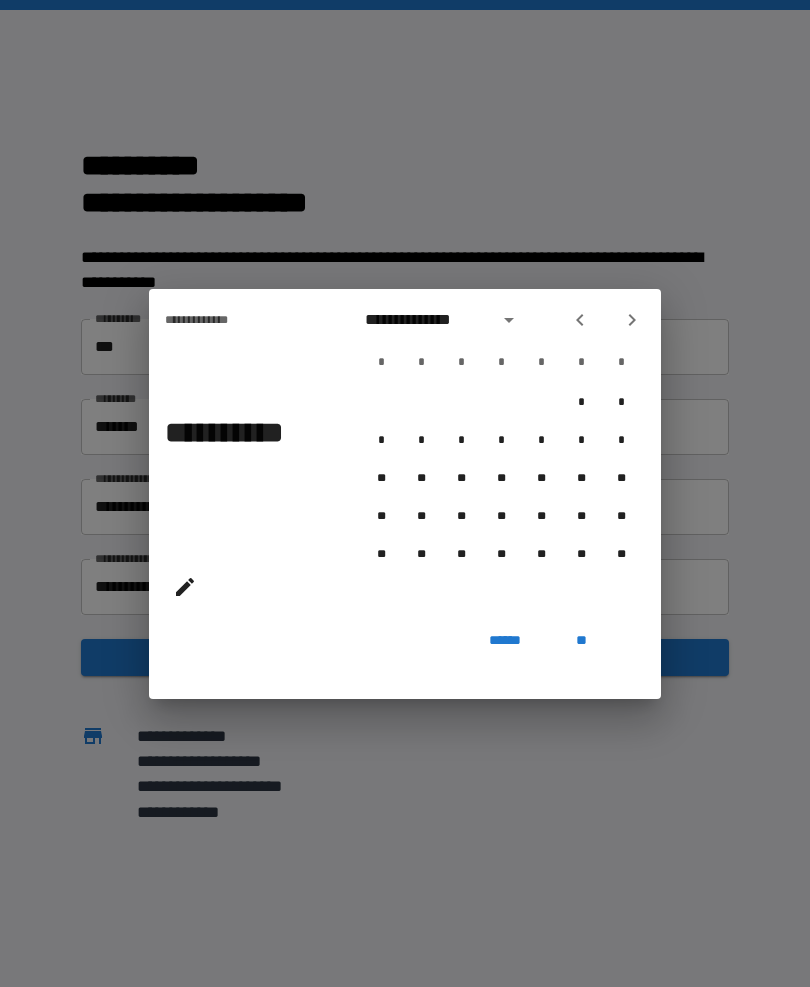 click 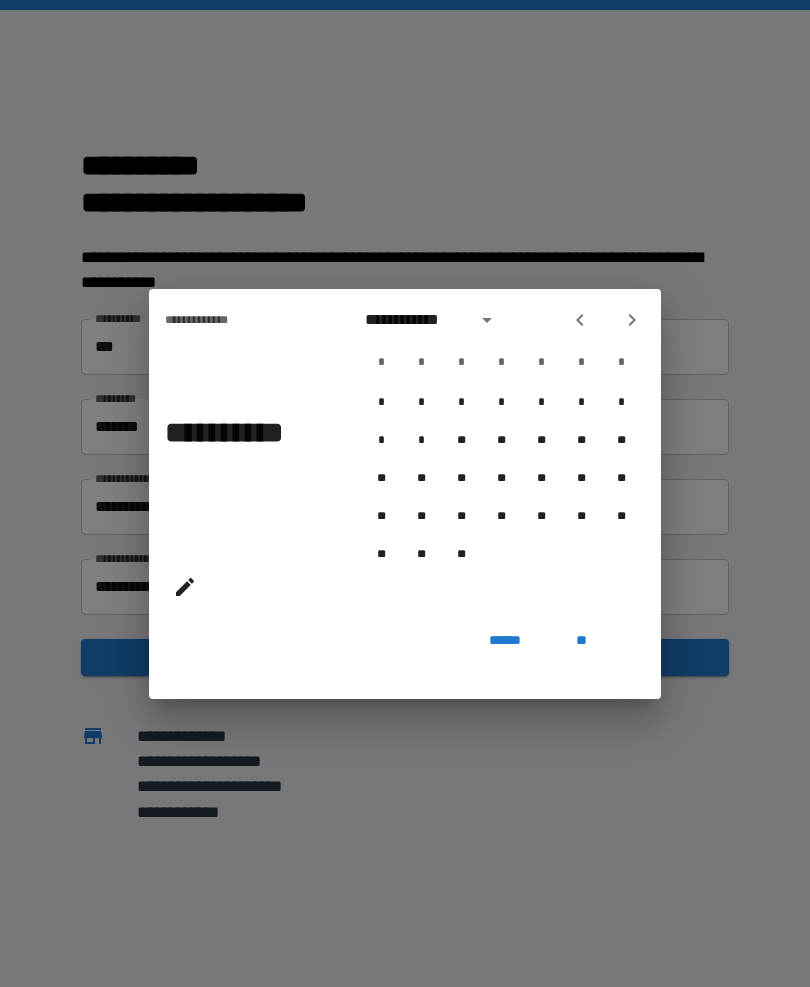 click 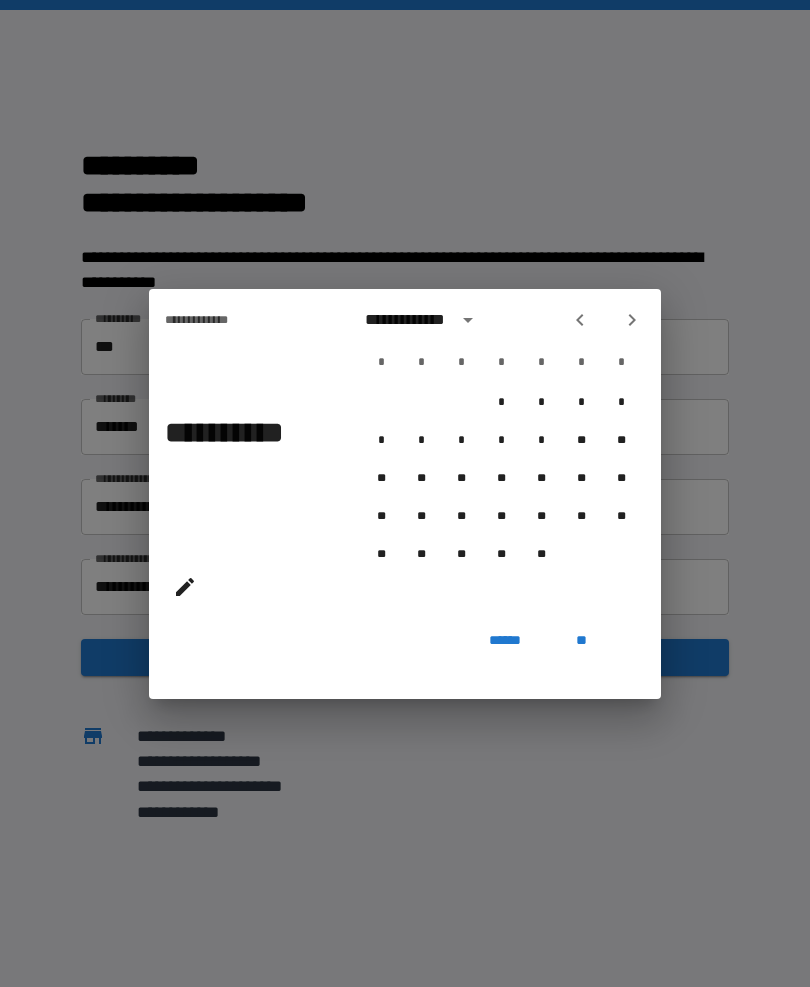 click at bounding box center (632, 320) 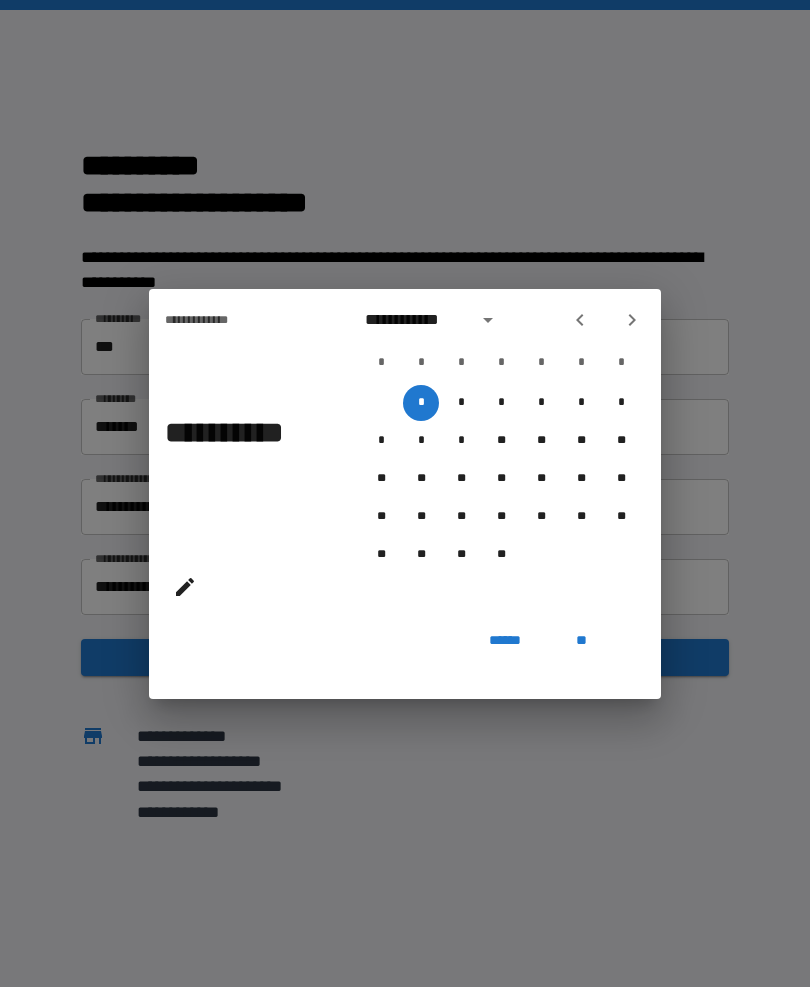 click 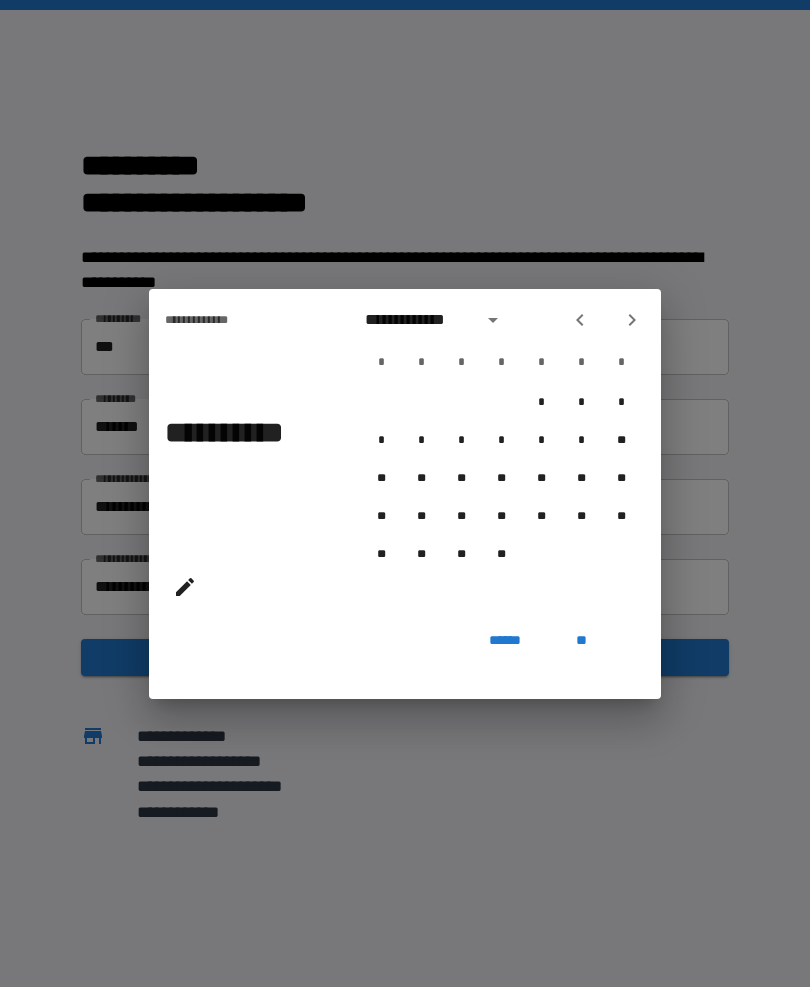 click 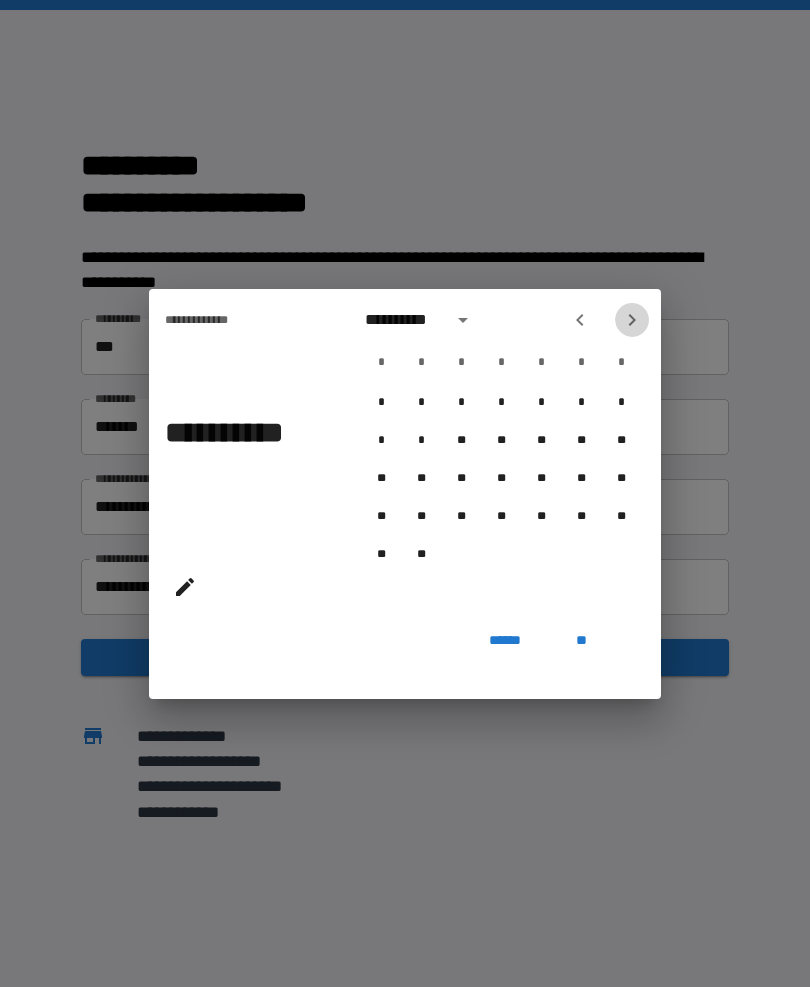 click 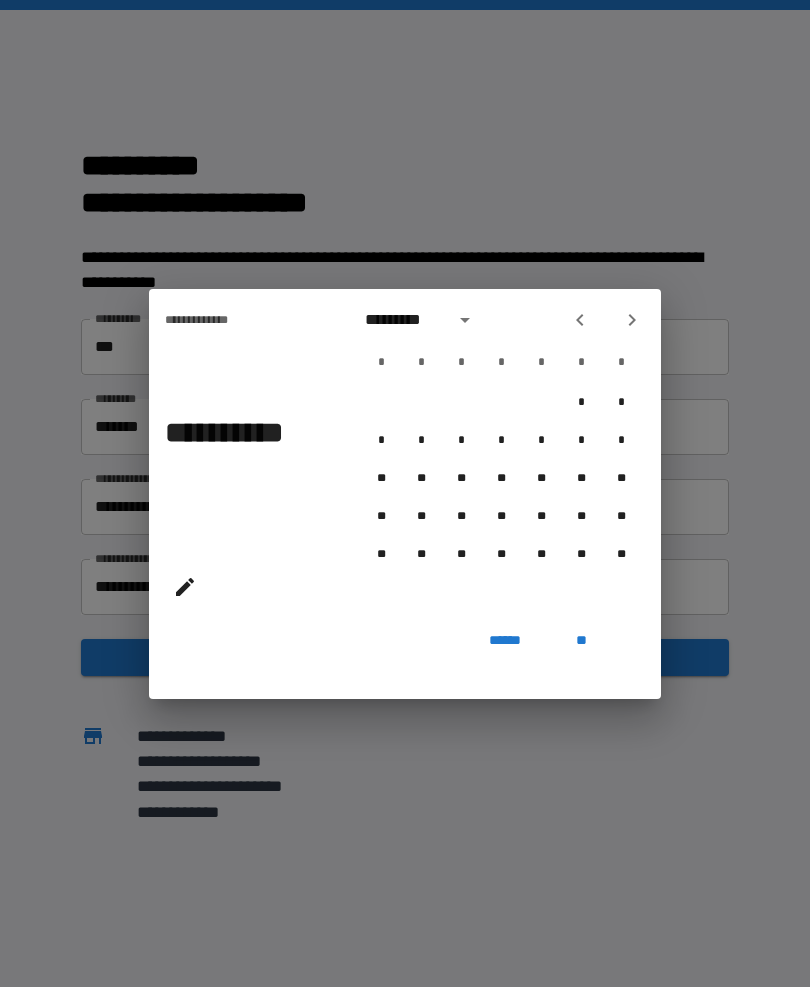 click 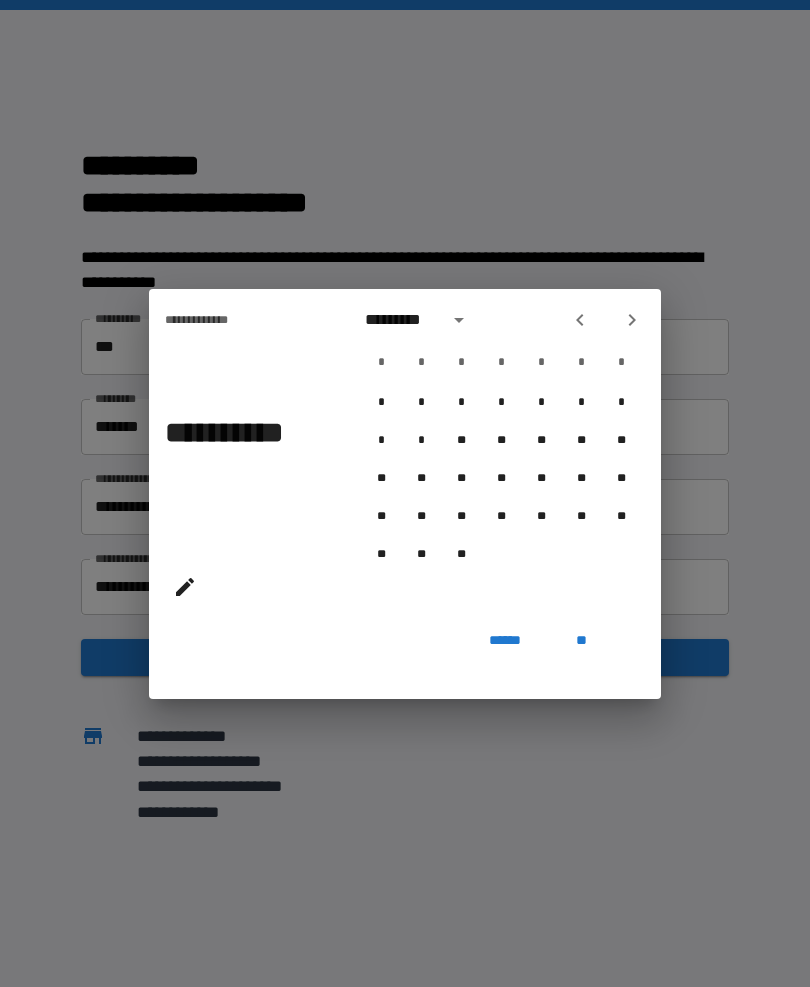 click 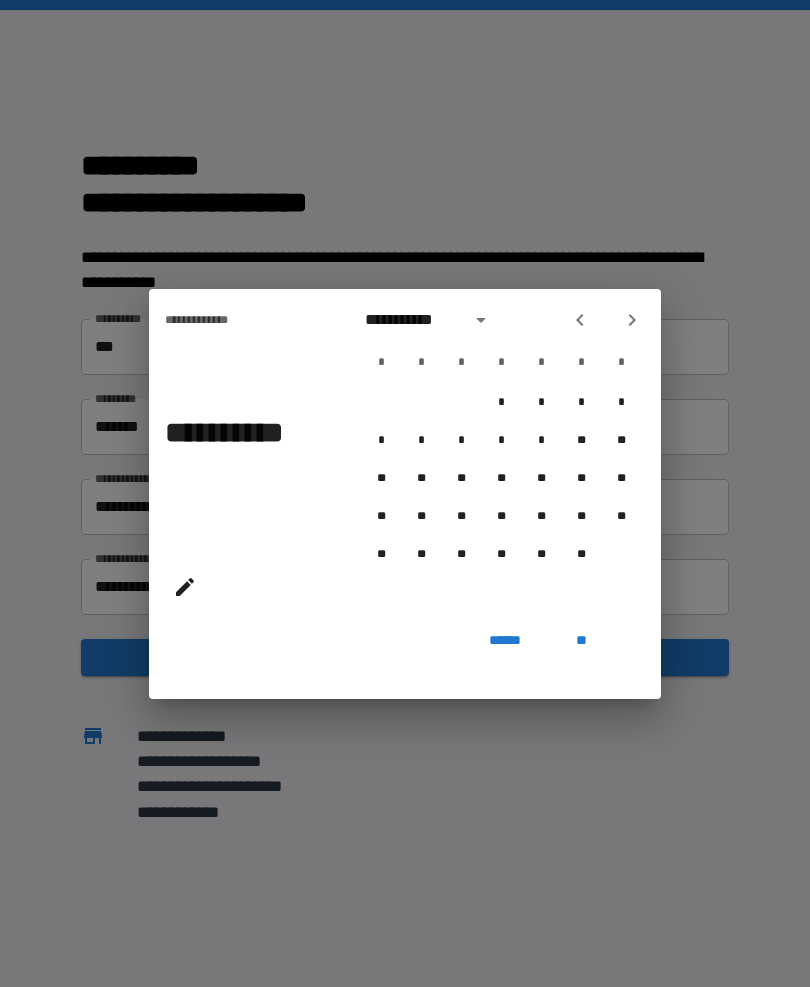 click 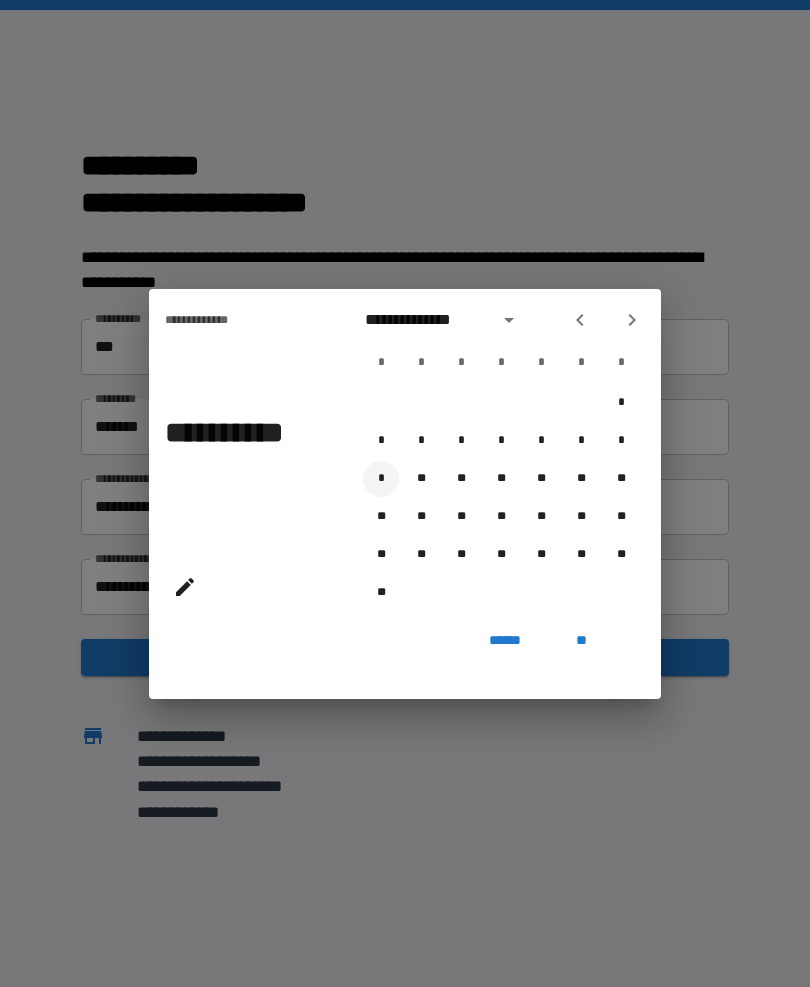 click on "*" at bounding box center [381, 479] 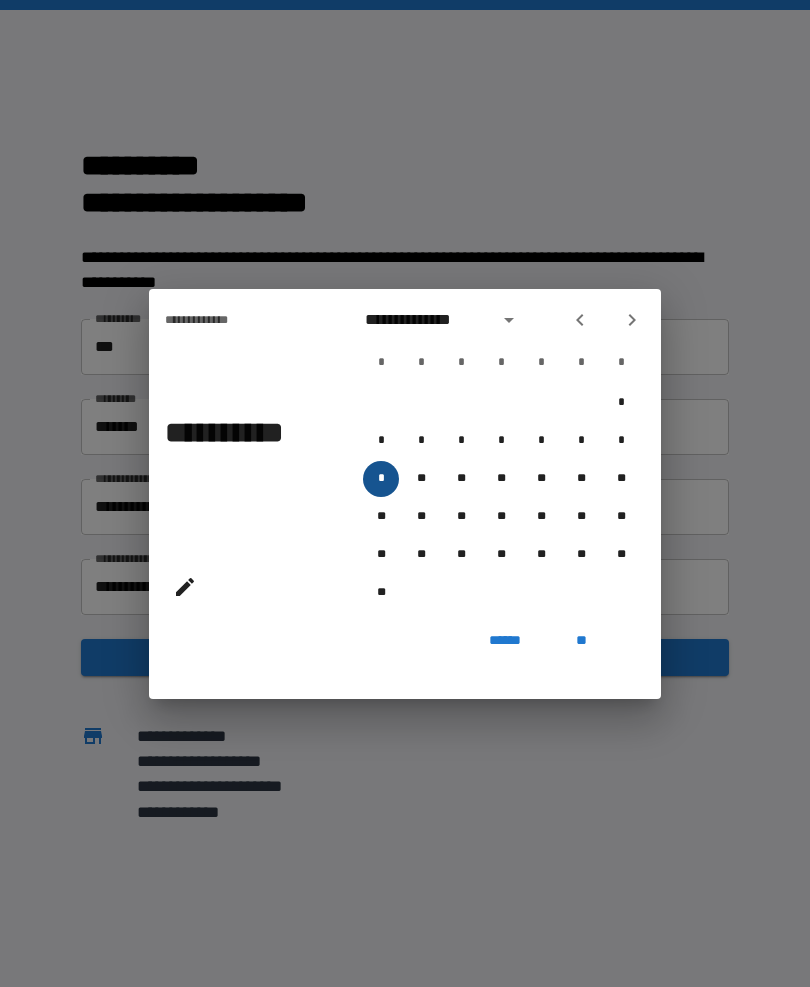 type on "**********" 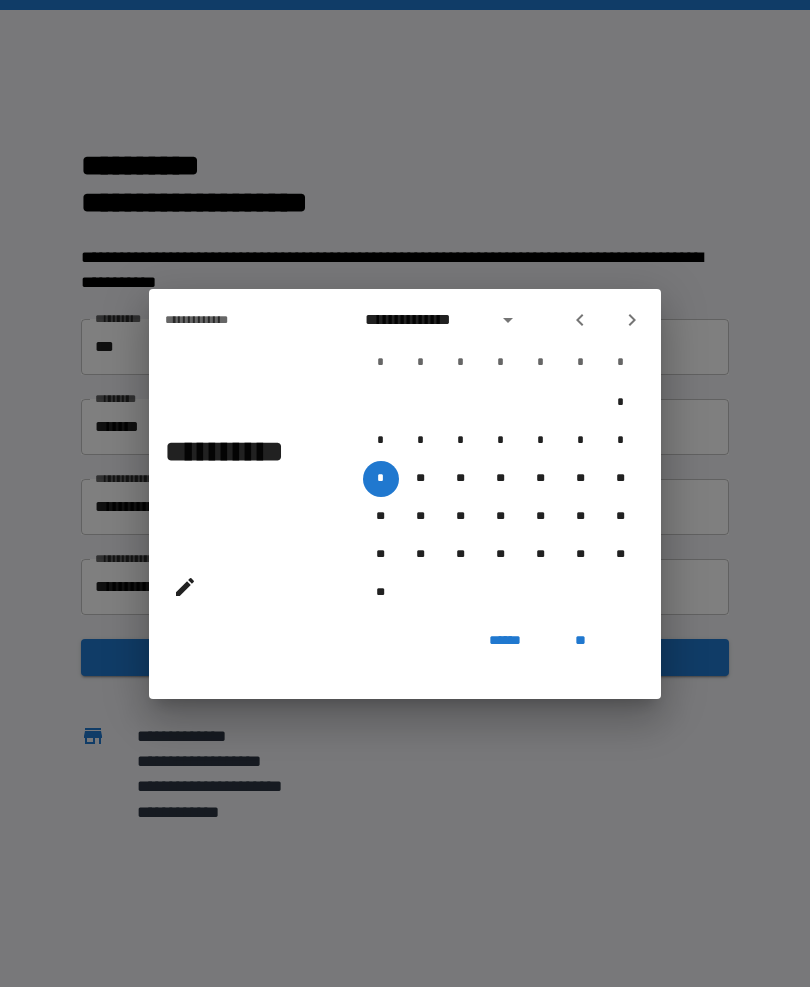 click on "**" at bounding box center [581, 641] 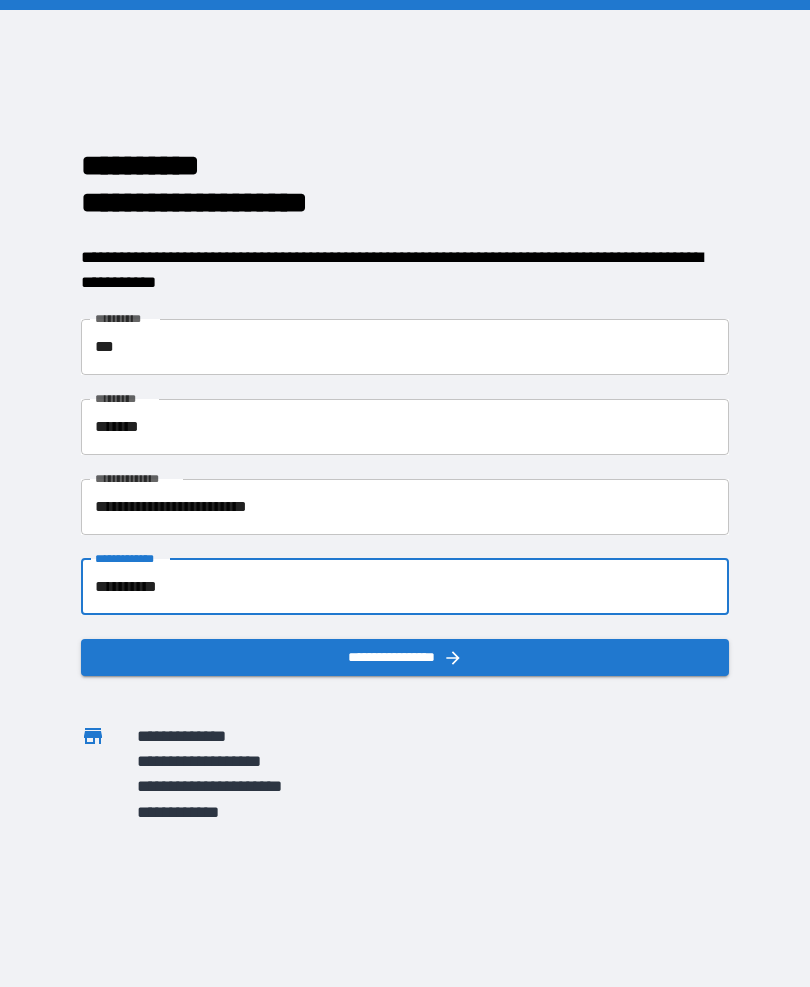 click on "**********" at bounding box center (405, 657) 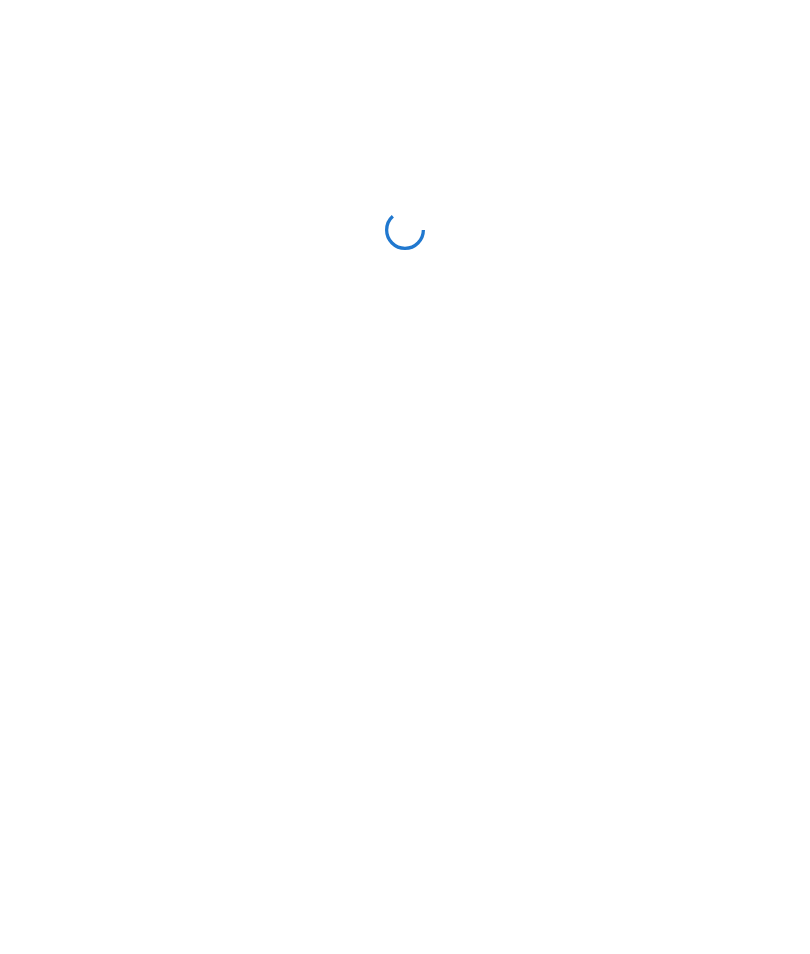 scroll, scrollTop: 0, scrollLeft: 0, axis: both 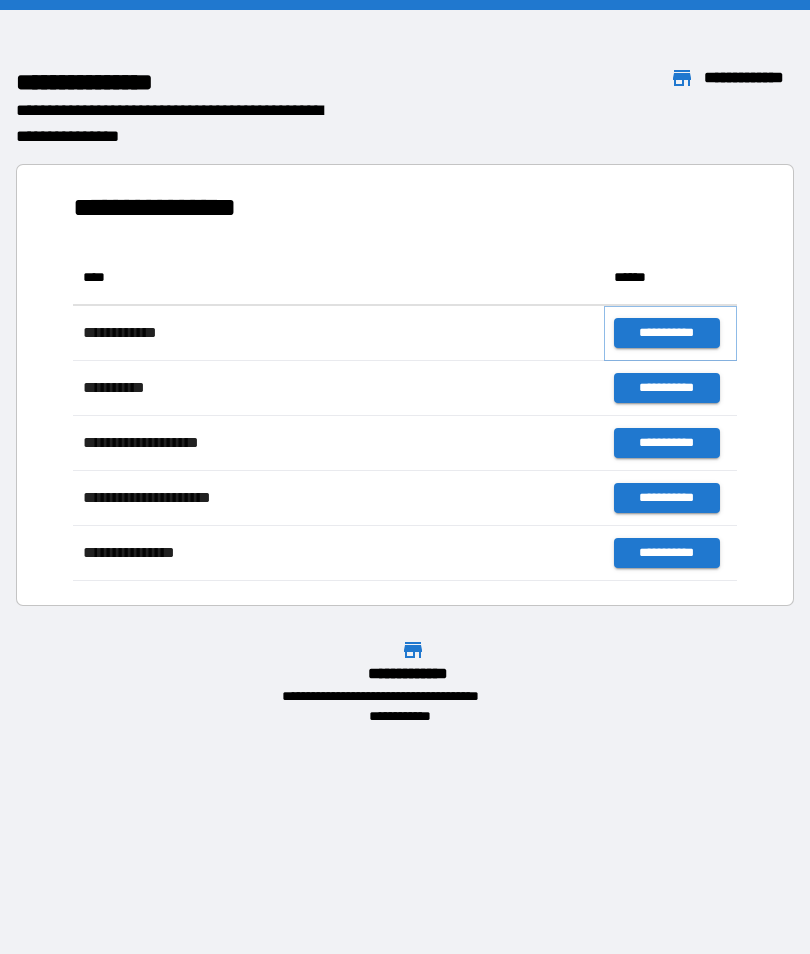 click on "**********" at bounding box center [666, 333] 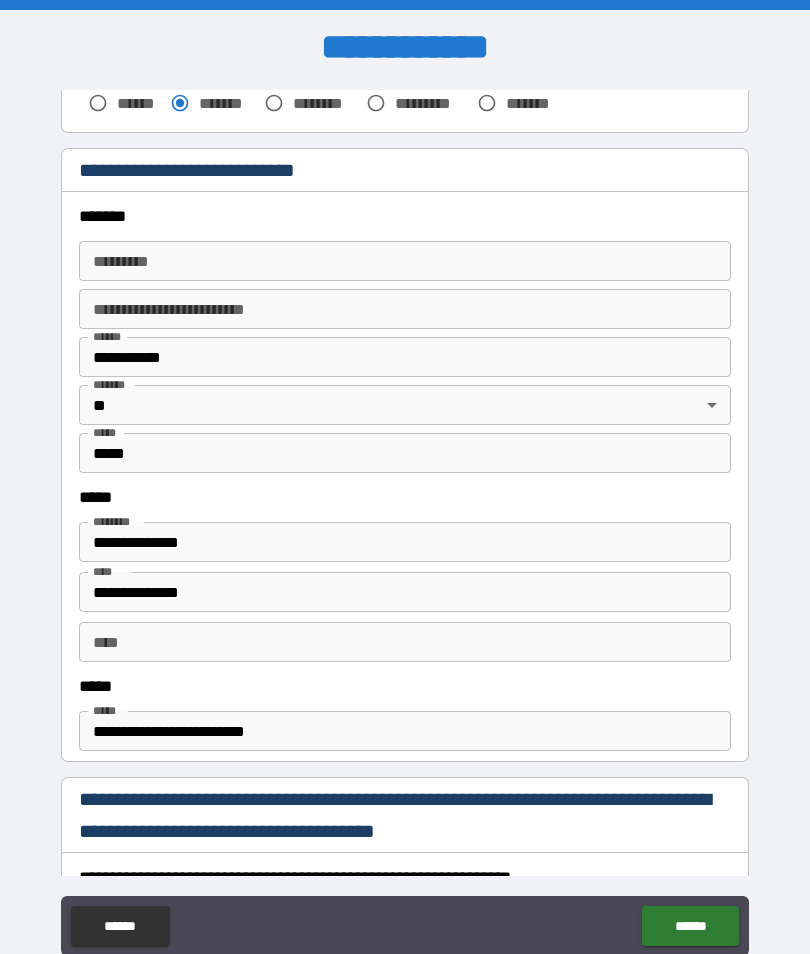 scroll, scrollTop: 621, scrollLeft: 0, axis: vertical 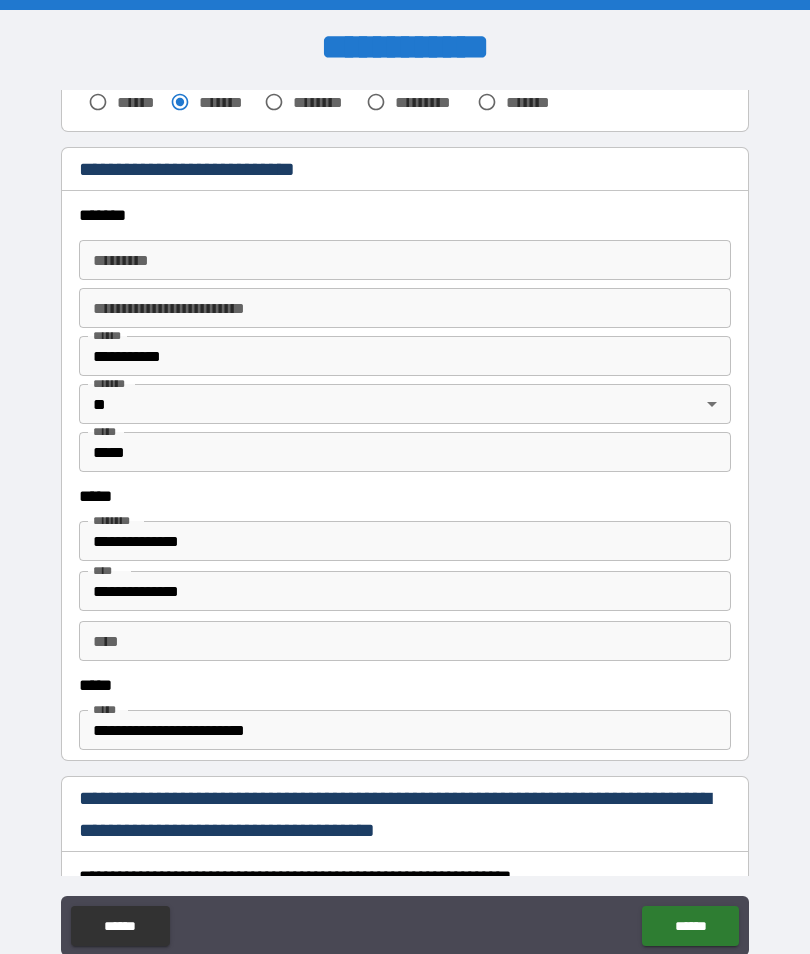 click on "*******   *" at bounding box center [405, 260] 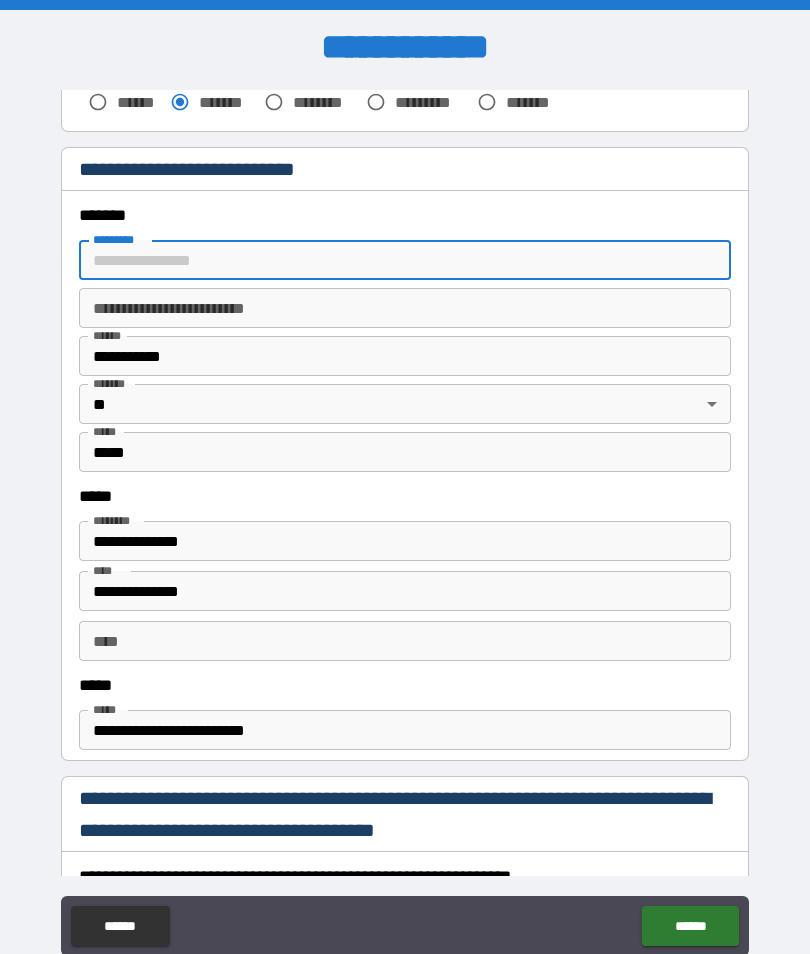 type on "**********" 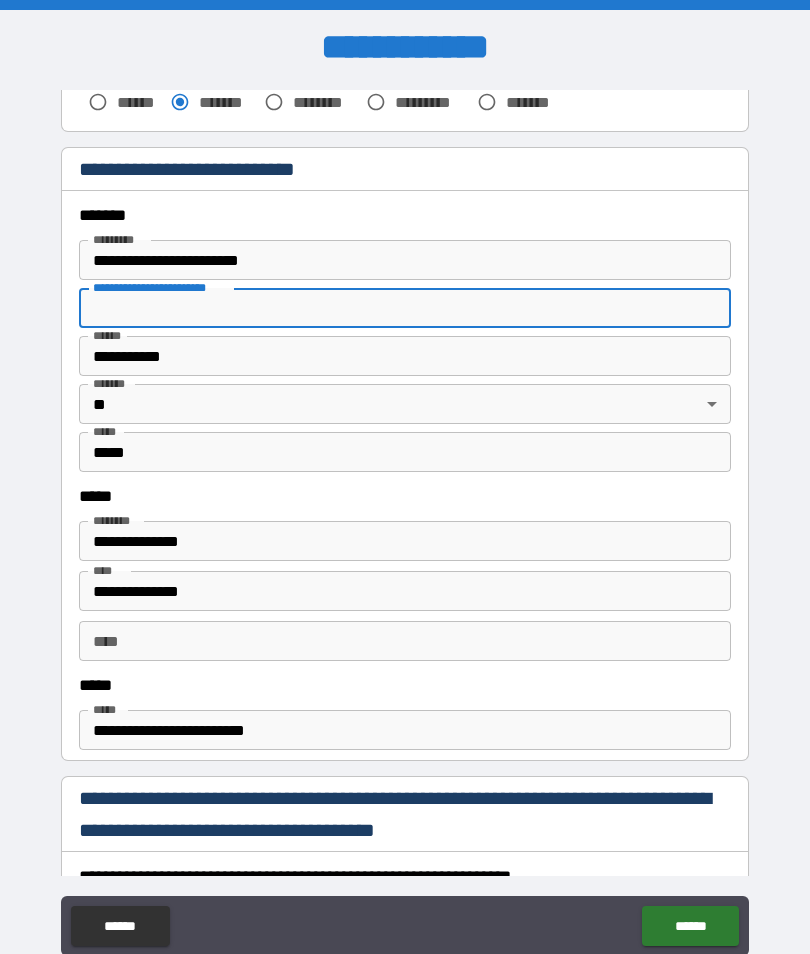 click on "**********" at bounding box center [405, 356] 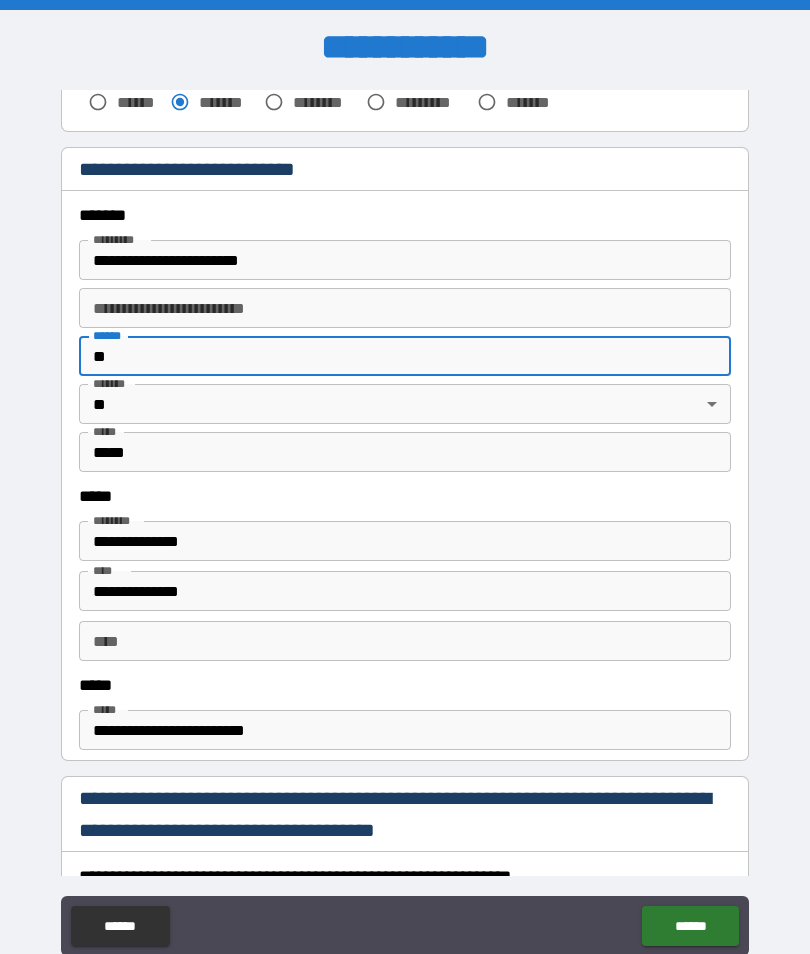 click on "**********" at bounding box center [405, 260] 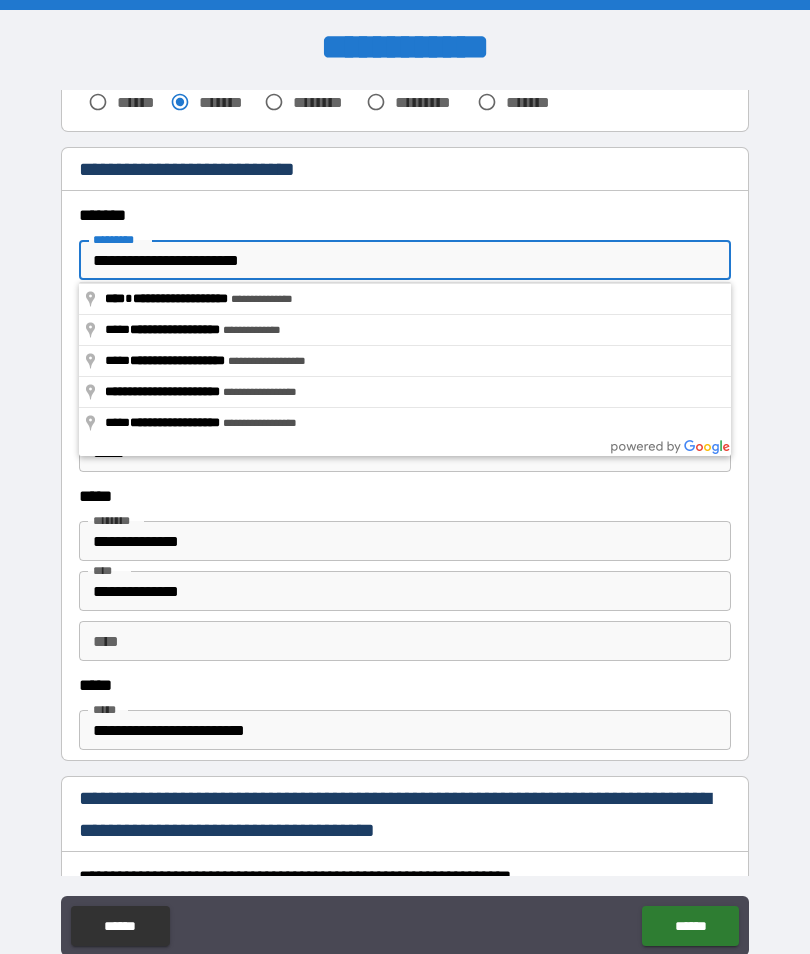 click on "*****" at bounding box center (405, 496) 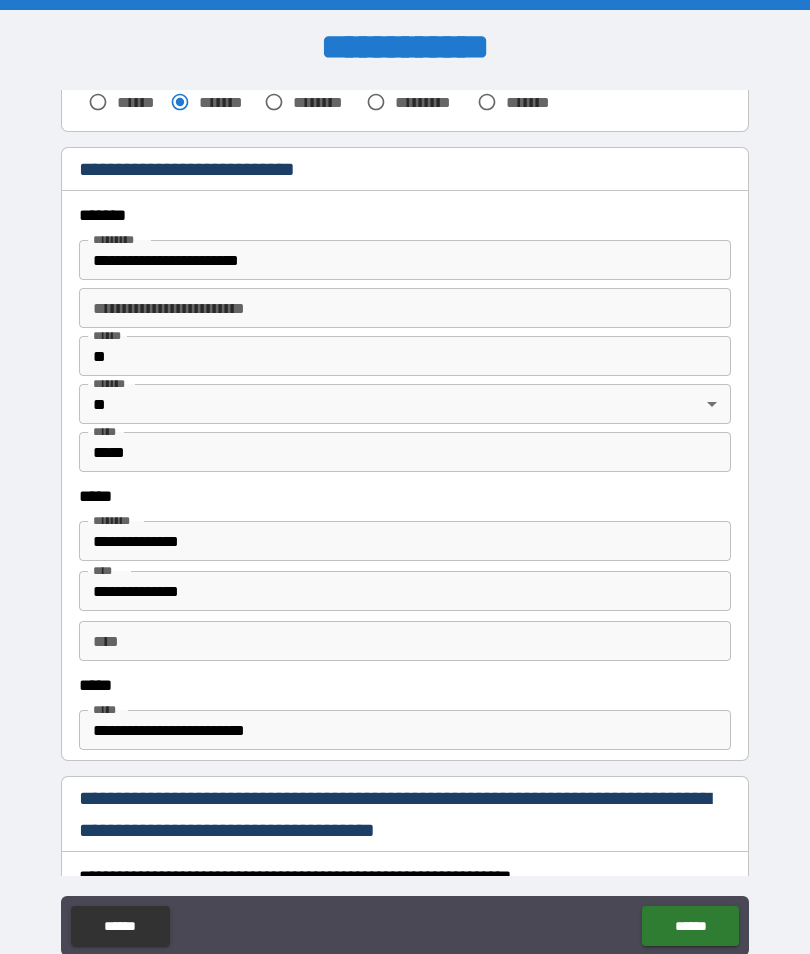 click on "**" at bounding box center [405, 356] 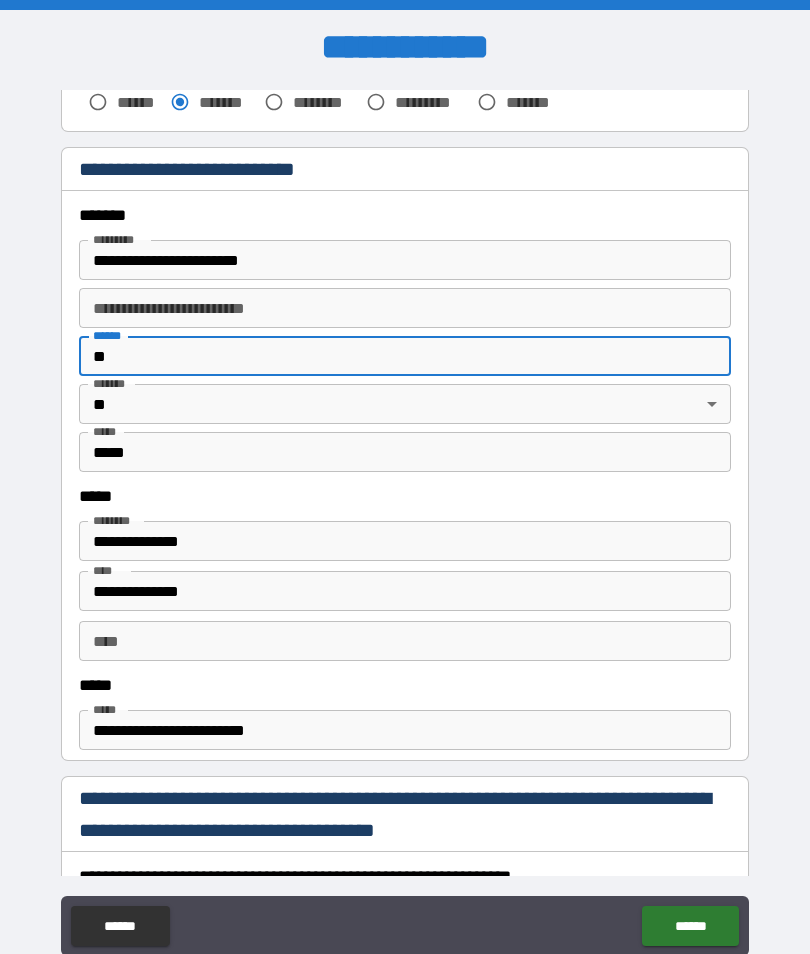type on "*" 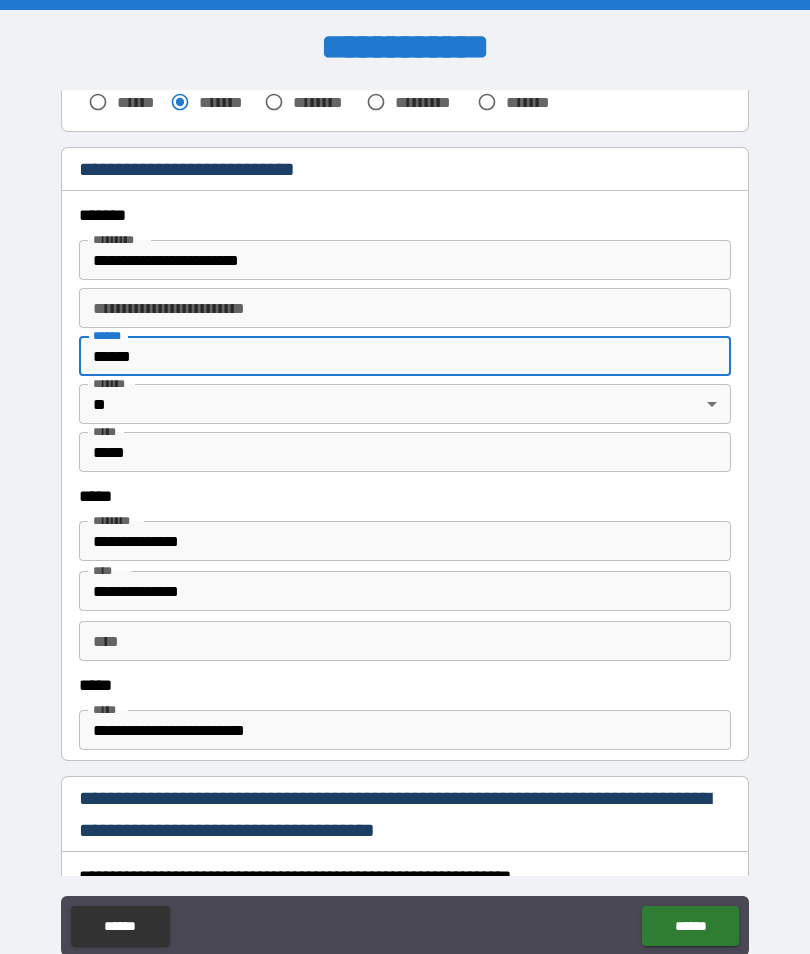 type on "******" 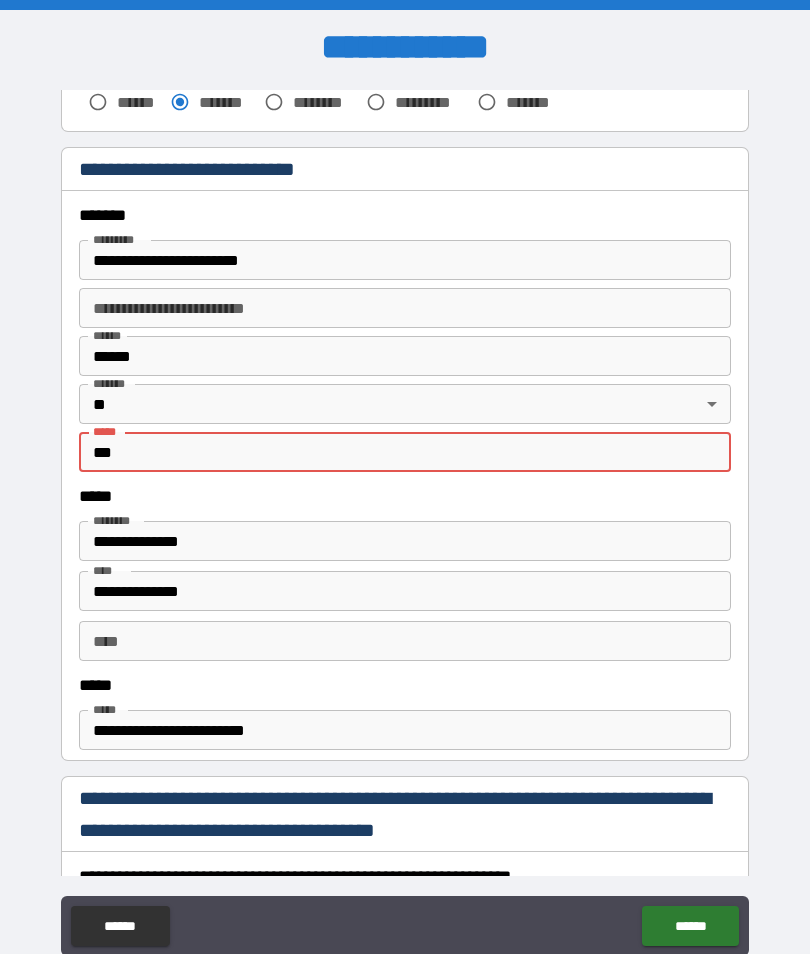 type on "**" 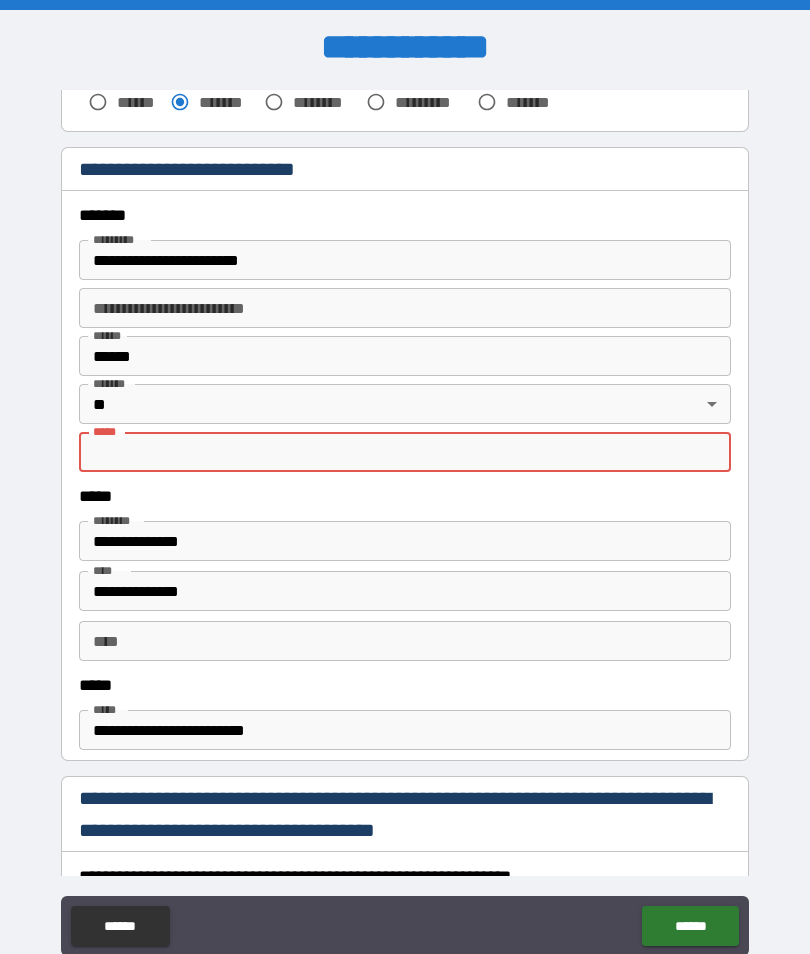 type on "*****" 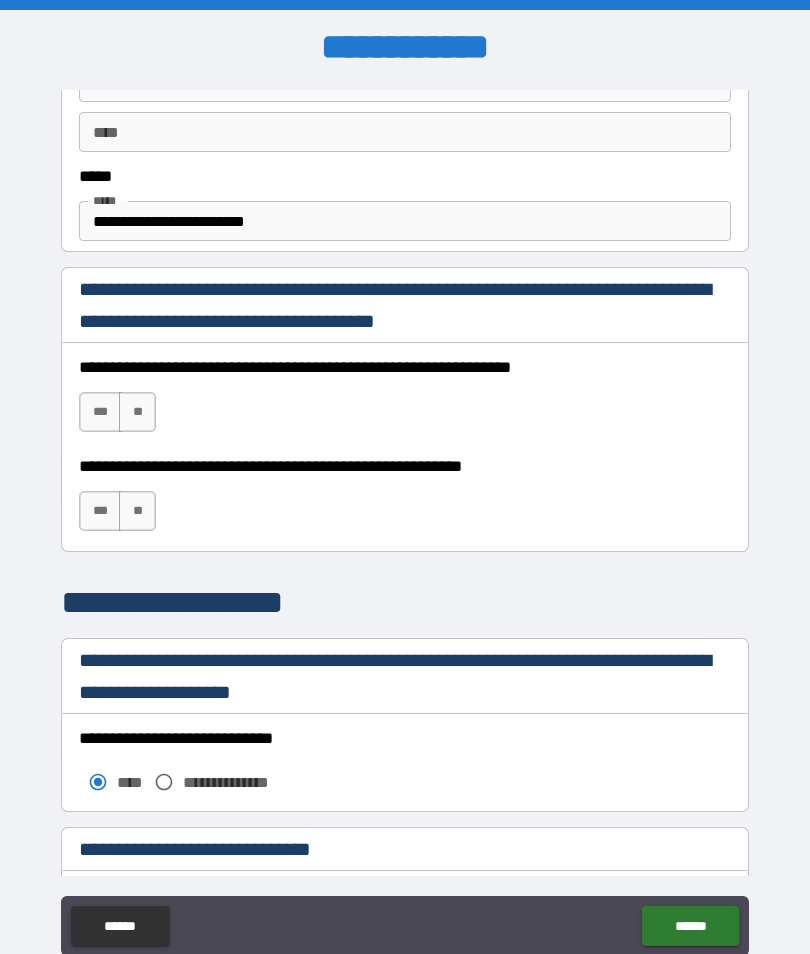 scroll, scrollTop: 1134, scrollLeft: 0, axis: vertical 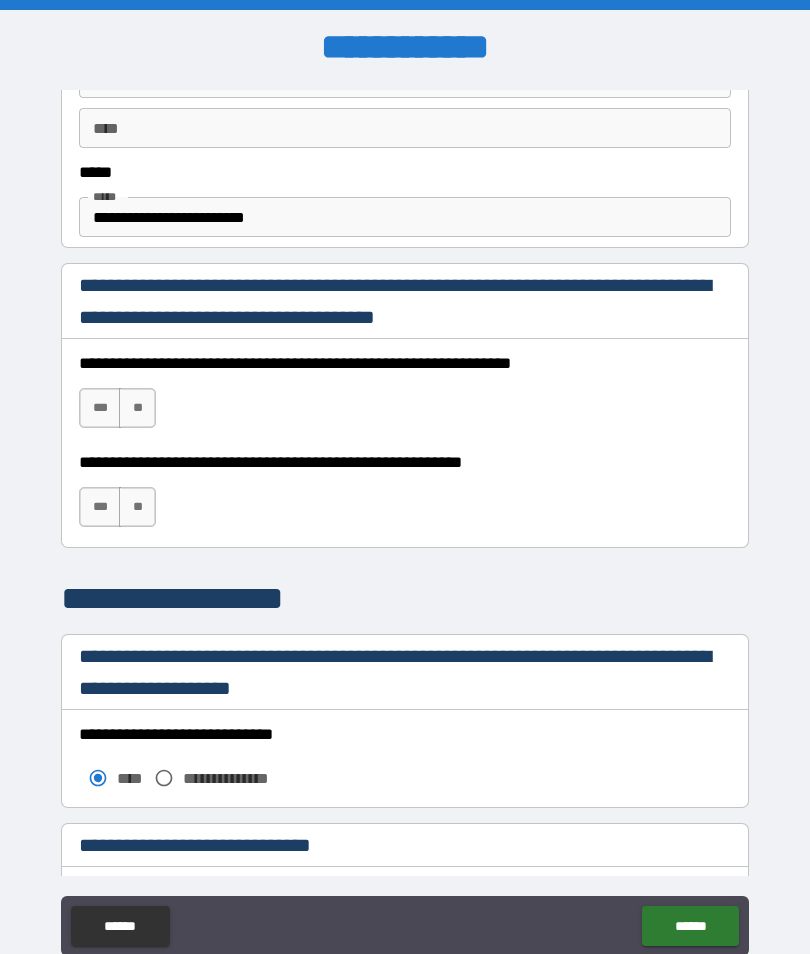 click on "***" at bounding box center (100, 408) 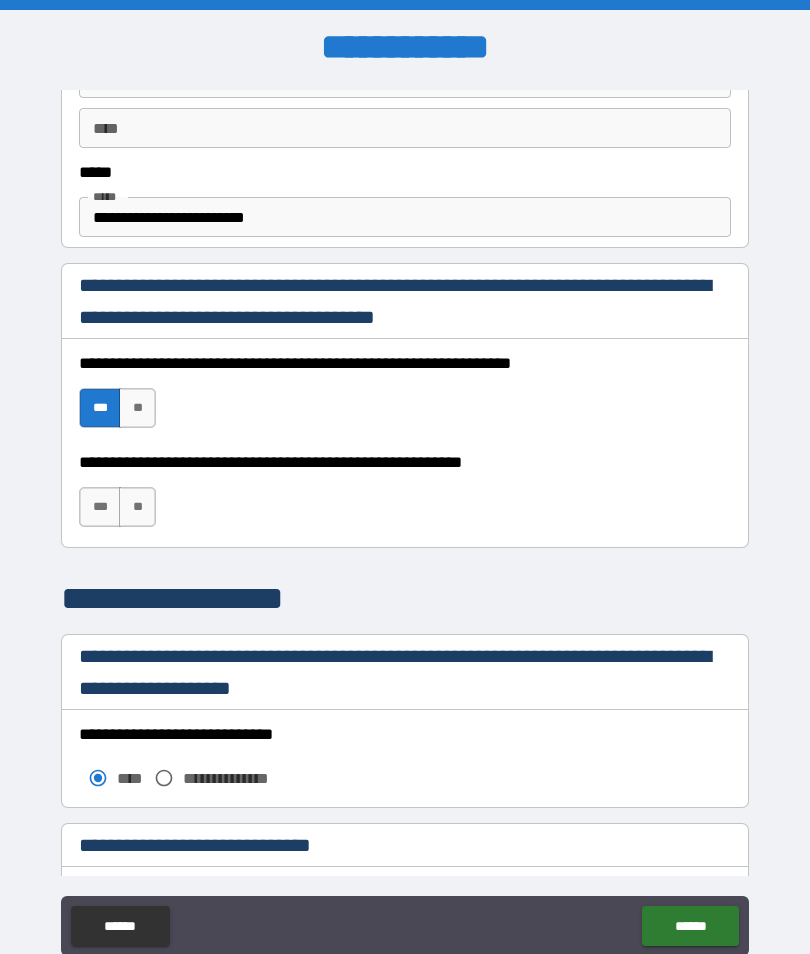 click on "***" at bounding box center (100, 507) 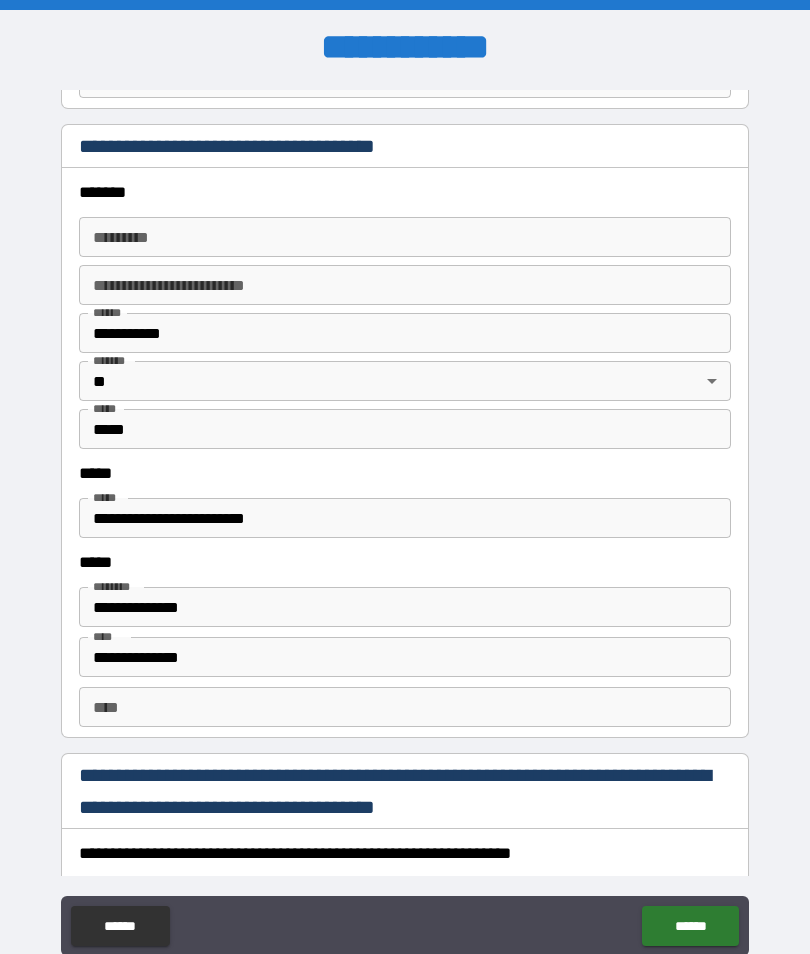 scroll, scrollTop: 2232, scrollLeft: 0, axis: vertical 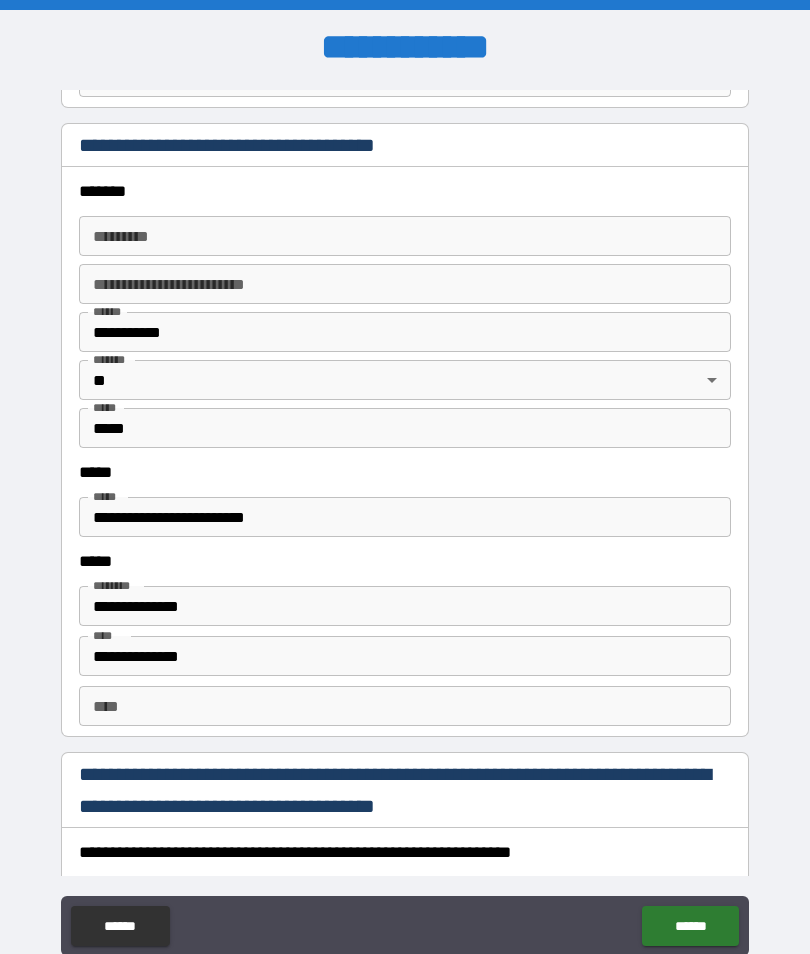 click on "*******   *" at bounding box center [405, 236] 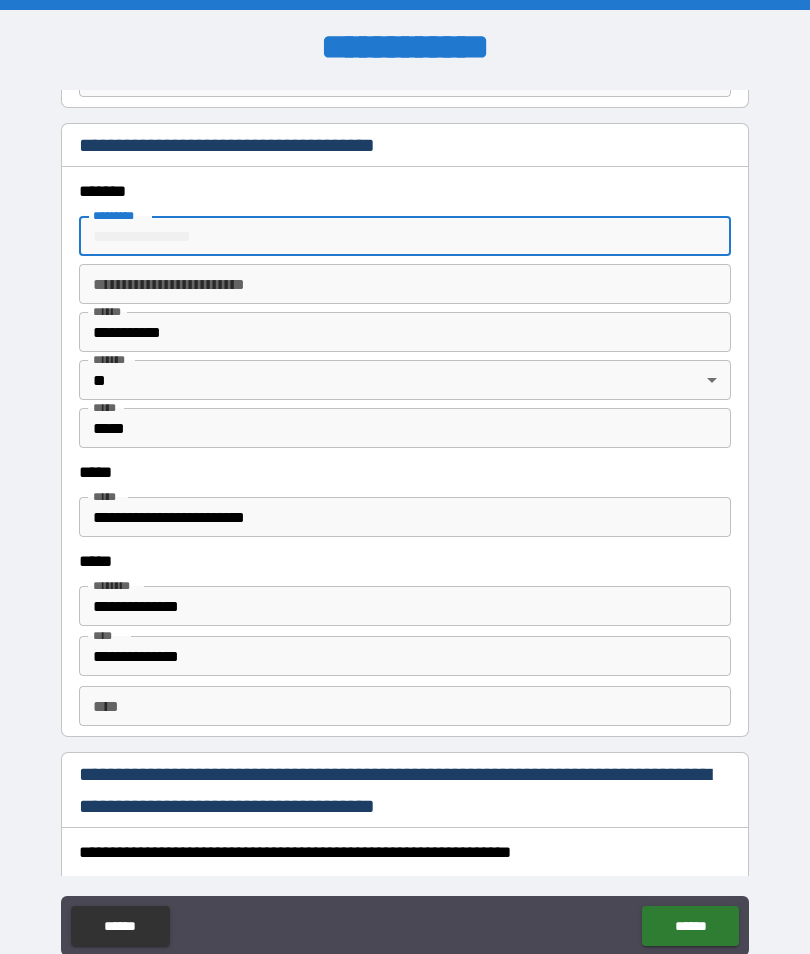 type on "**********" 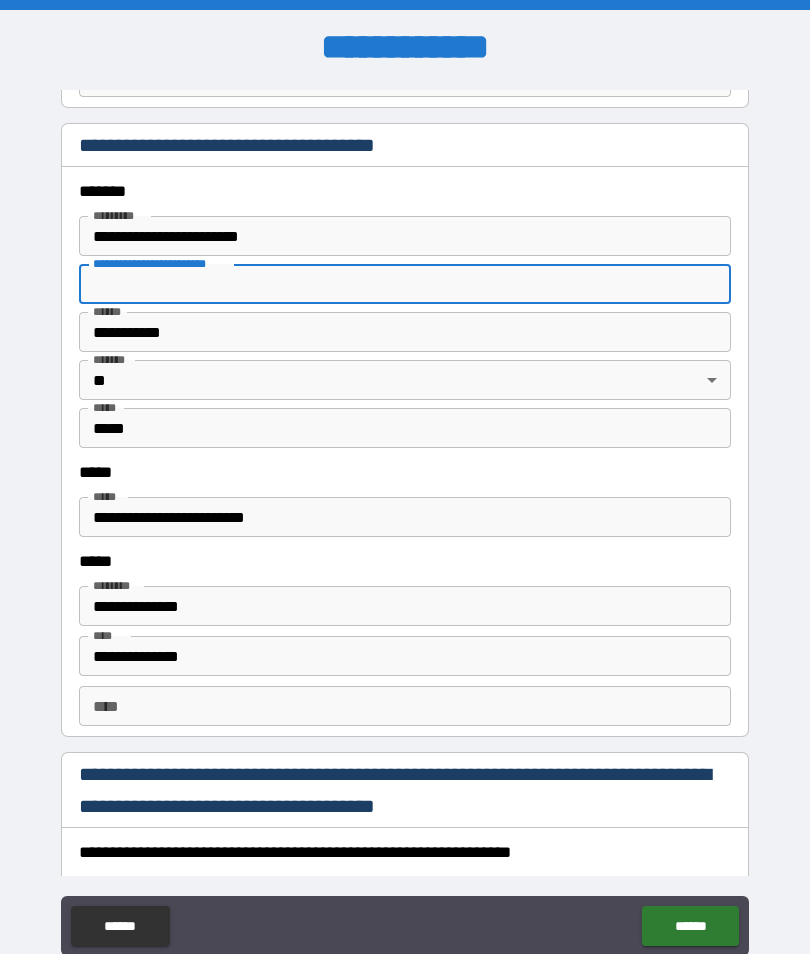 click on "**********" at bounding box center (405, 332) 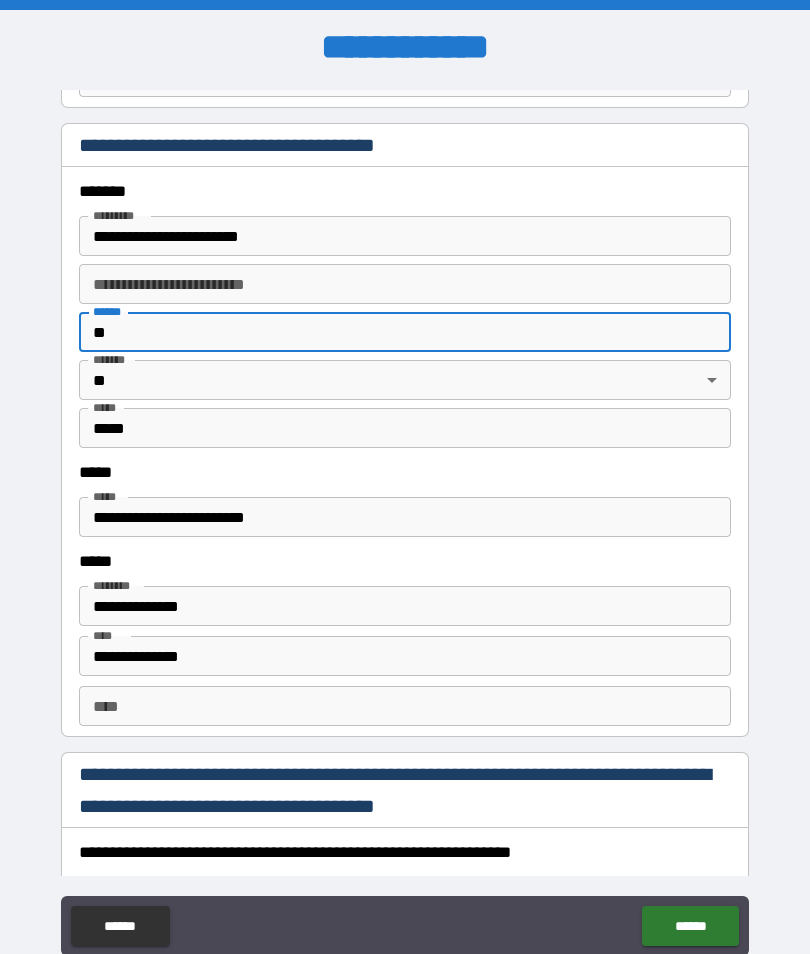 type on "*" 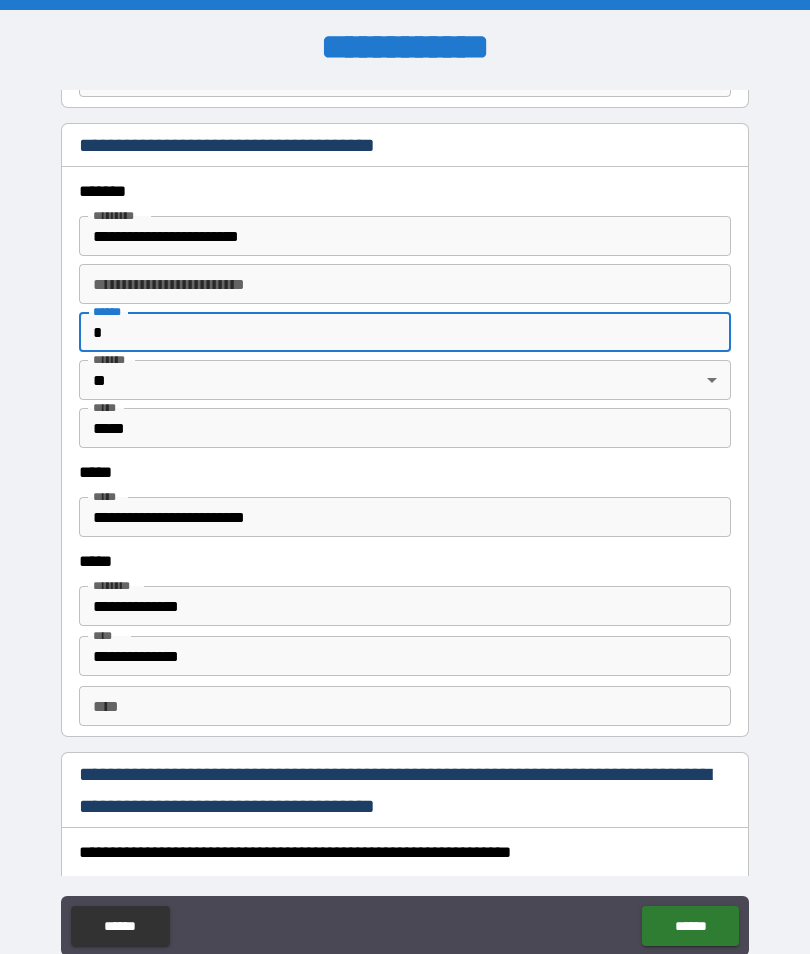 type on "**" 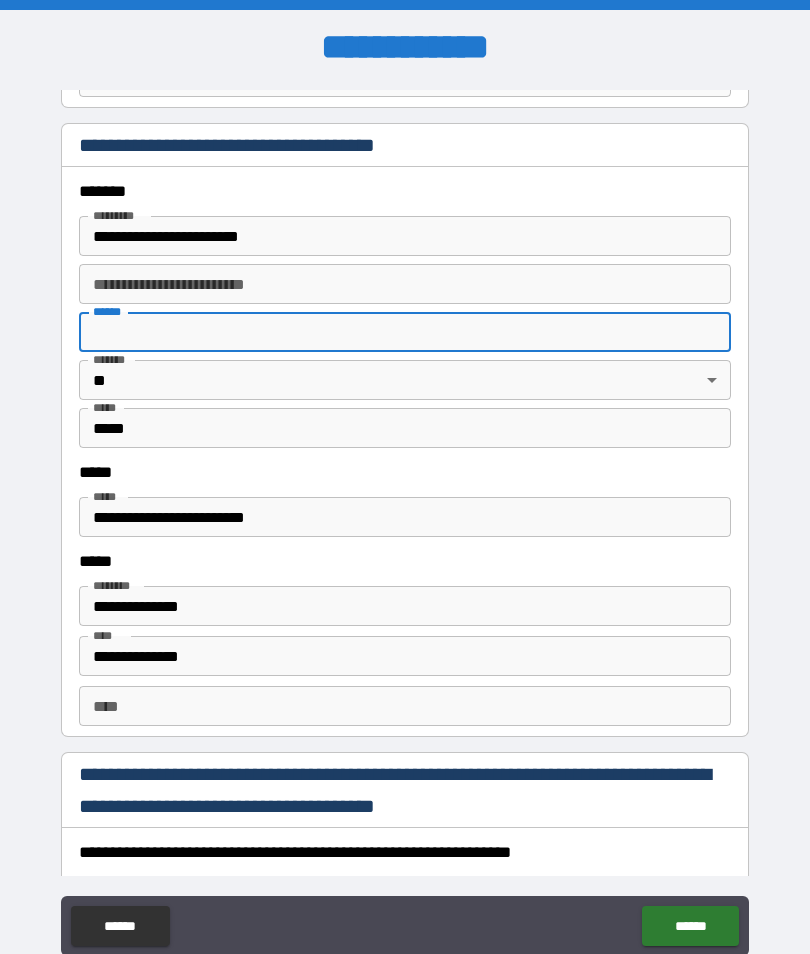 type on "******" 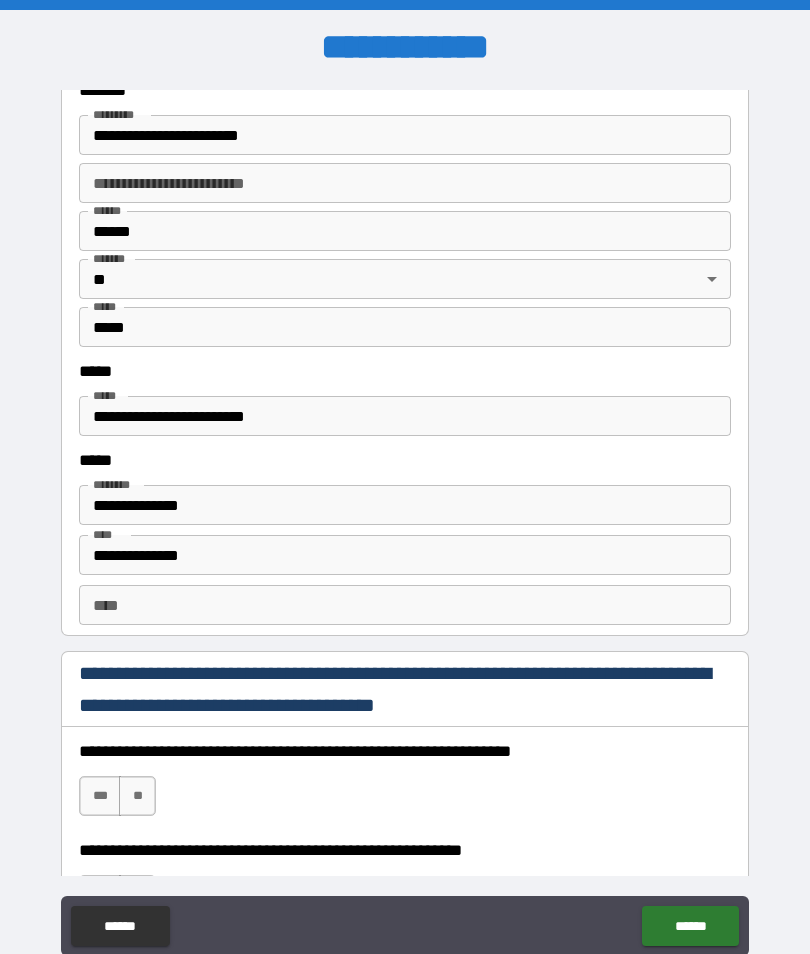 scroll, scrollTop: 2335, scrollLeft: 0, axis: vertical 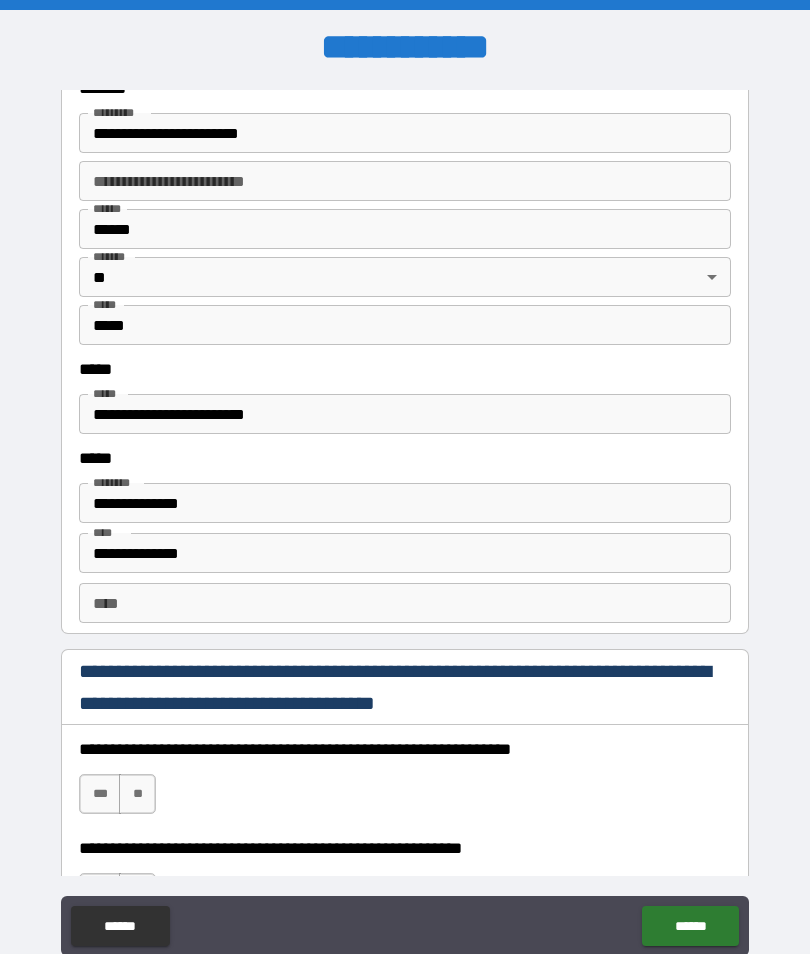 click on "*****" at bounding box center (405, 325) 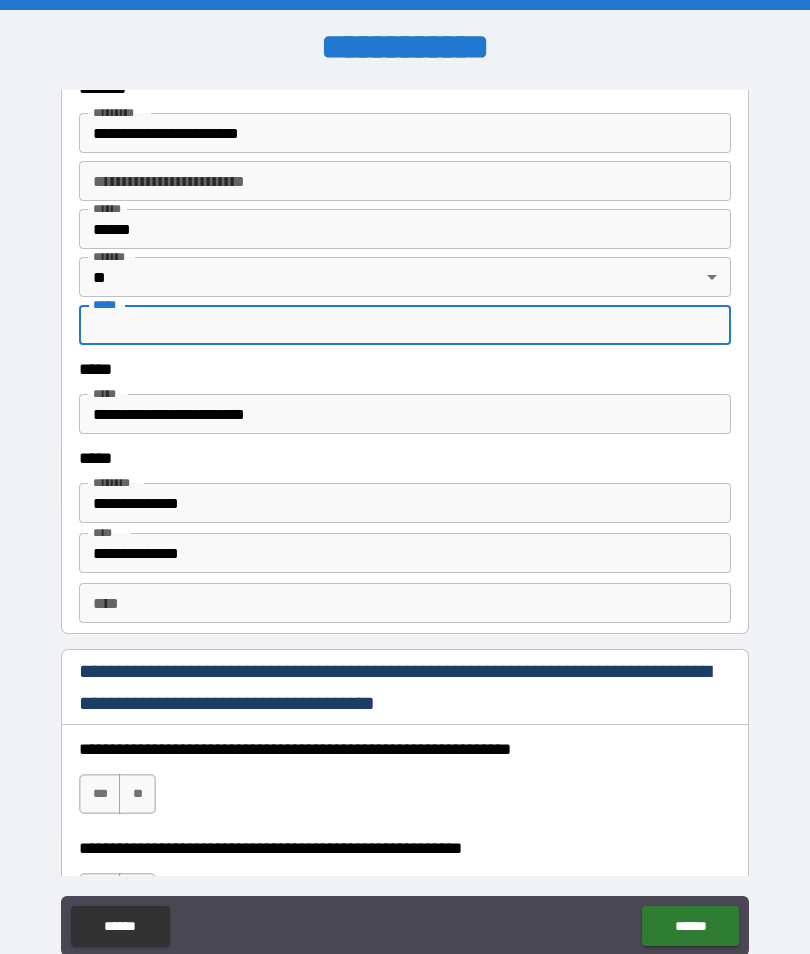 type on "*****" 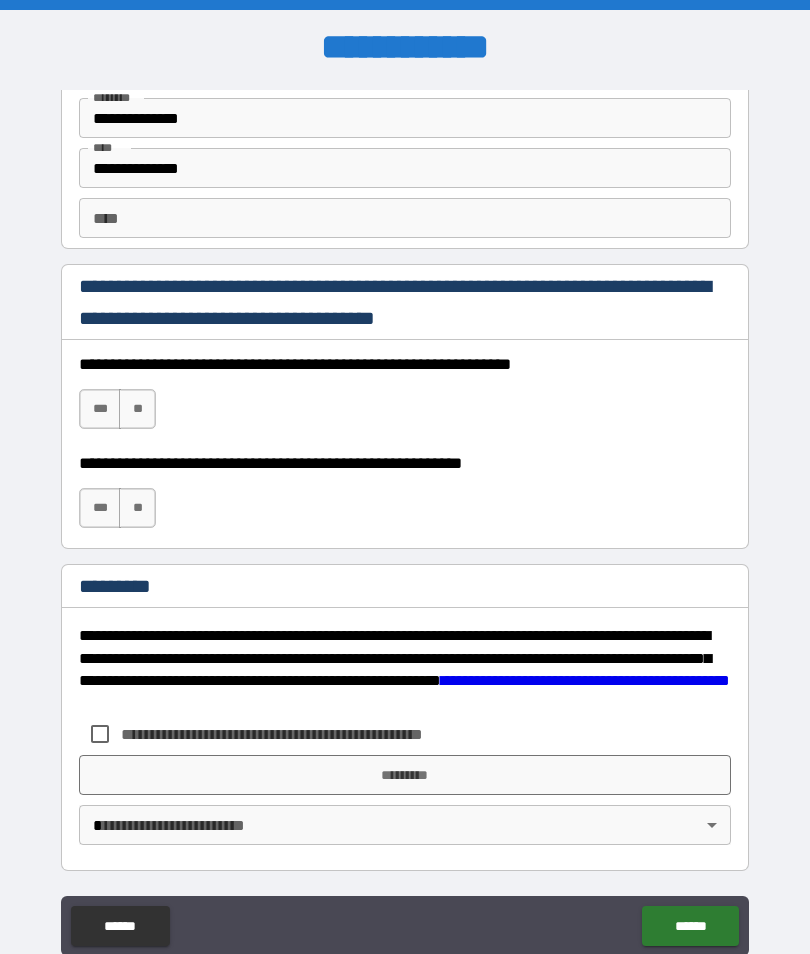 scroll, scrollTop: 2720, scrollLeft: 0, axis: vertical 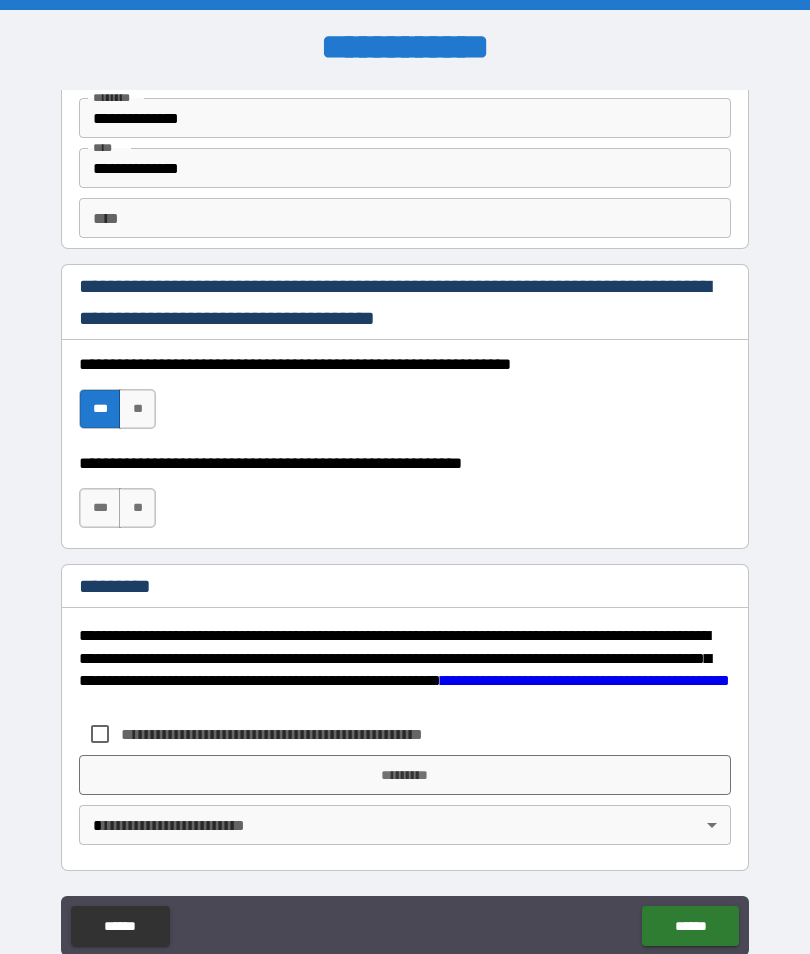 click on "***" at bounding box center (100, 508) 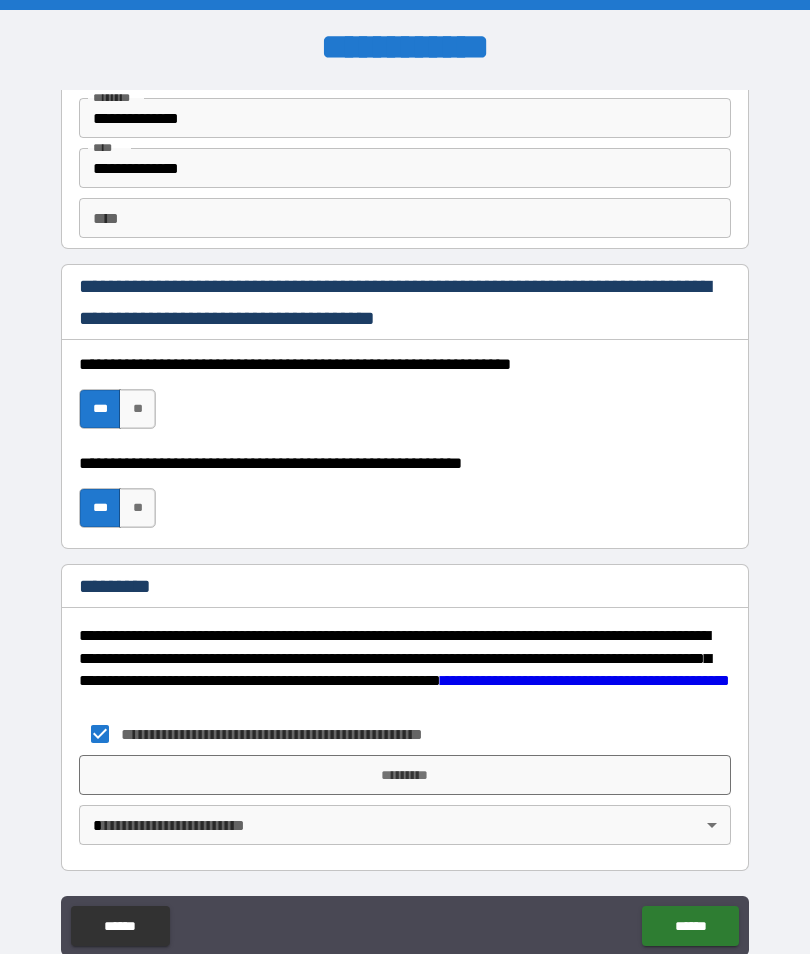 click on "*********" at bounding box center [405, 775] 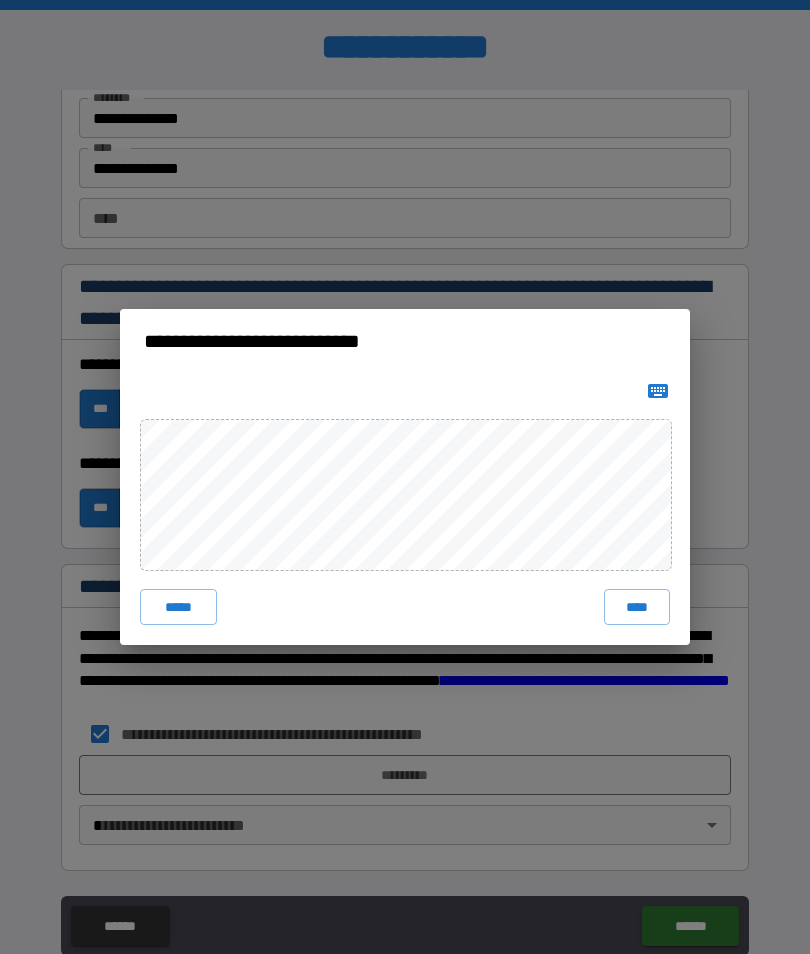 click on "****" at bounding box center (637, 607) 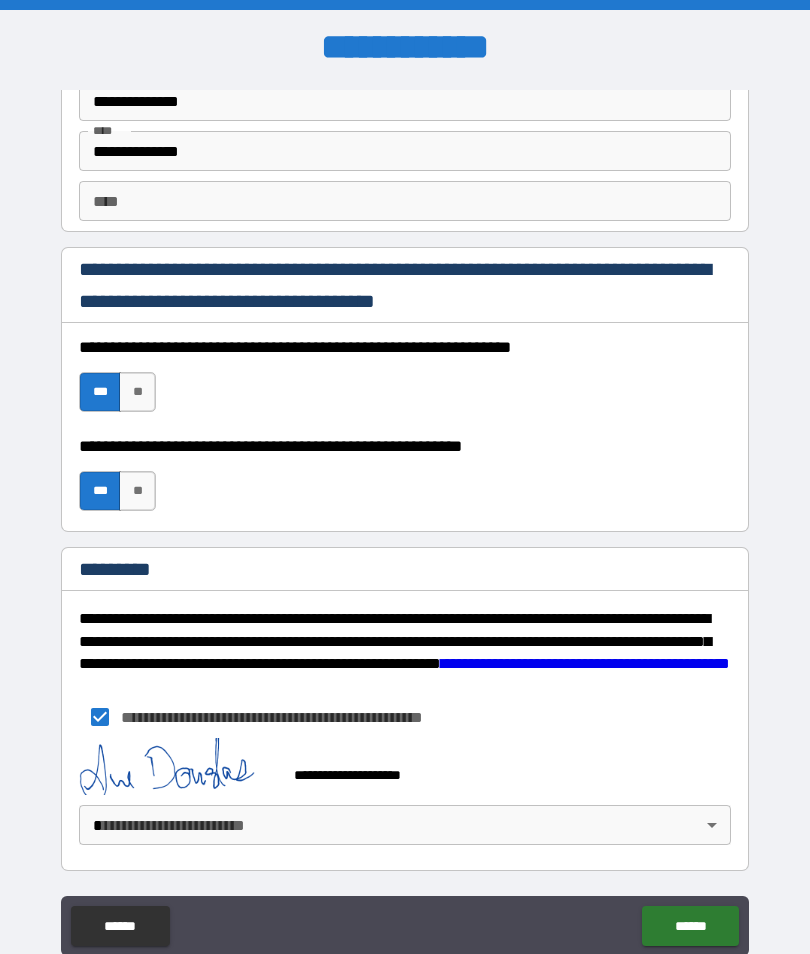 scroll, scrollTop: 2737, scrollLeft: 0, axis: vertical 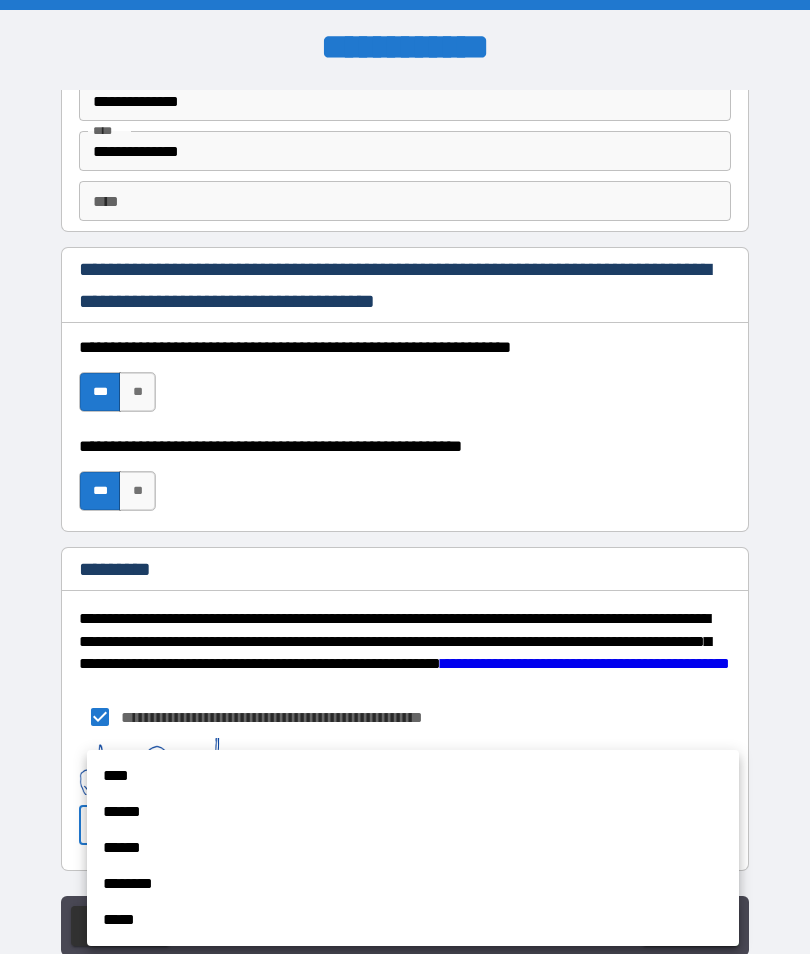 click on "****" at bounding box center (413, 776) 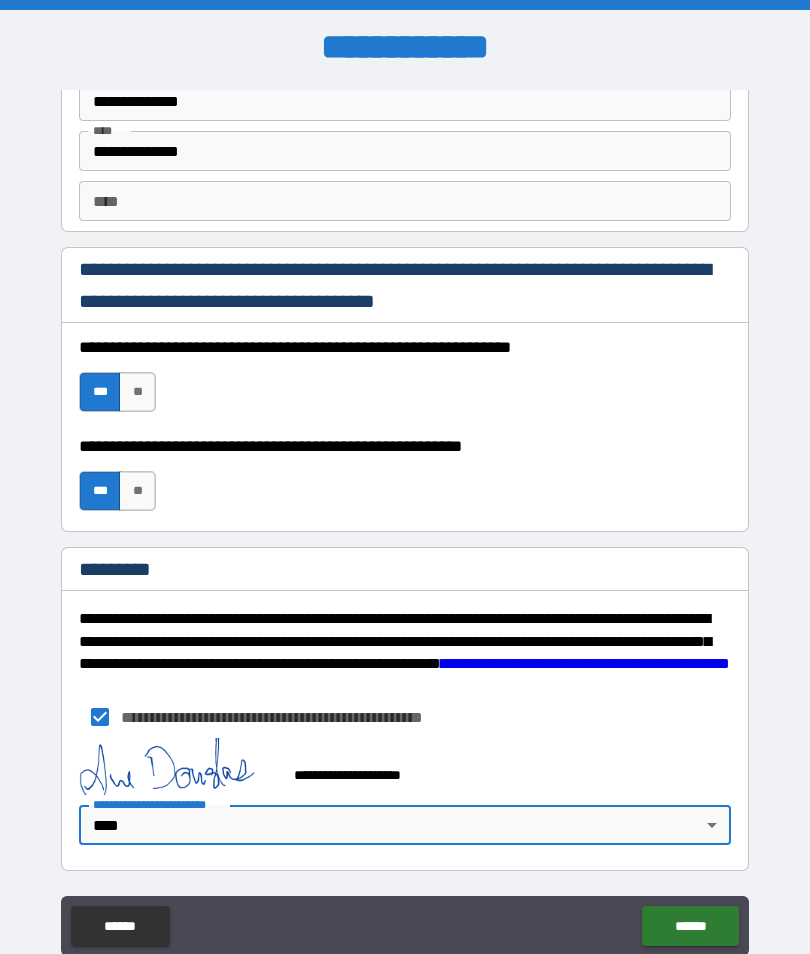 click on "******" at bounding box center (690, 926) 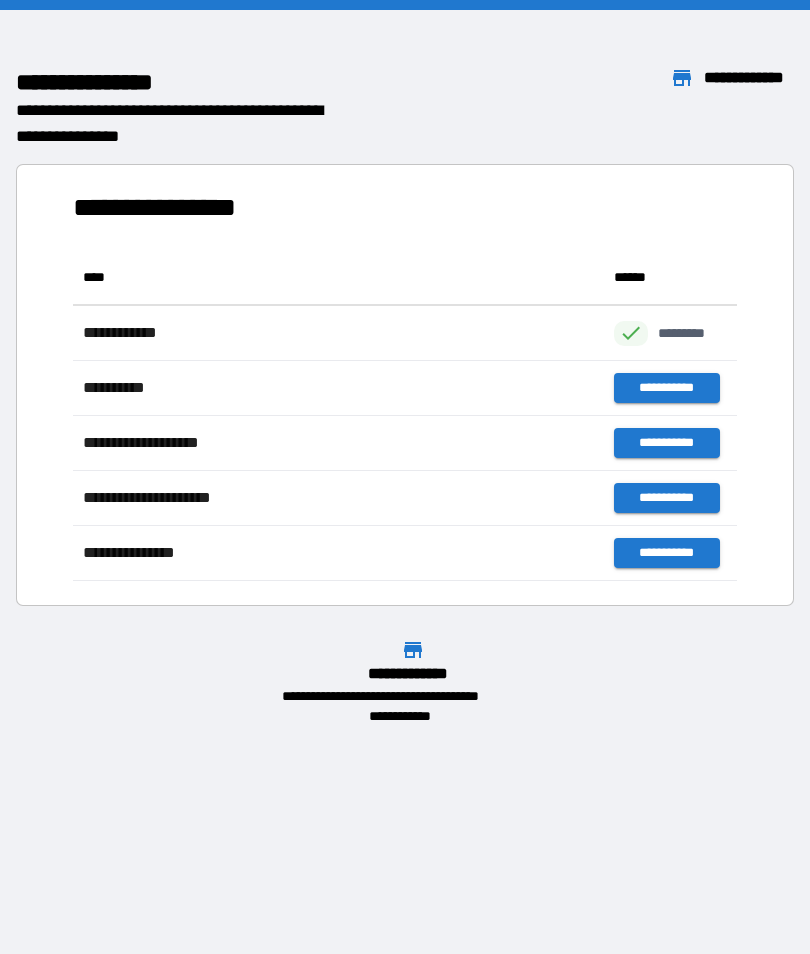 scroll, scrollTop: 1, scrollLeft: 1, axis: both 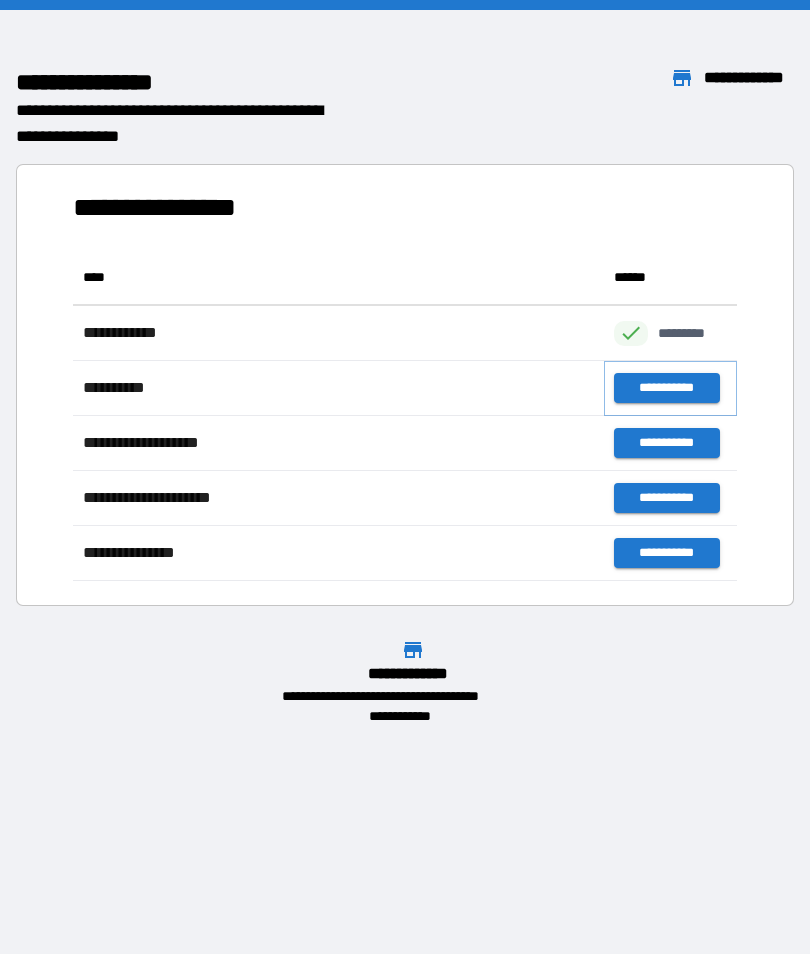 click on "**********" at bounding box center (666, 388) 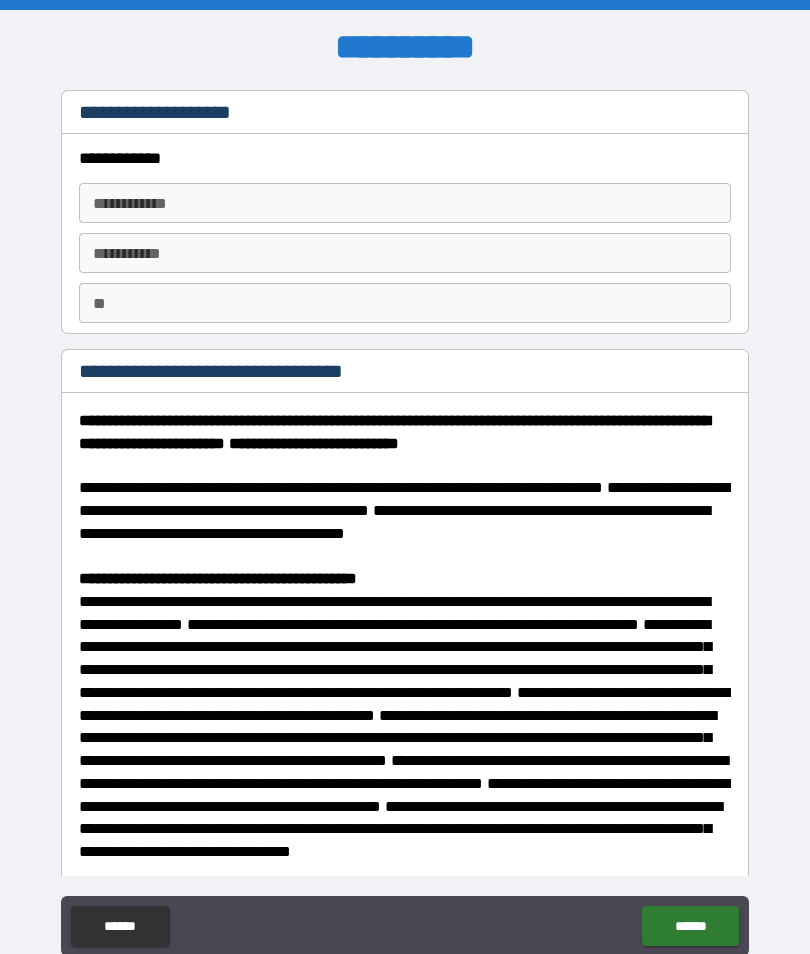 type on "*" 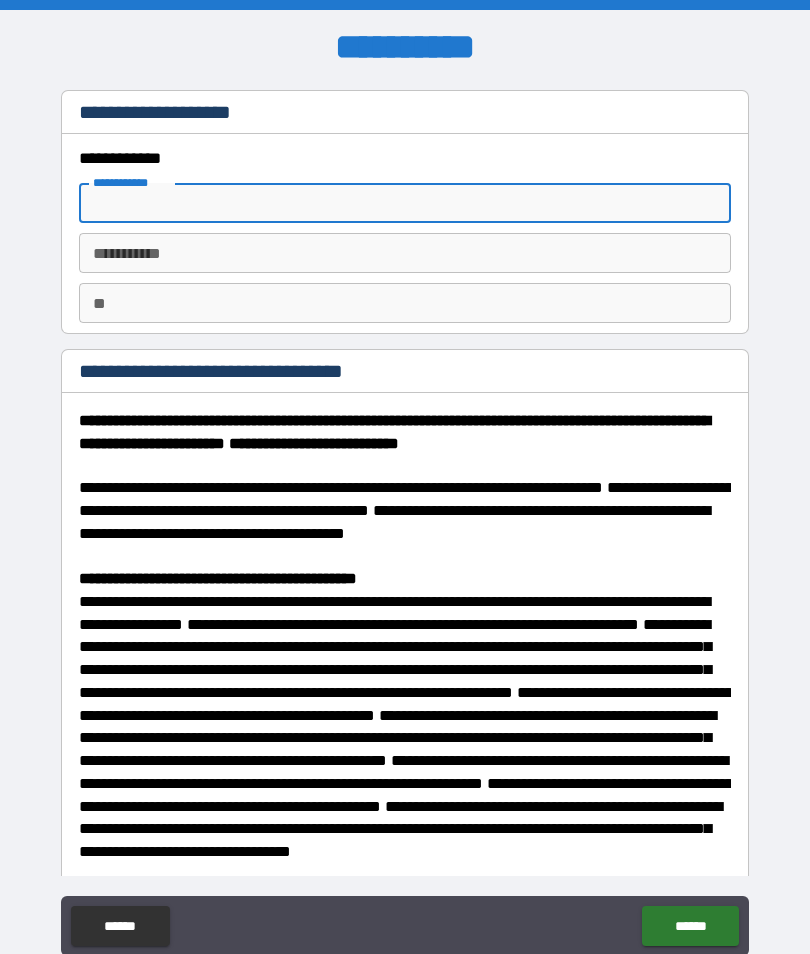 type on "***" 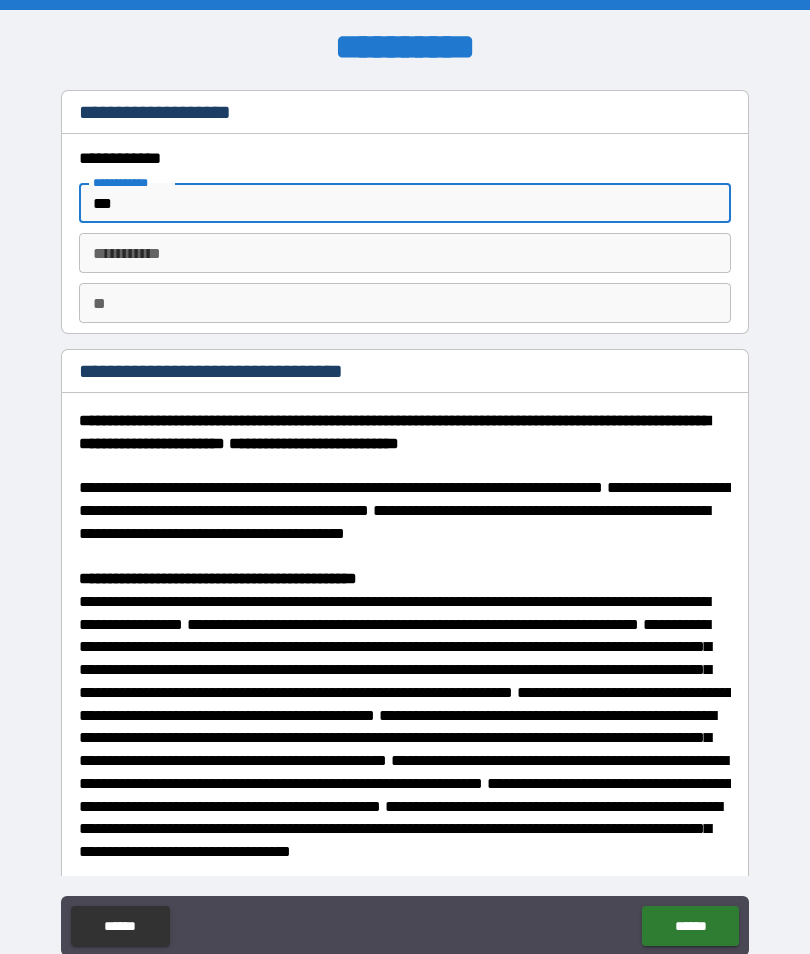 type on "*" 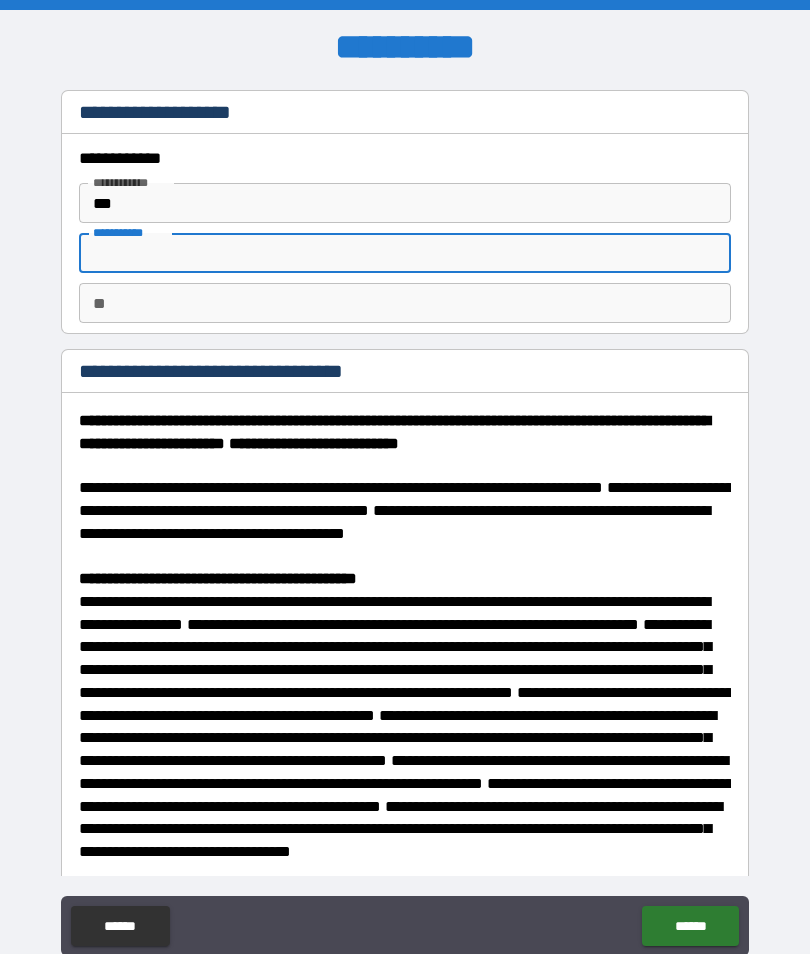 type on "*" 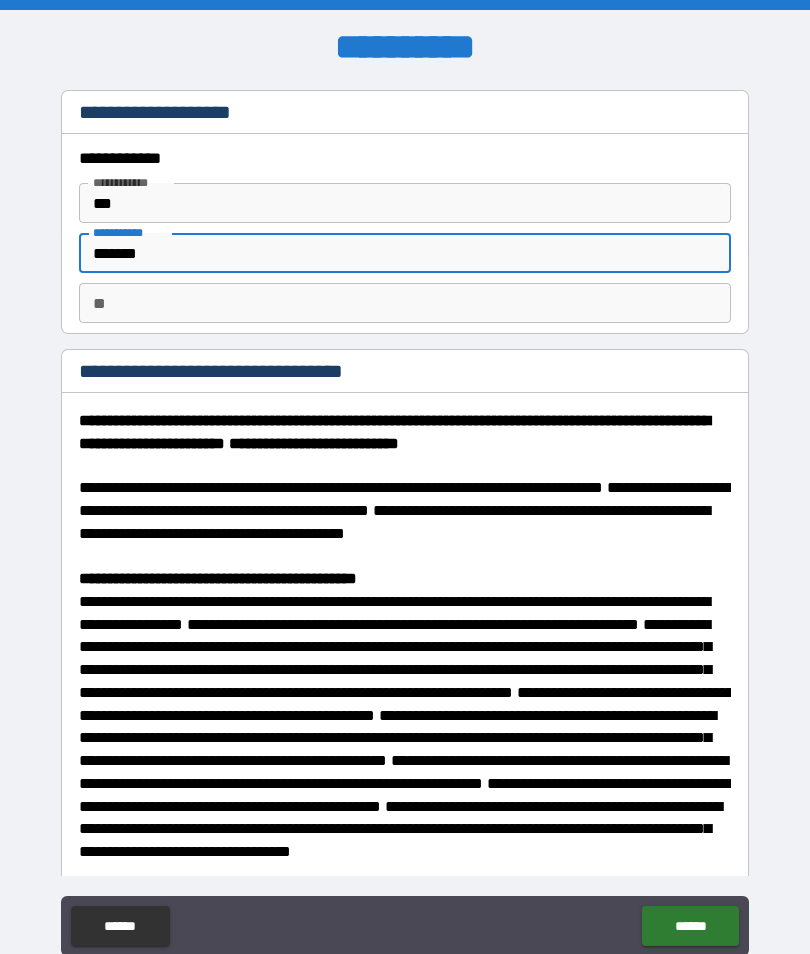 type on "*" 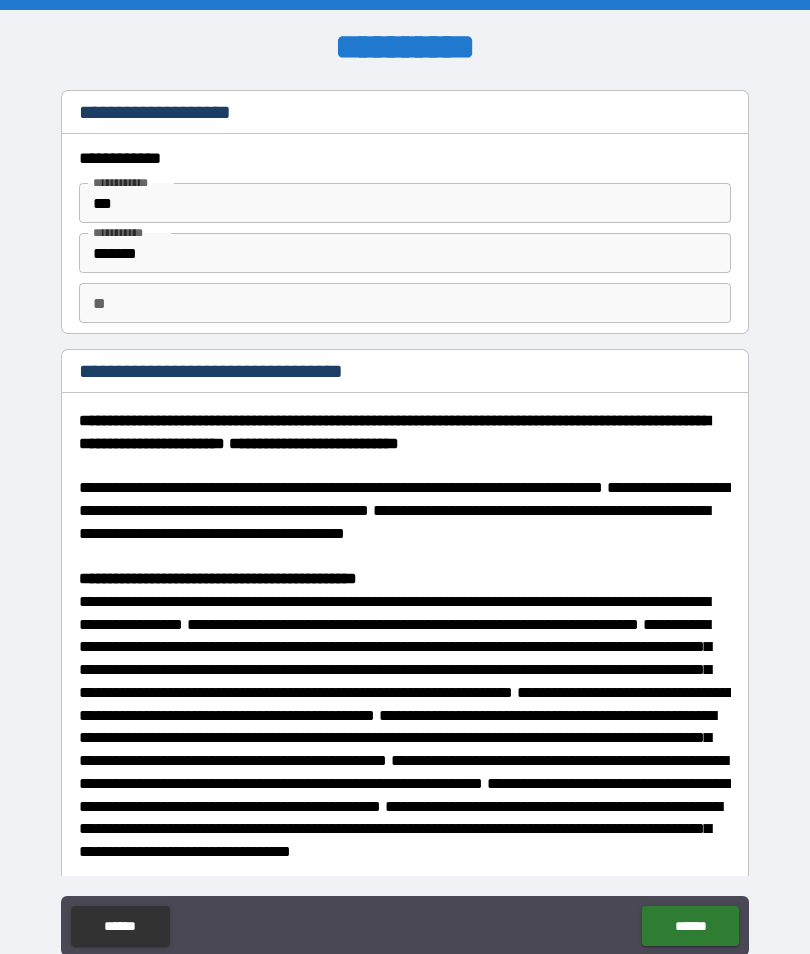 type on "*" 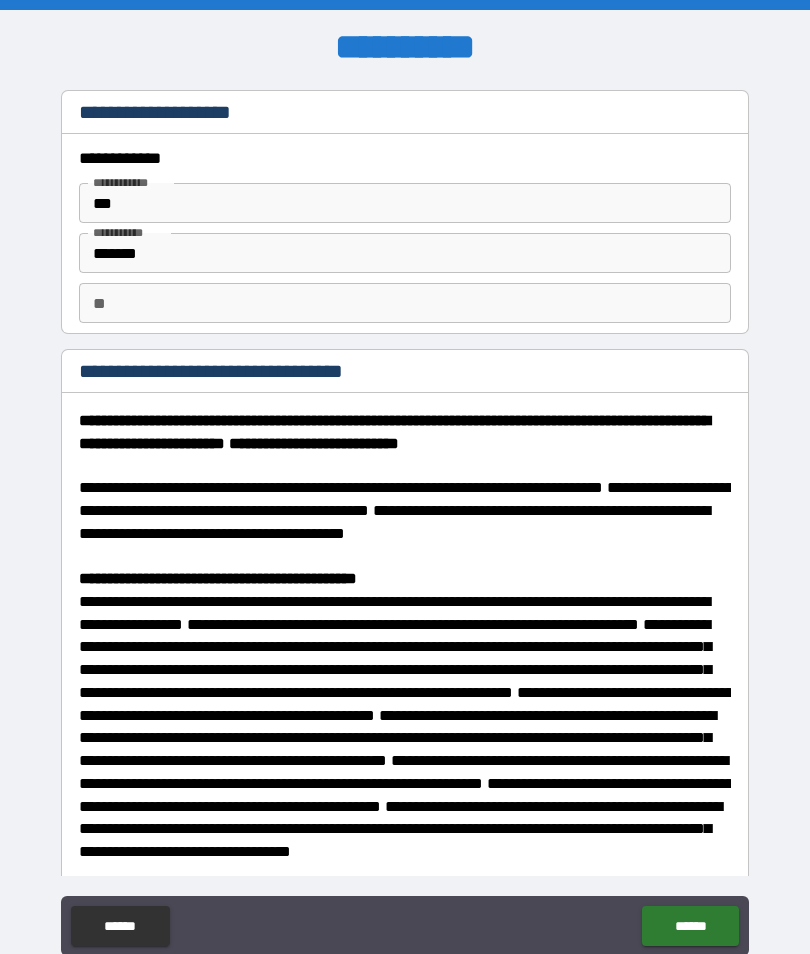click on "**" at bounding box center [405, 303] 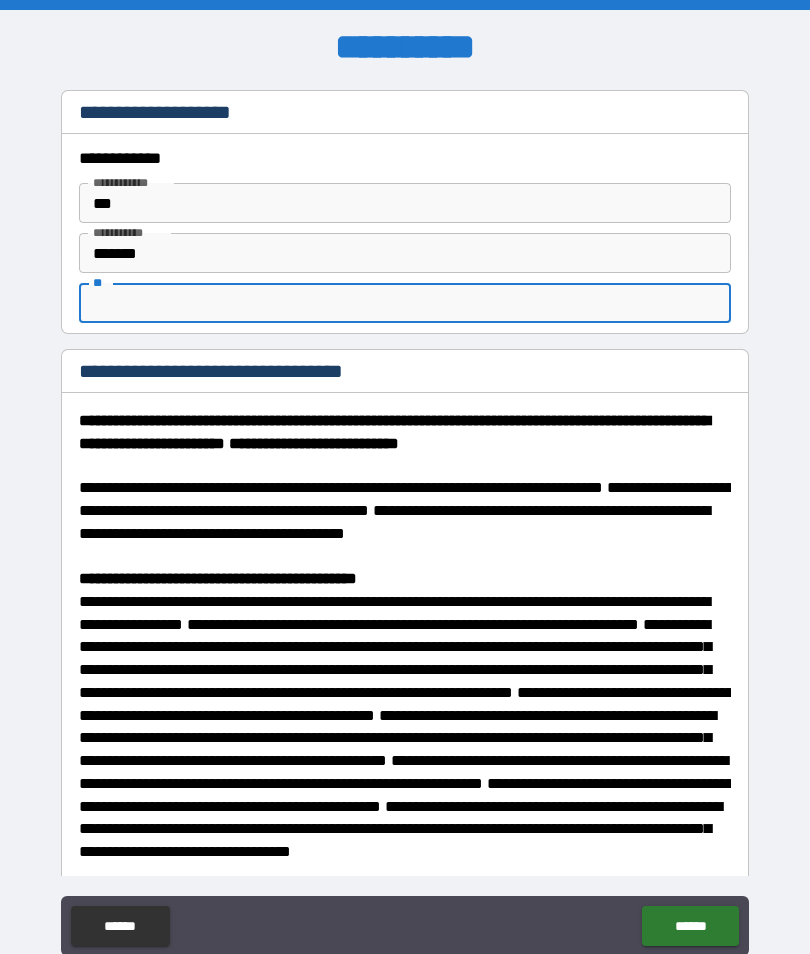 type on "*" 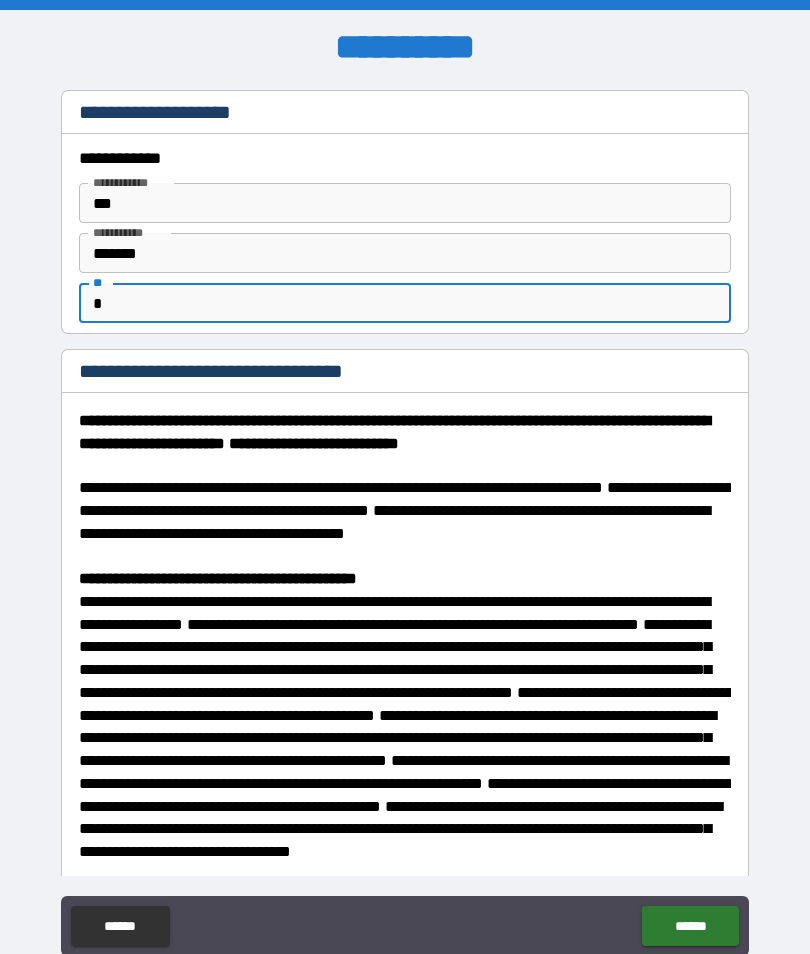 type on "*" 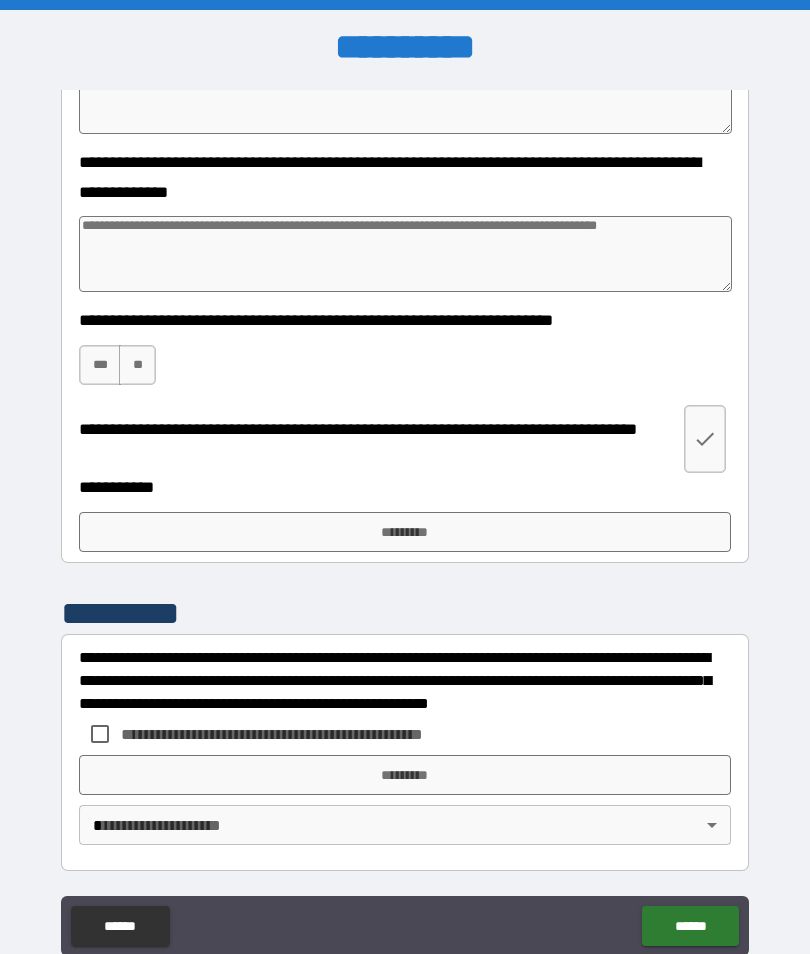 scroll, scrollTop: 5588, scrollLeft: 0, axis: vertical 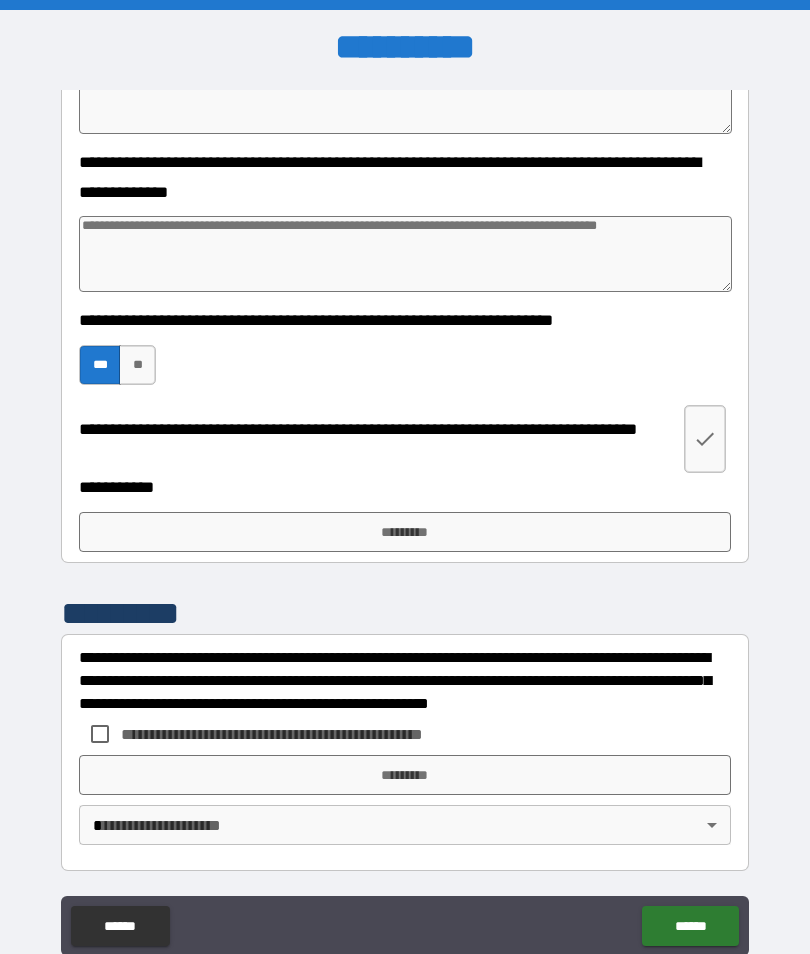 type on "*" 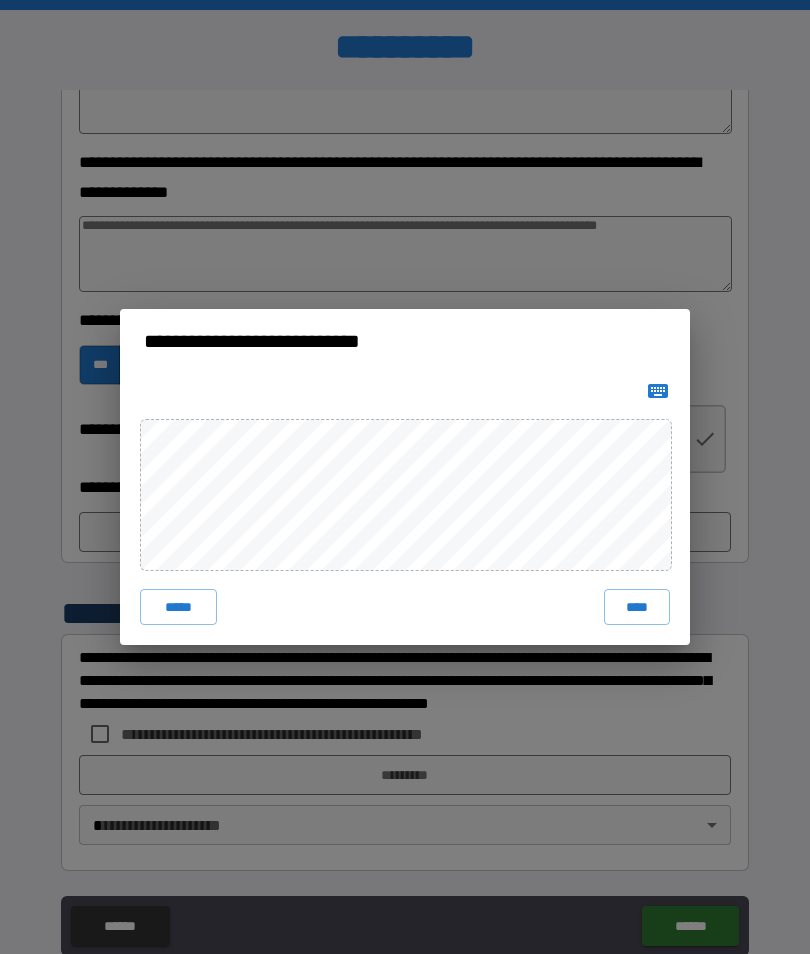 click on "****" at bounding box center (637, 607) 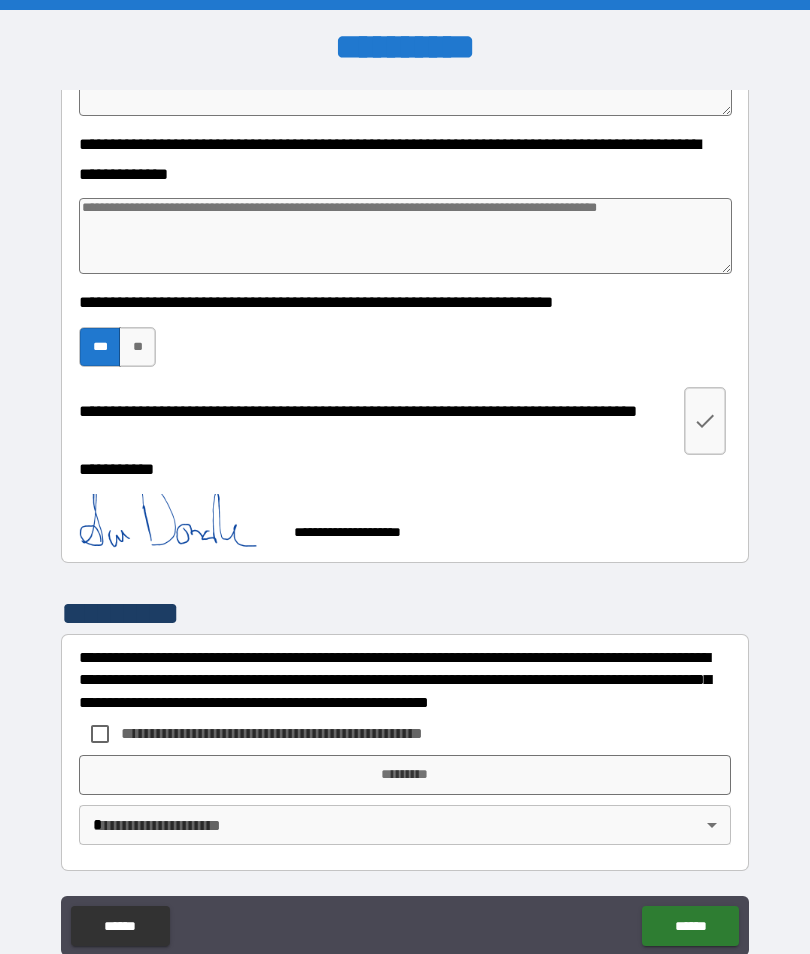 scroll, scrollTop: 5672, scrollLeft: 0, axis: vertical 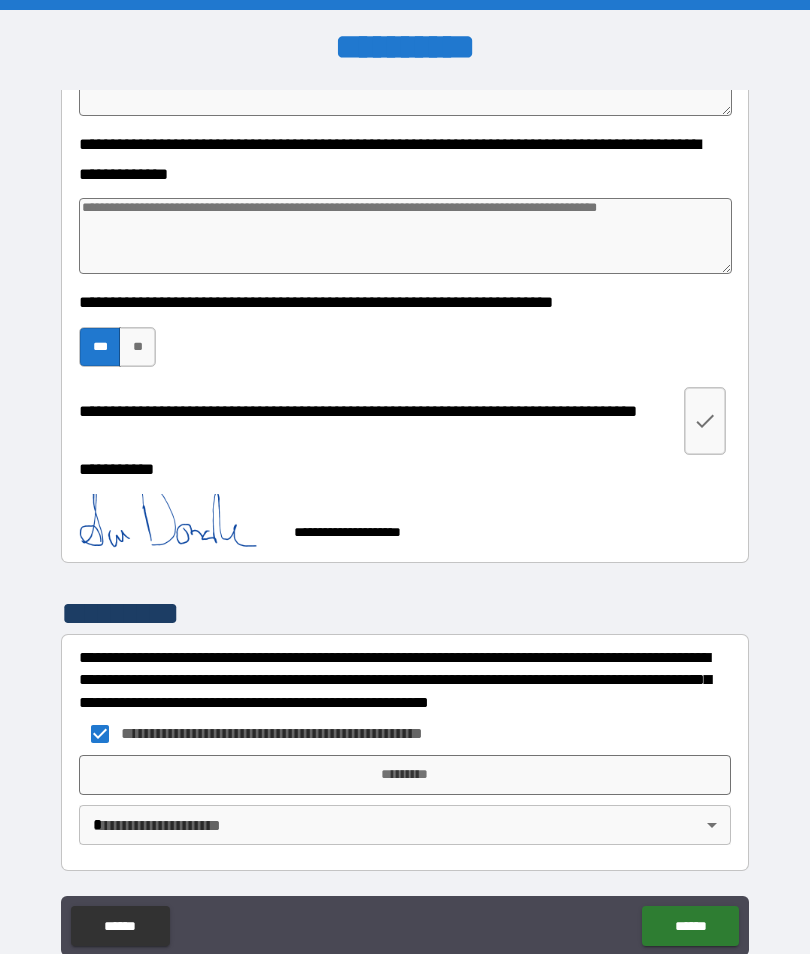 type on "*" 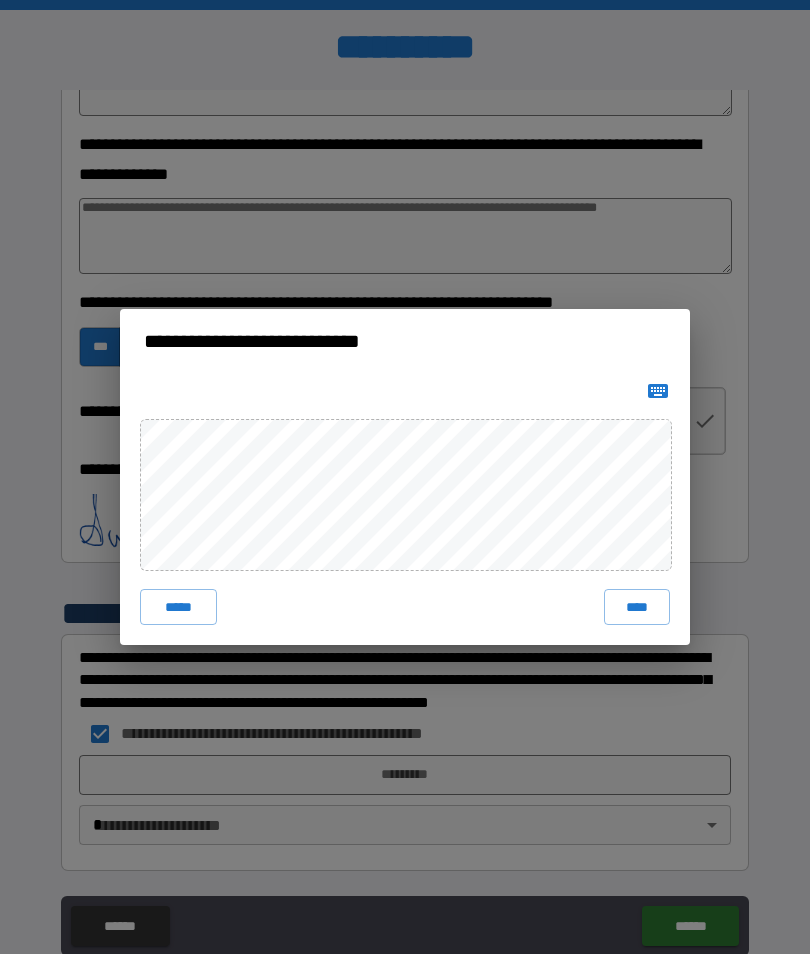 click on "****" at bounding box center [637, 607] 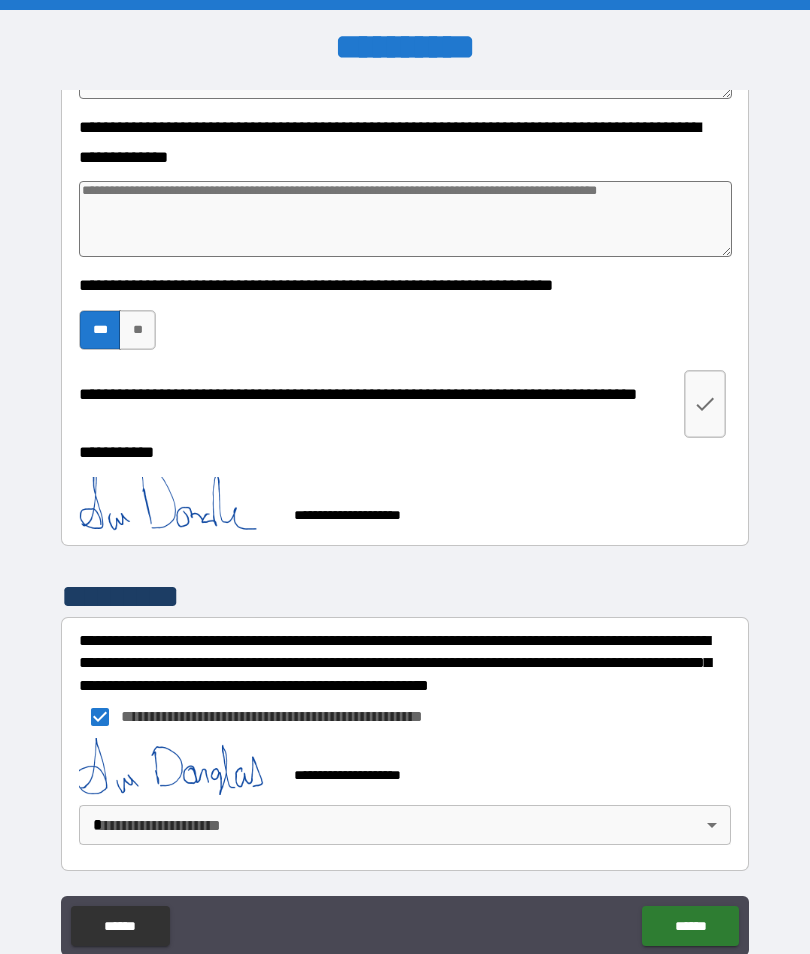 scroll, scrollTop: 5689, scrollLeft: 0, axis: vertical 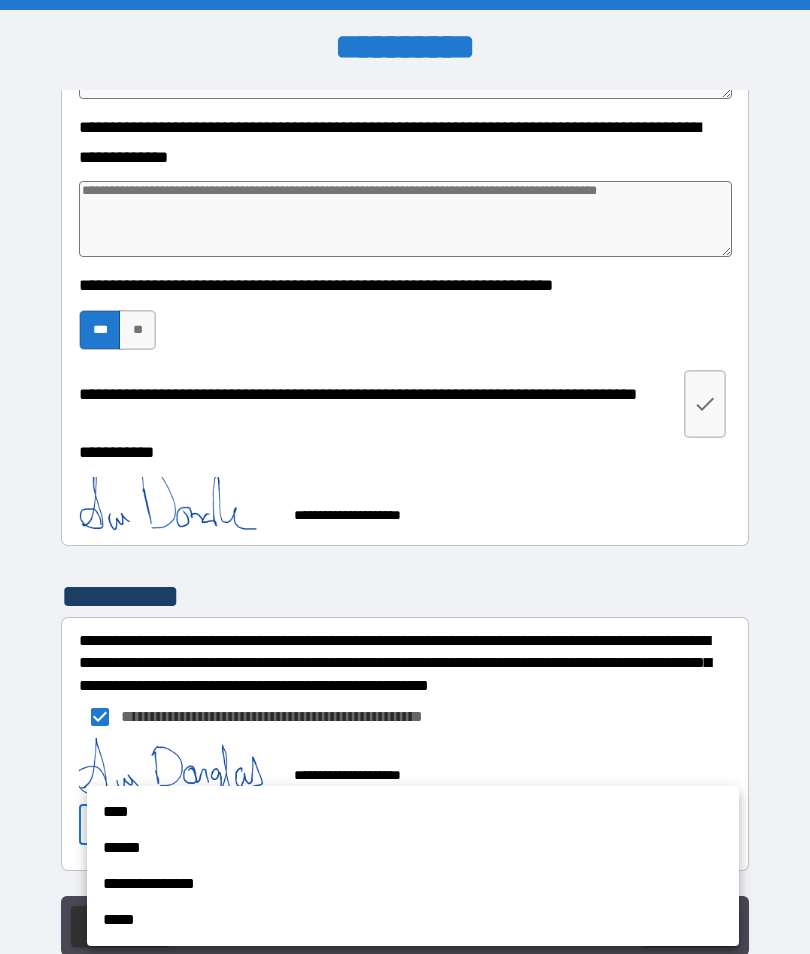 click on "****" at bounding box center (413, 812) 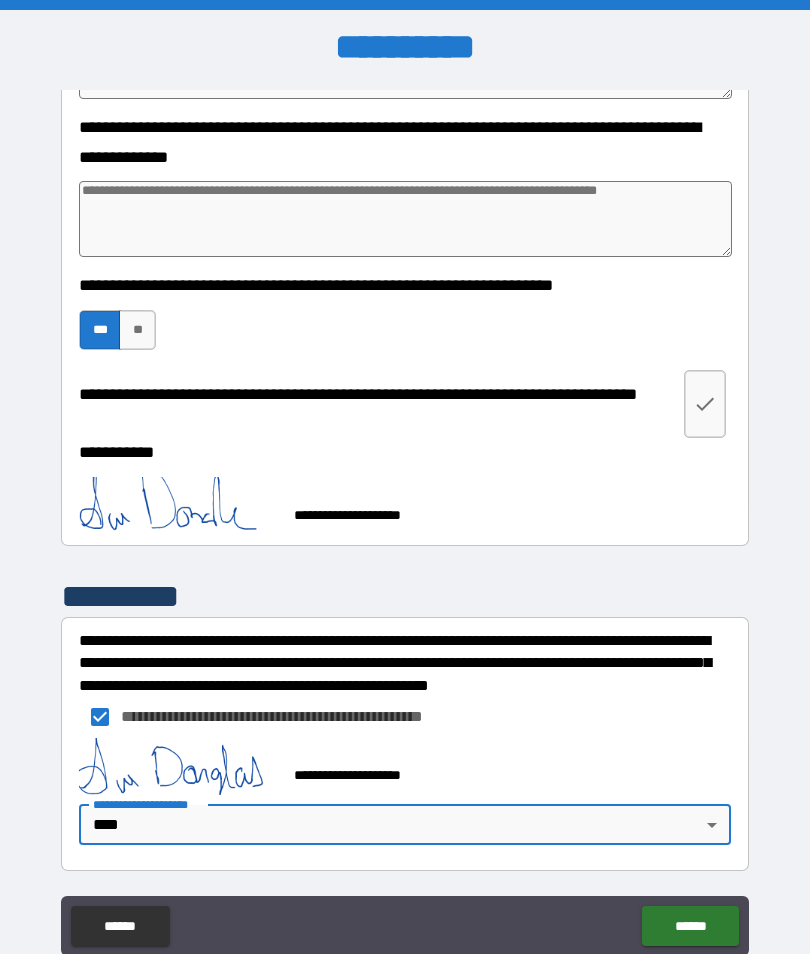 type on "*" 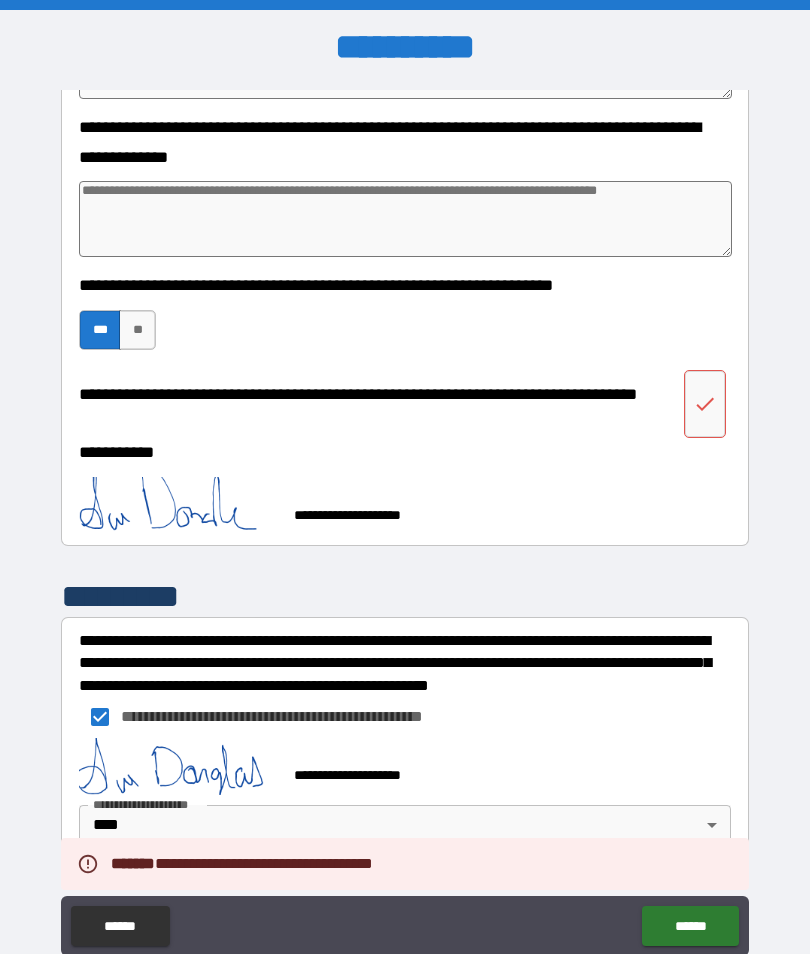 type on "*" 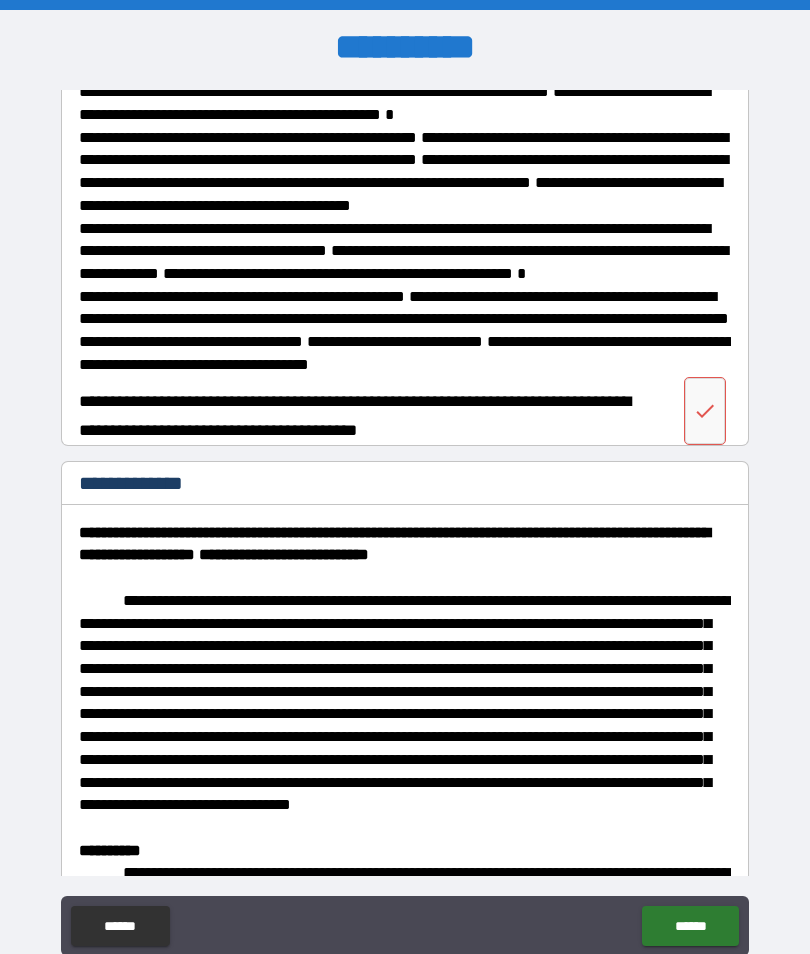 scroll, scrollTop: 4133, scrollLeft: 0, axis: vertical 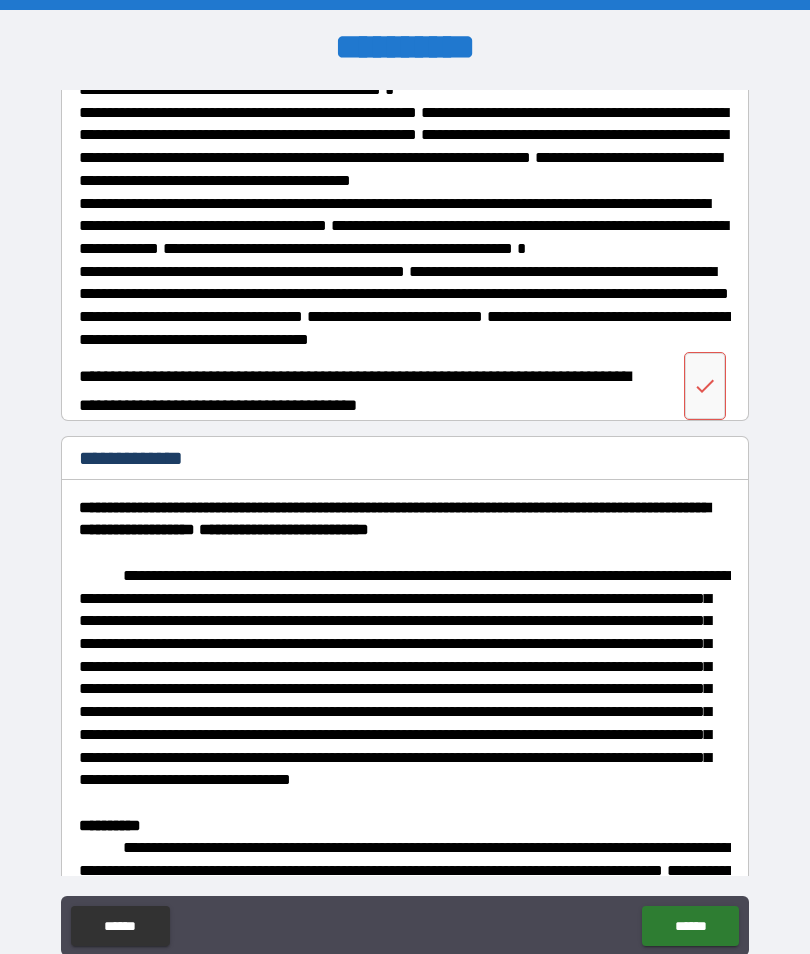 click 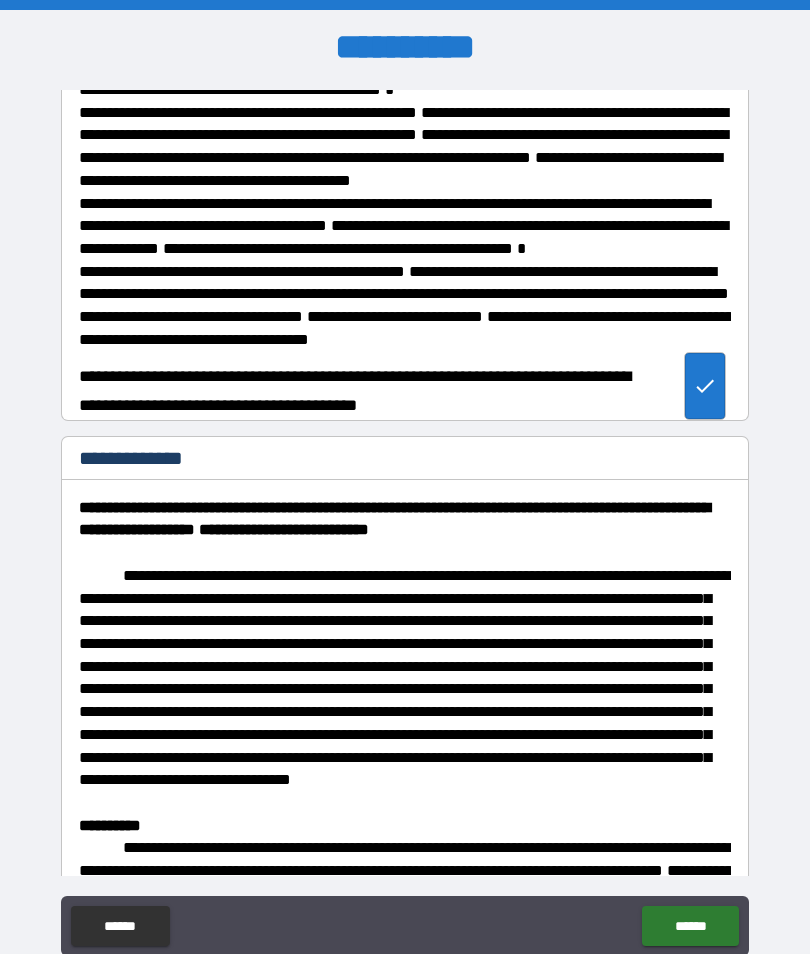 type on "*" 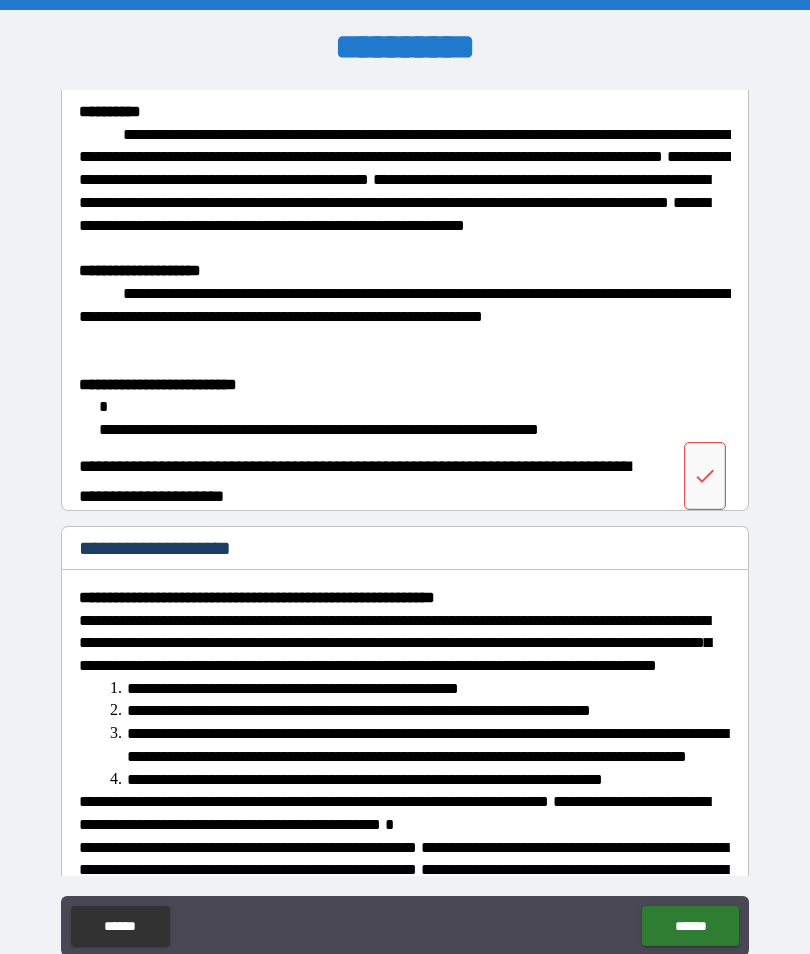 scroll, scrollTop: 3398, scrollLeft: 0, axis: vertical 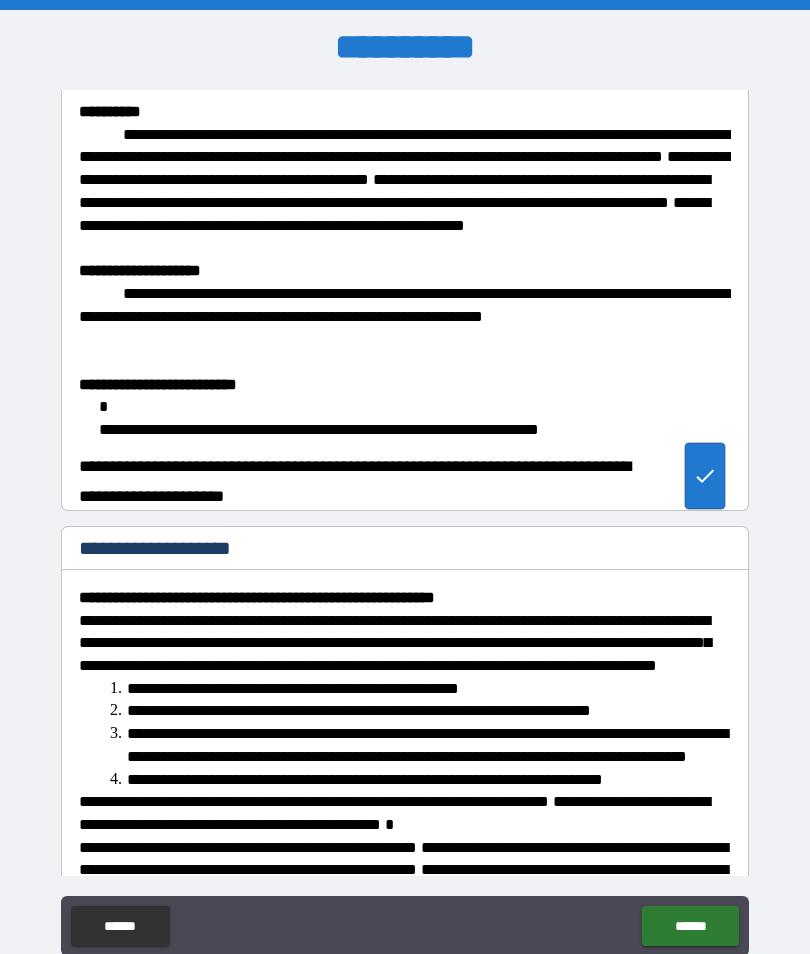 type on "*" 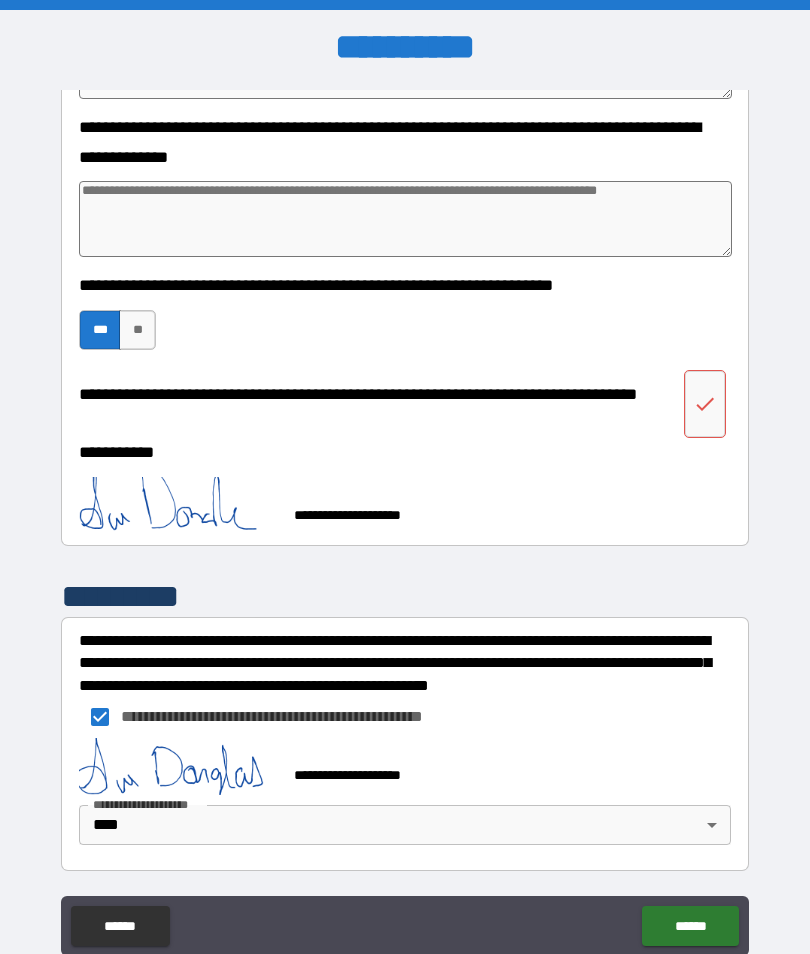 scroll, scrollTop: 5716, scrollLeft: 0, axis: vertical 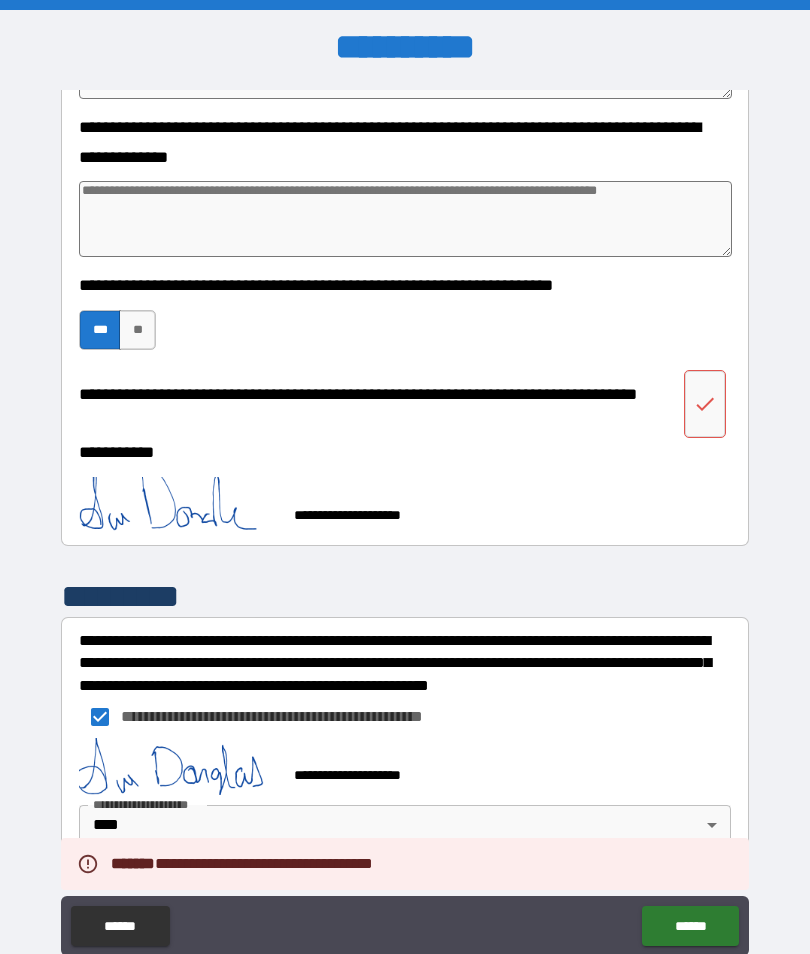 type on "*" 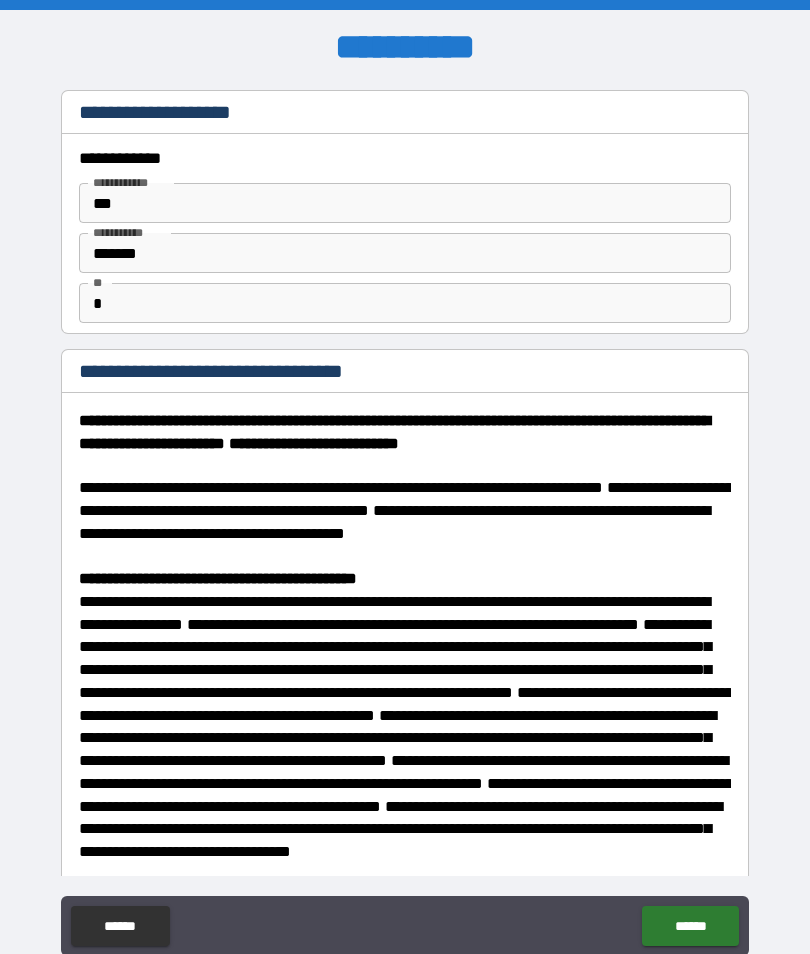 scroll, scrollTop: 0, scrollLeft: 0, axis: both 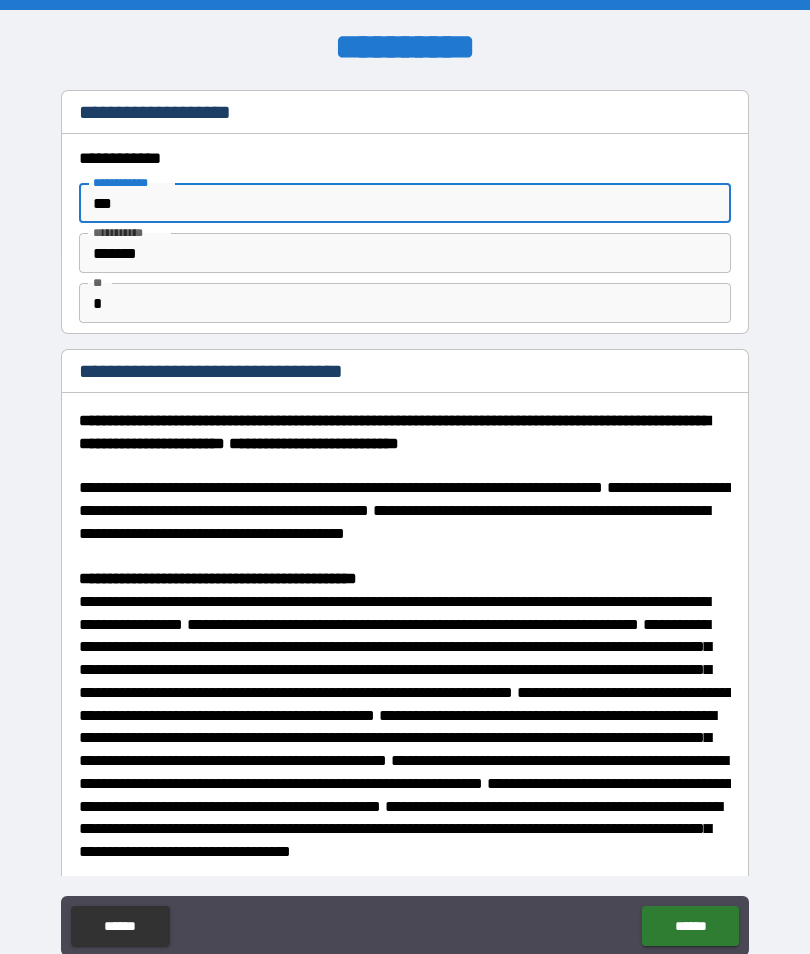 type on "**" 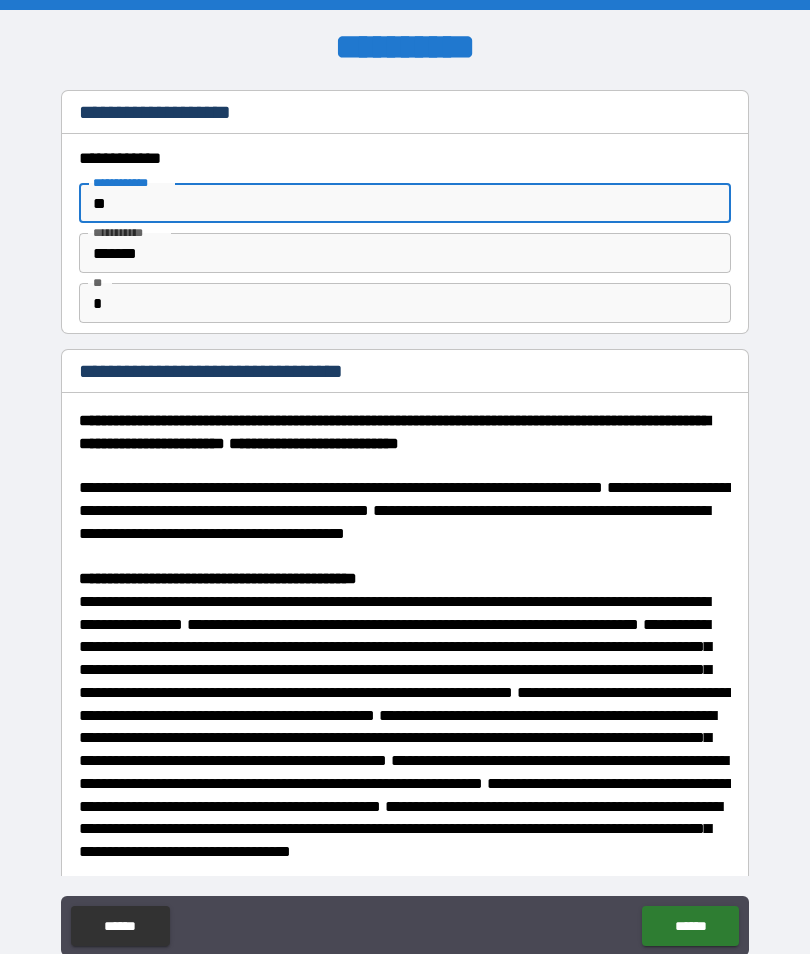 type on "*" 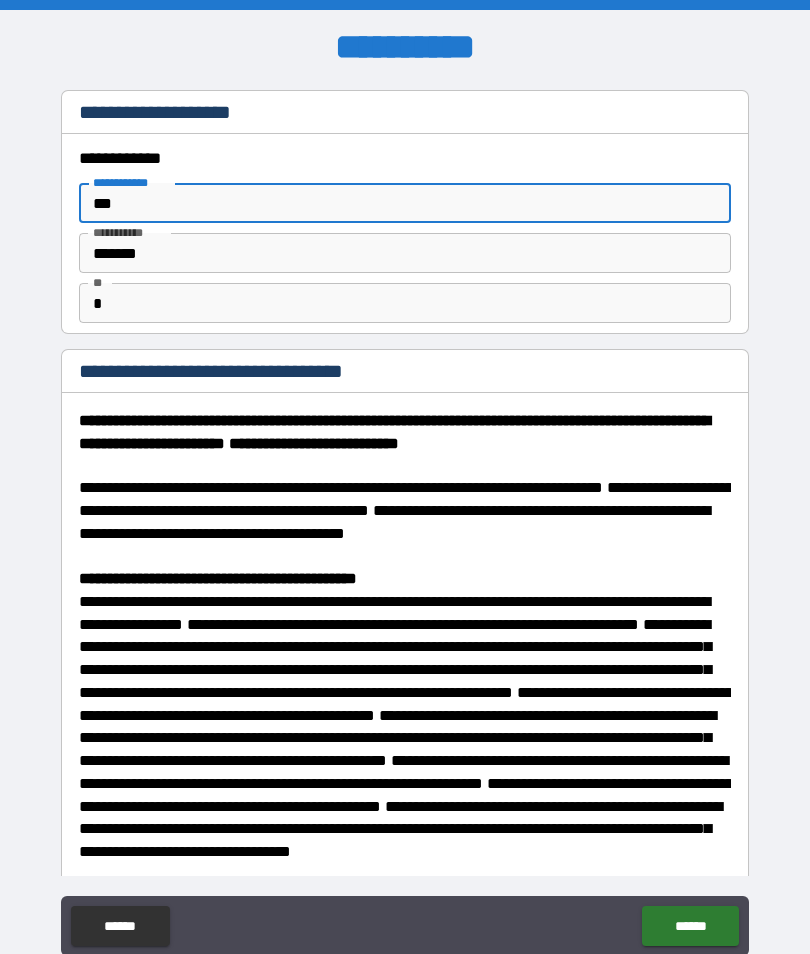 type on "*" 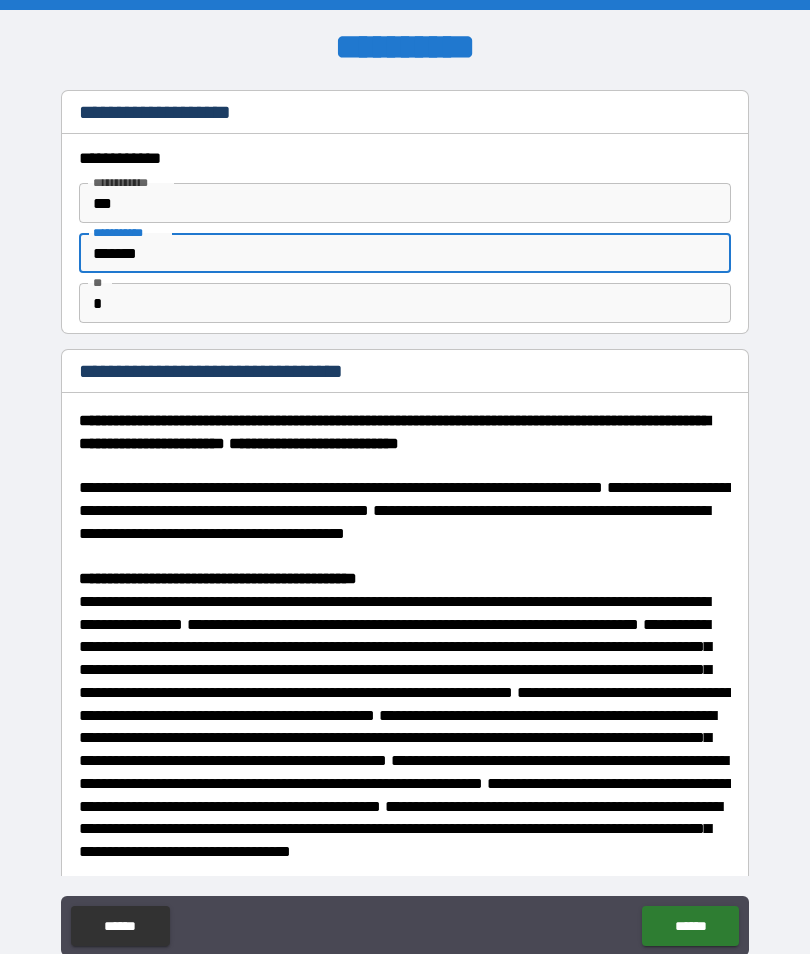 type on "******" 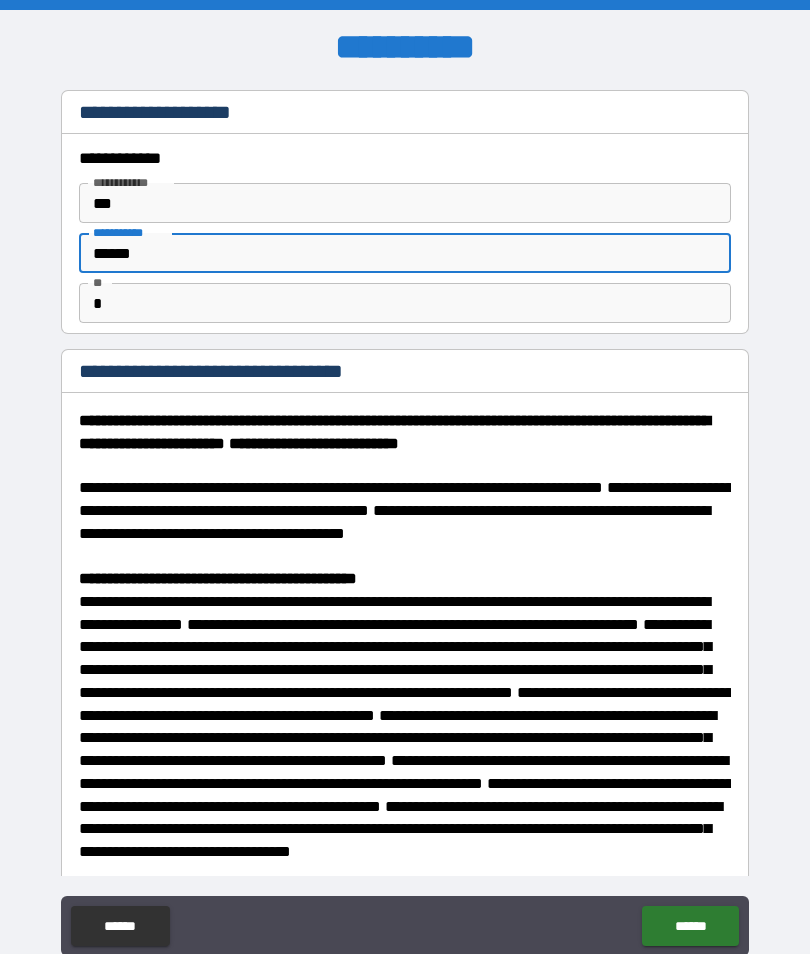 type on "*" 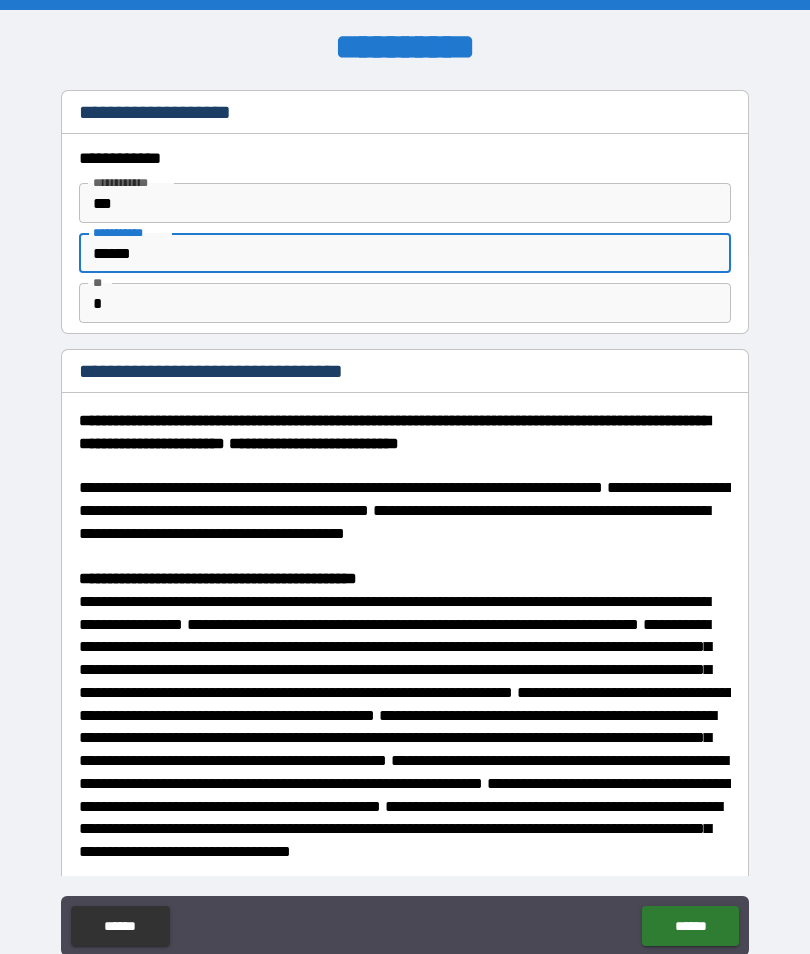 type on "*******" 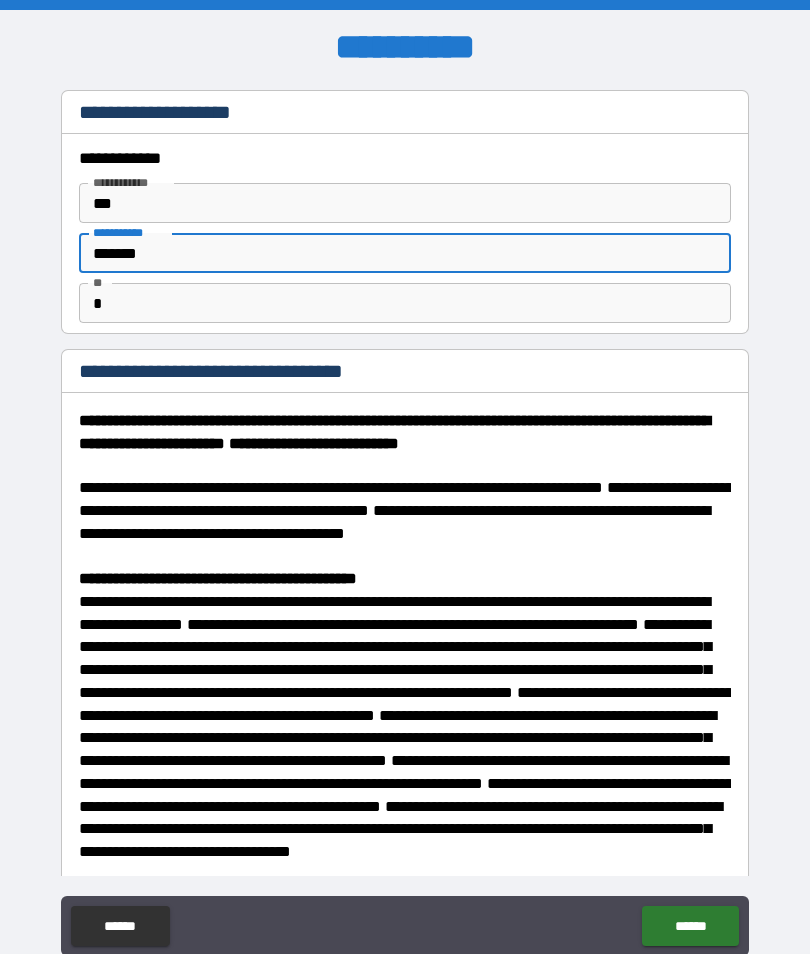 type on "*" 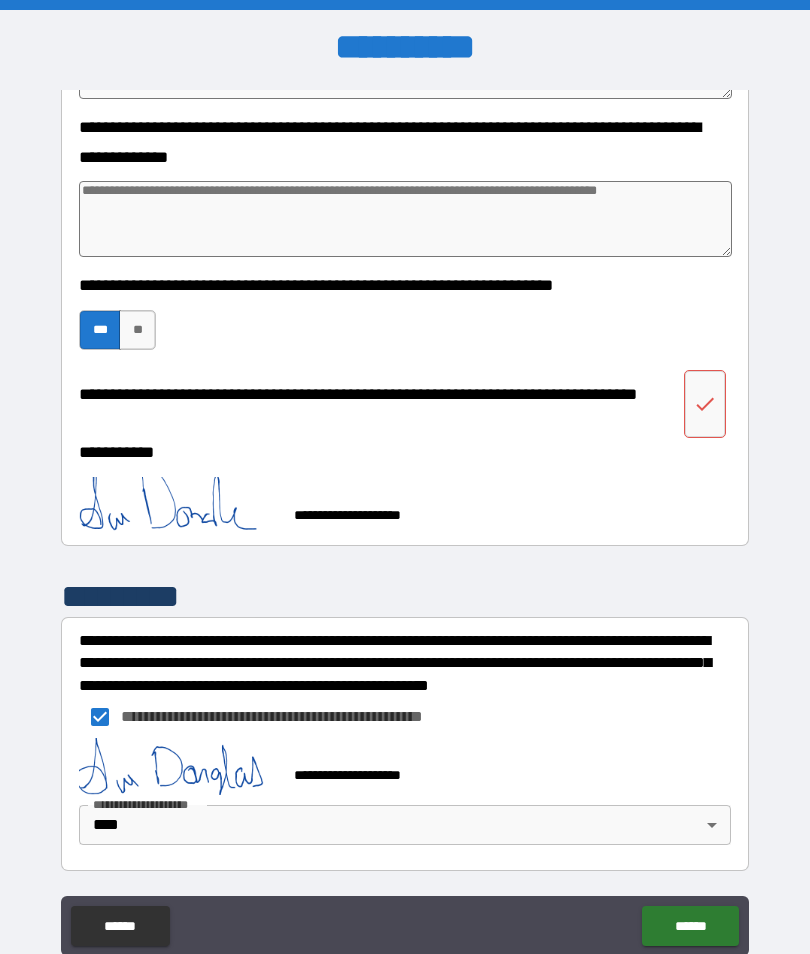 scroll, scrollTop: 5716, scrollLeft: 0, axis: vertical 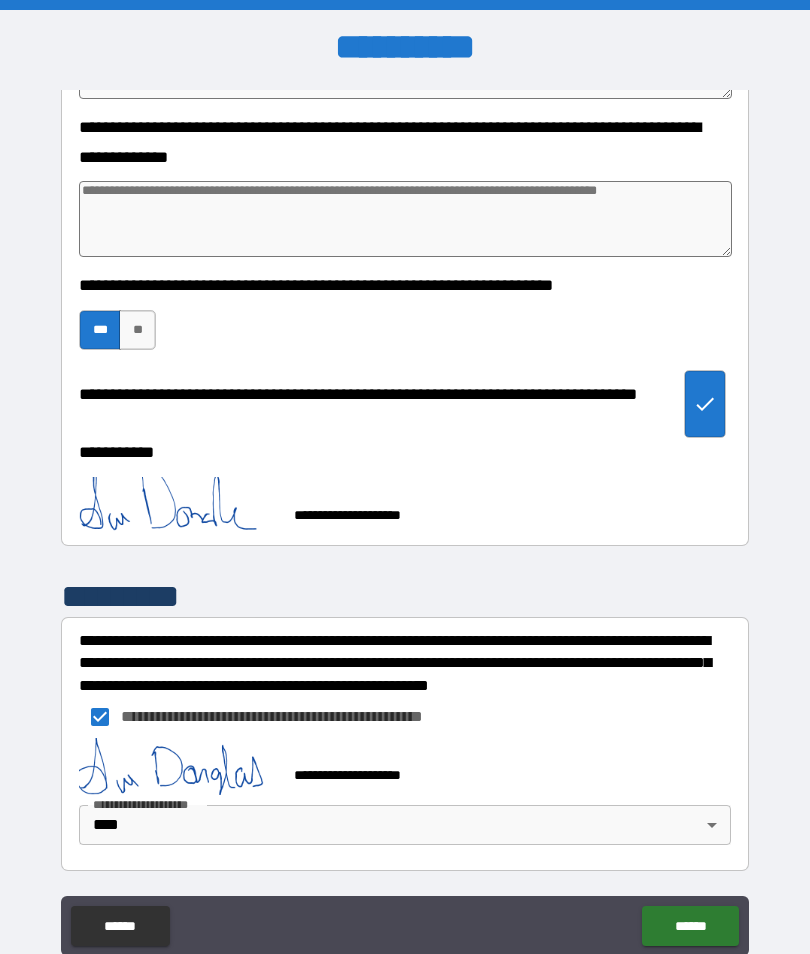 type on "*" 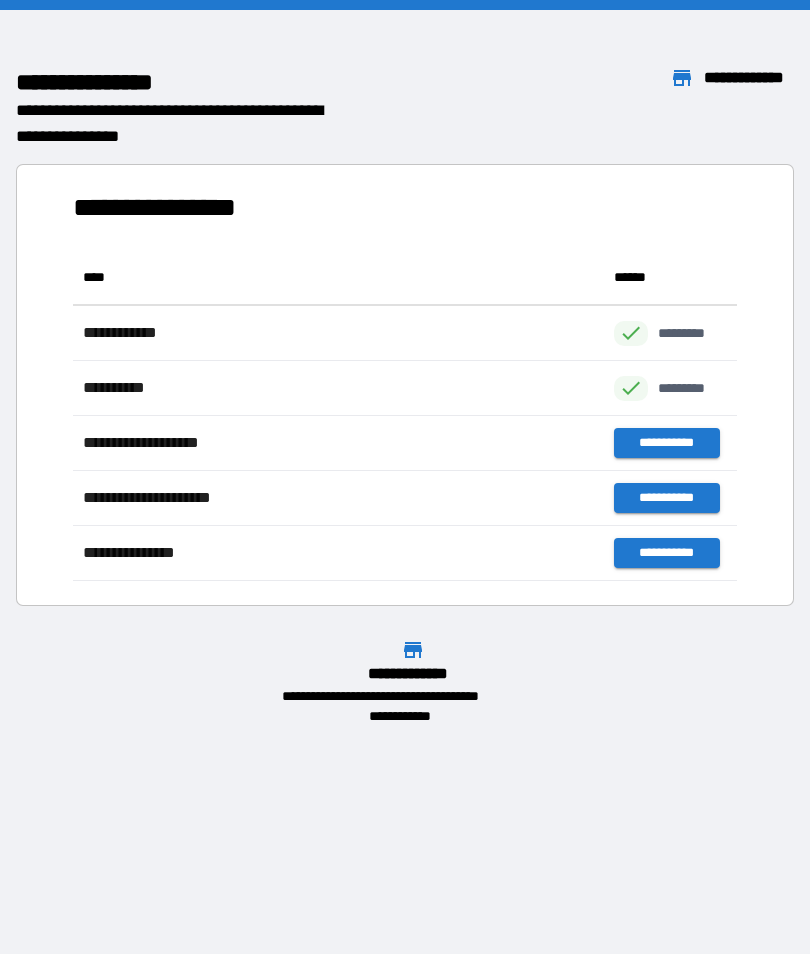 scroll, scrollTop: 1, scrollLeft: 1, axis: both 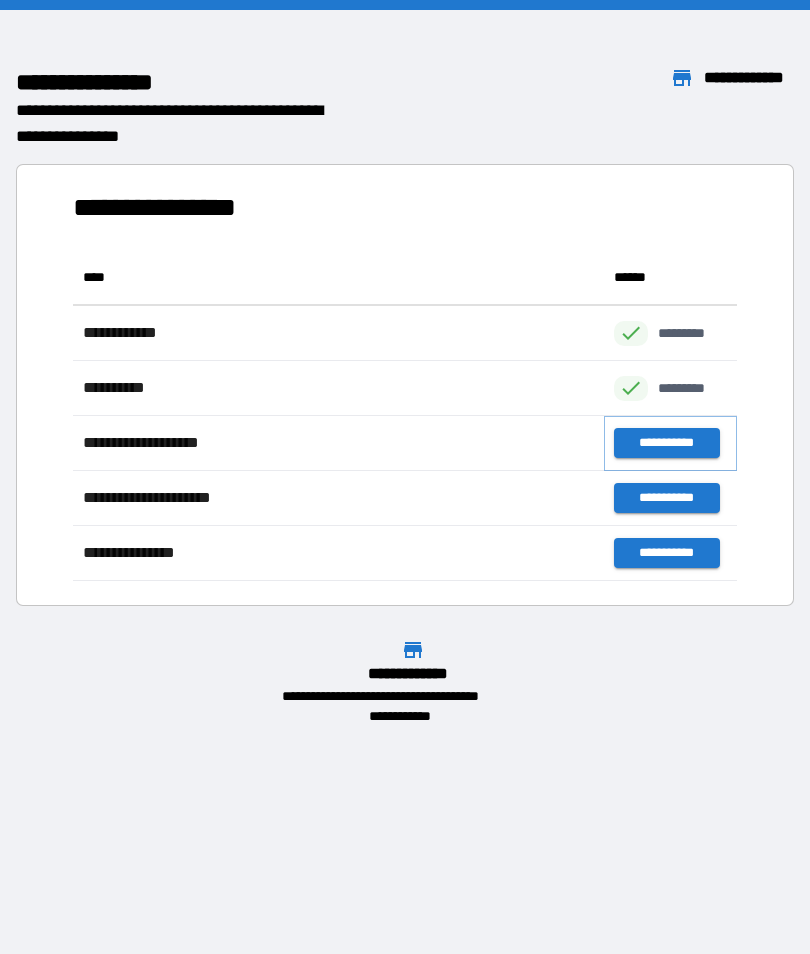 click on "**********" at bounding box center (666, 443) 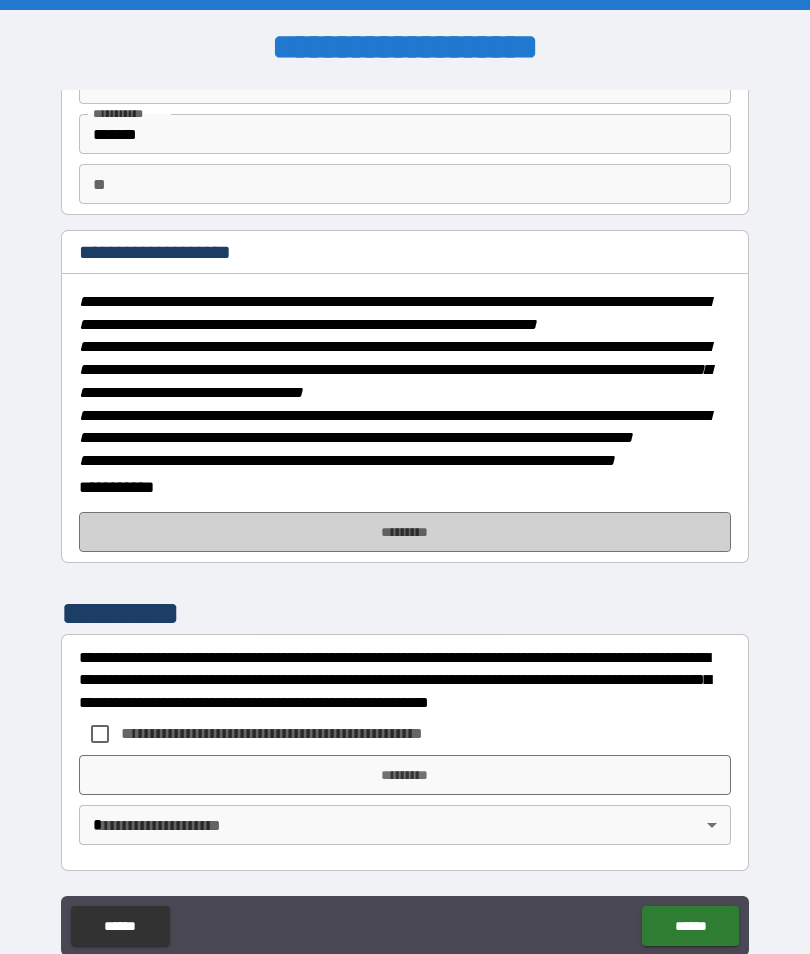 scroll, scrollTop: 157, scrollLeft: 0, axis: vertical 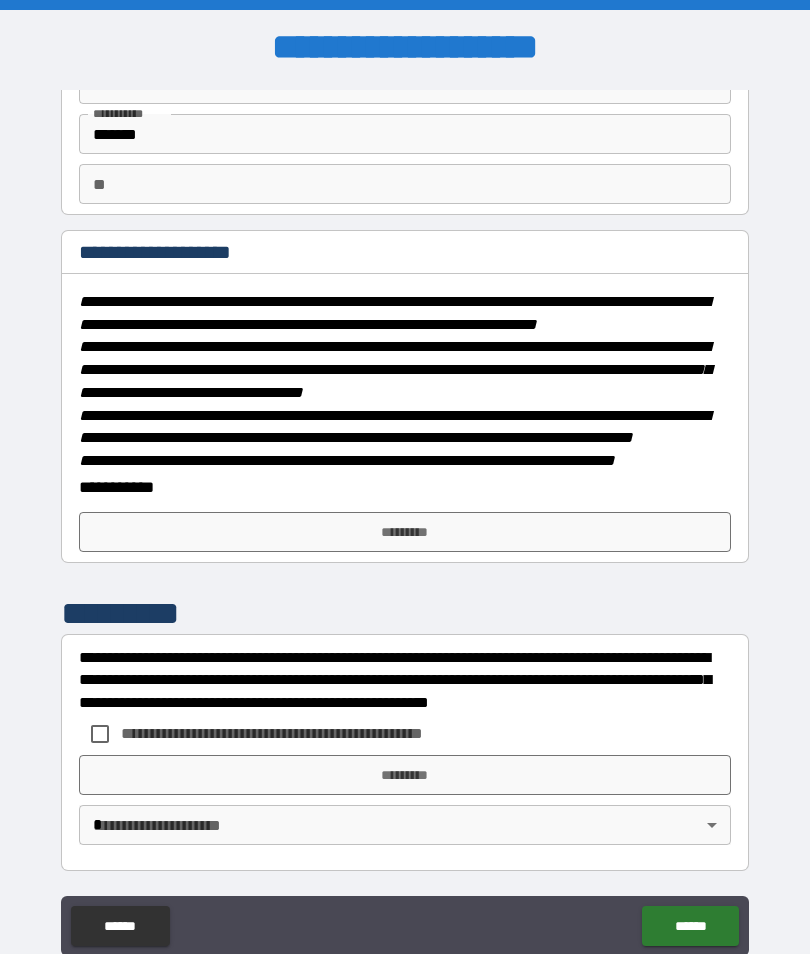 click on "*********" at bounding box center [405, 532] 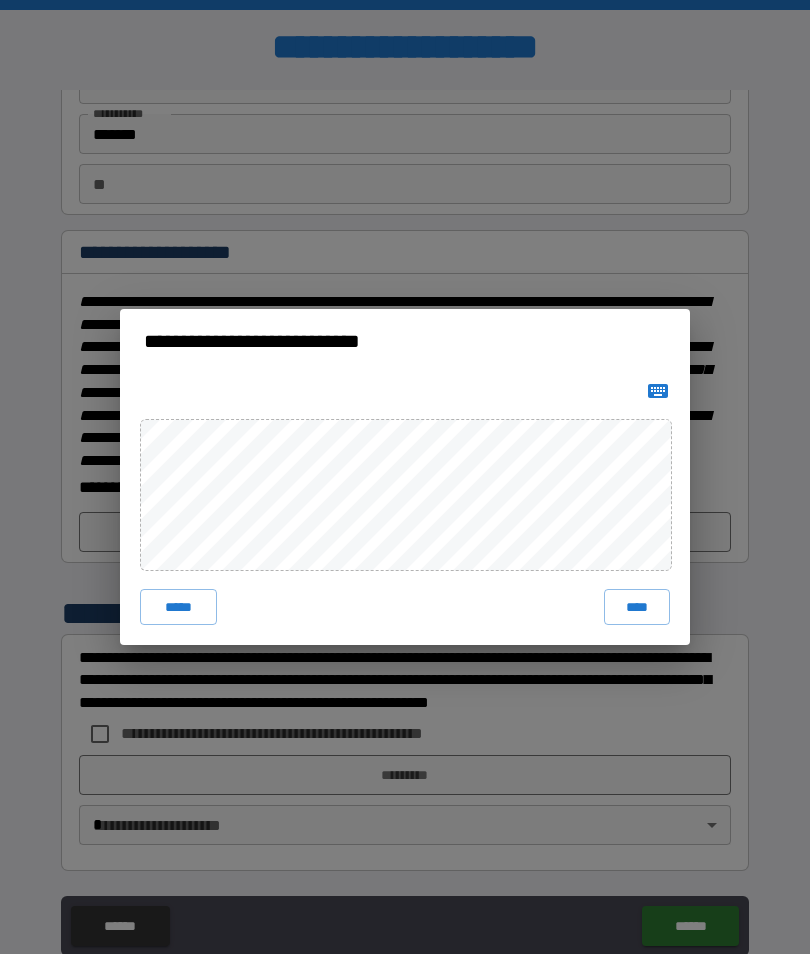 click on "****" at bounding box center (637, 607) 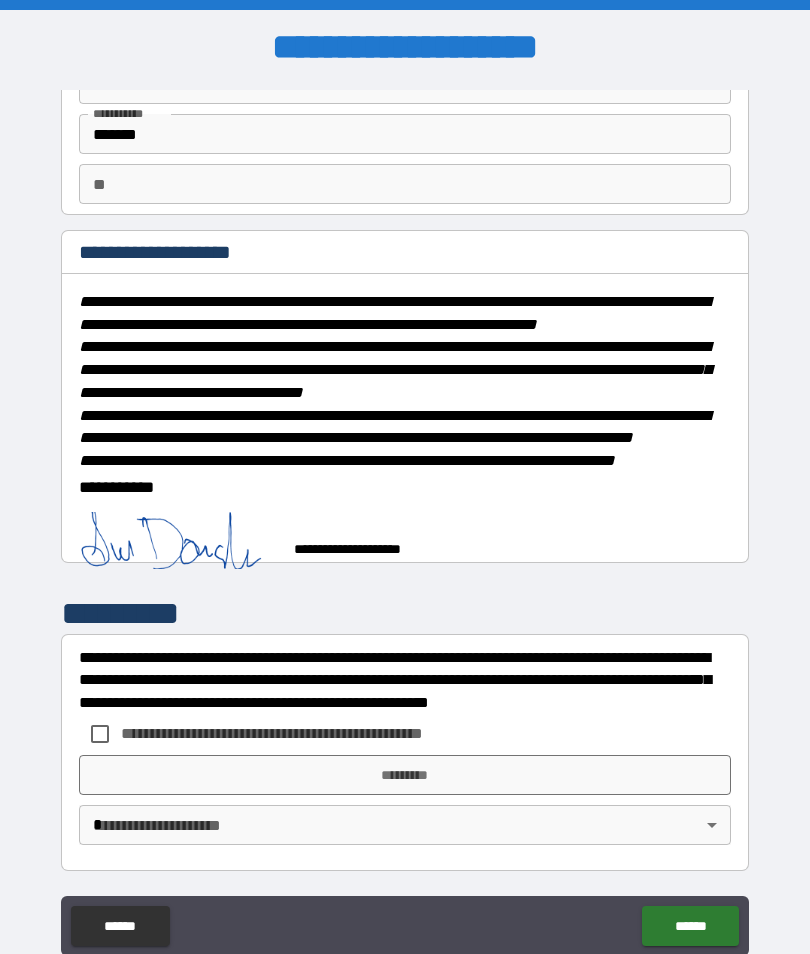 scroll, scrollTop: 147, scrollLeft: 0, axis: vertical 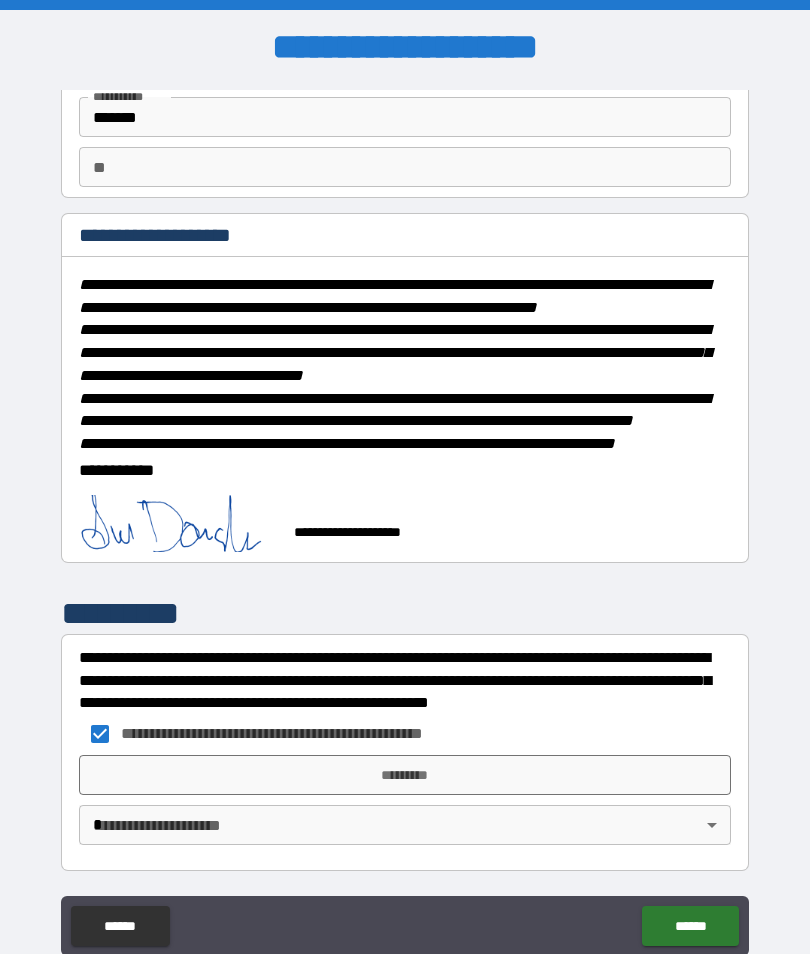 click on "*********" at bounding box center [405, 775] 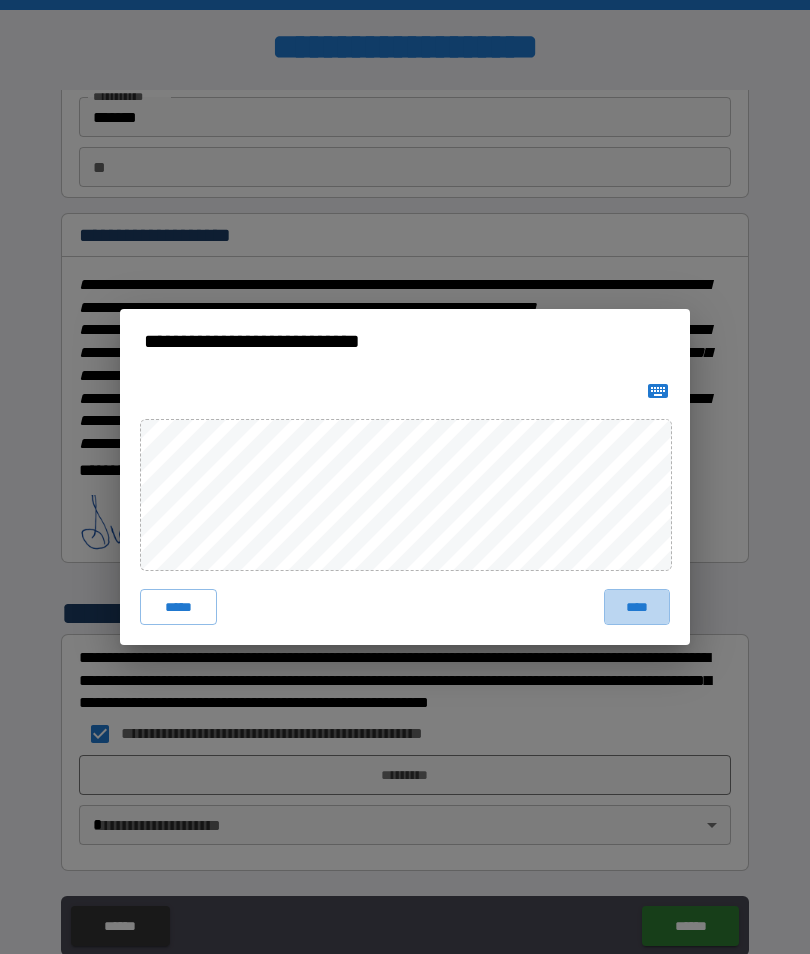 click on "****" at bounding box center (637, 607) 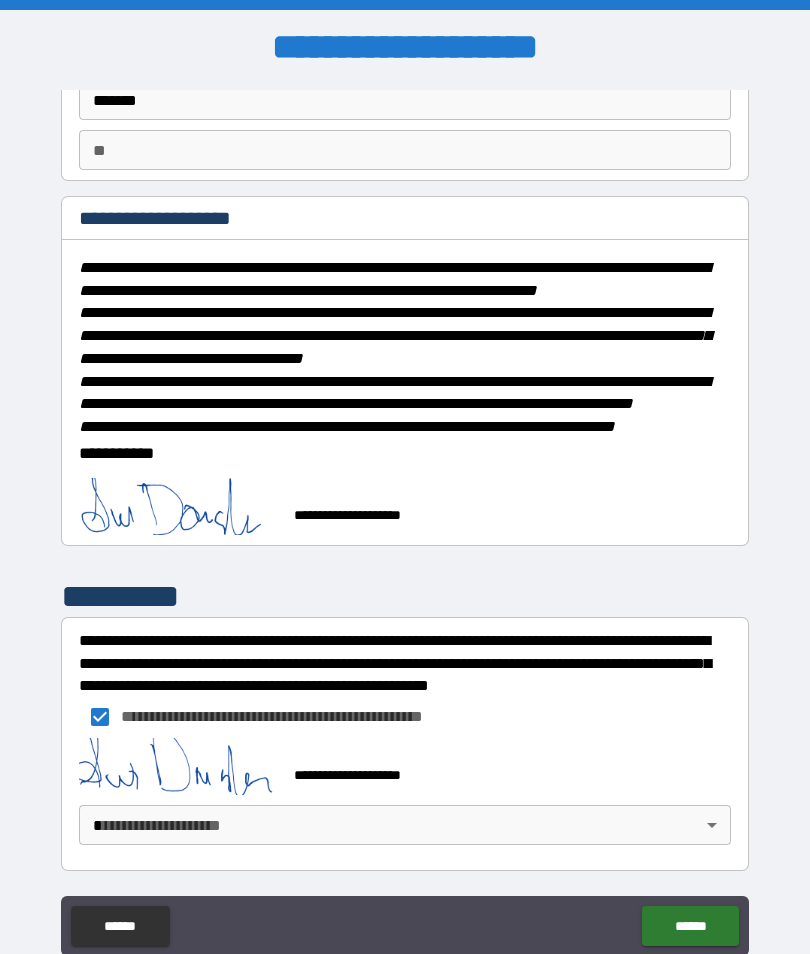 scroll, scrollTop: 191, scrollLeft: 0, axis: vertical 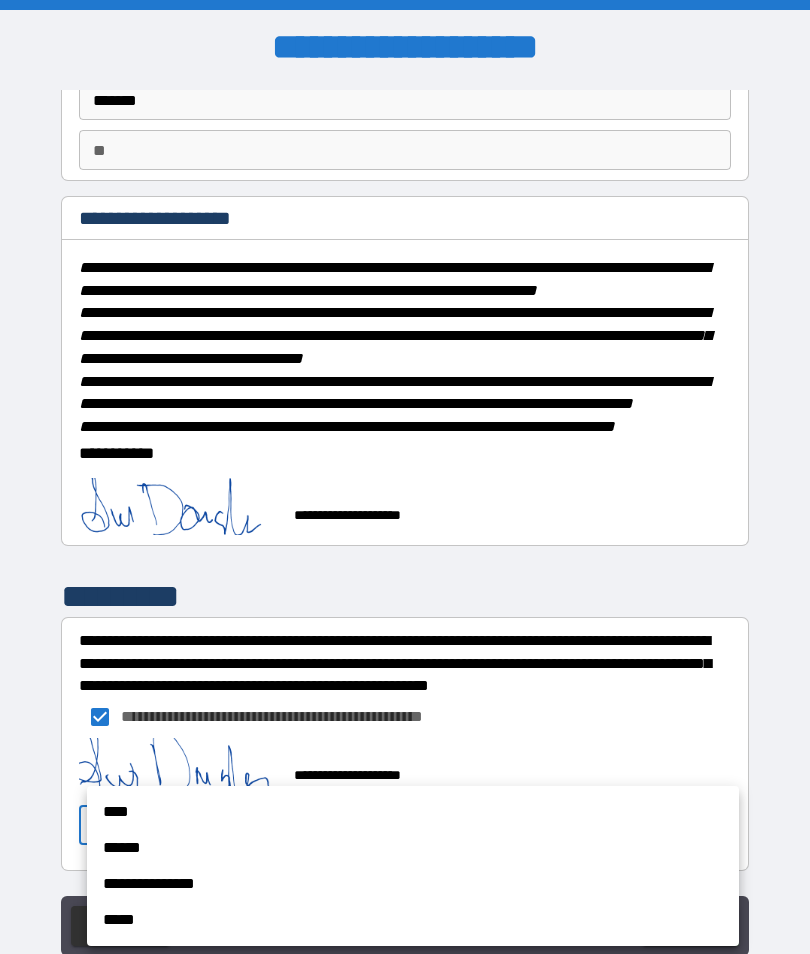 click on "****" at bounding box center (413, 812) 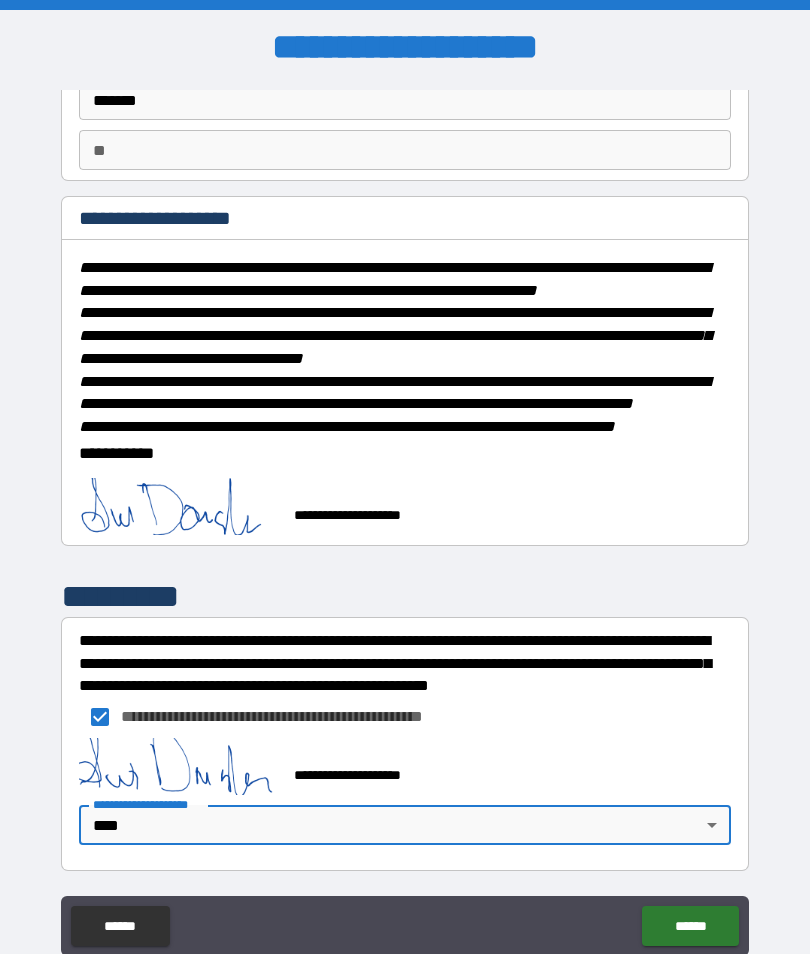 click on "******" at bounding box center [690, 926] 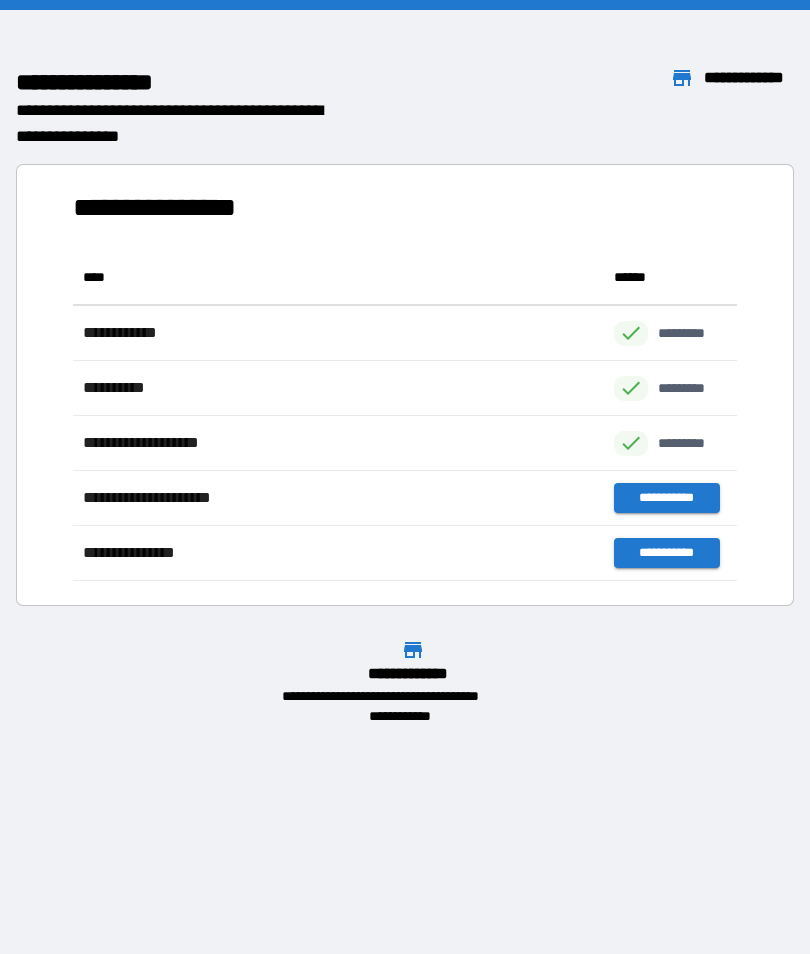 scroll, scrollTop: 1, scrollLeft: 1, axis: both 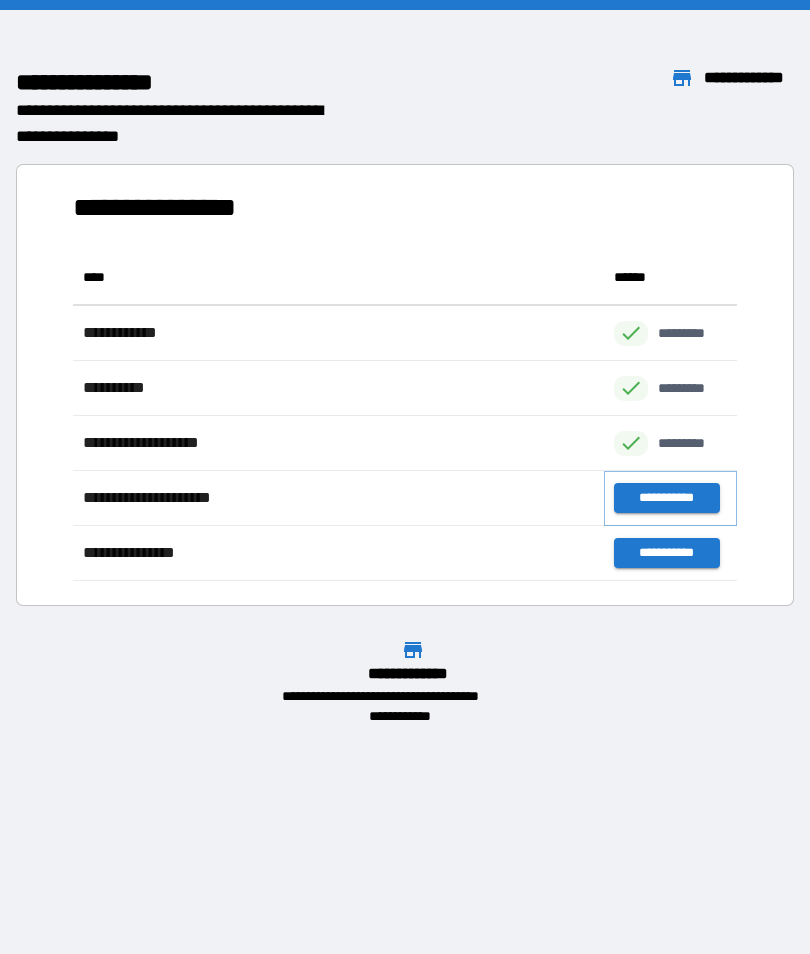 click on "**********" at bounding box center [666, 498] 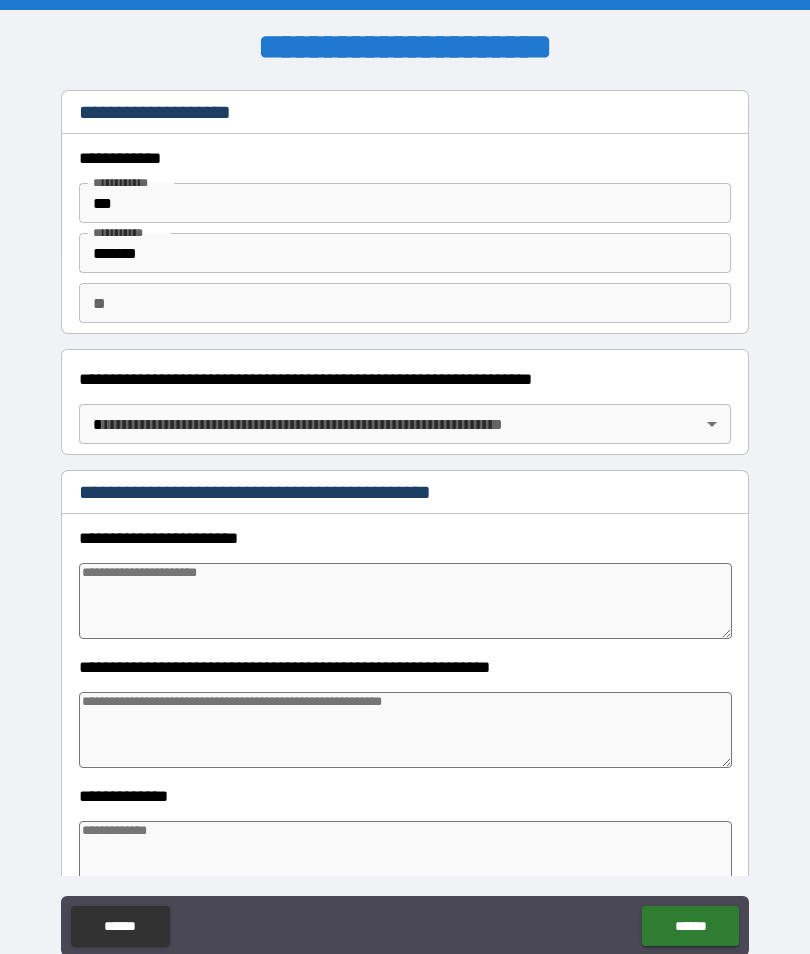type on "*" 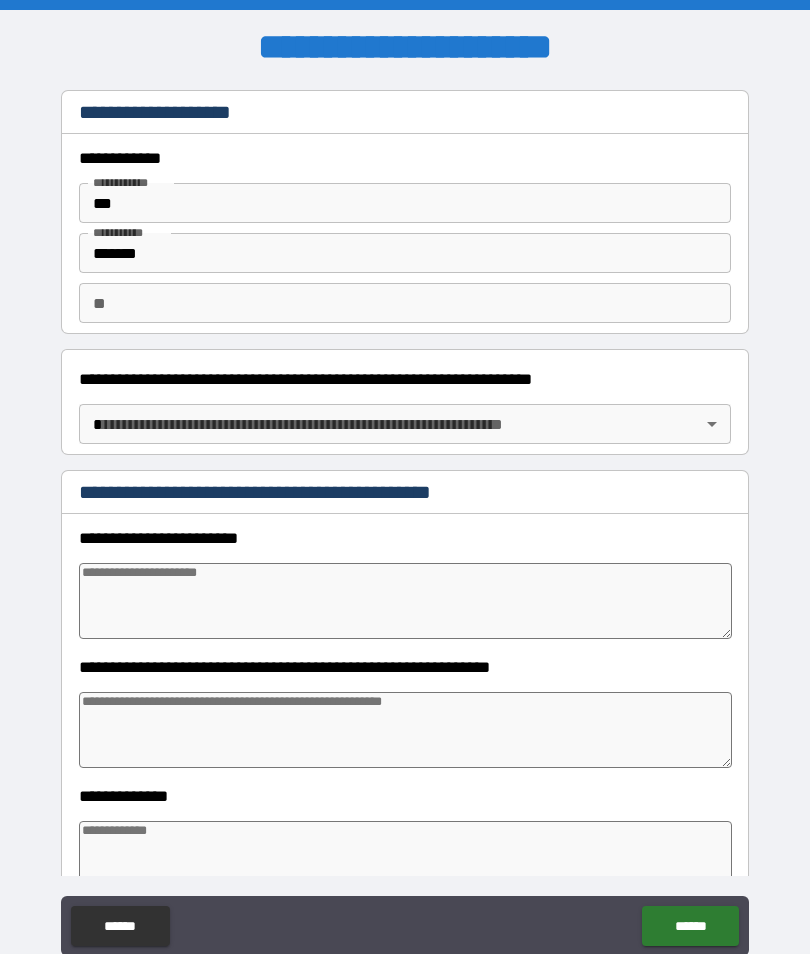 type on "*" 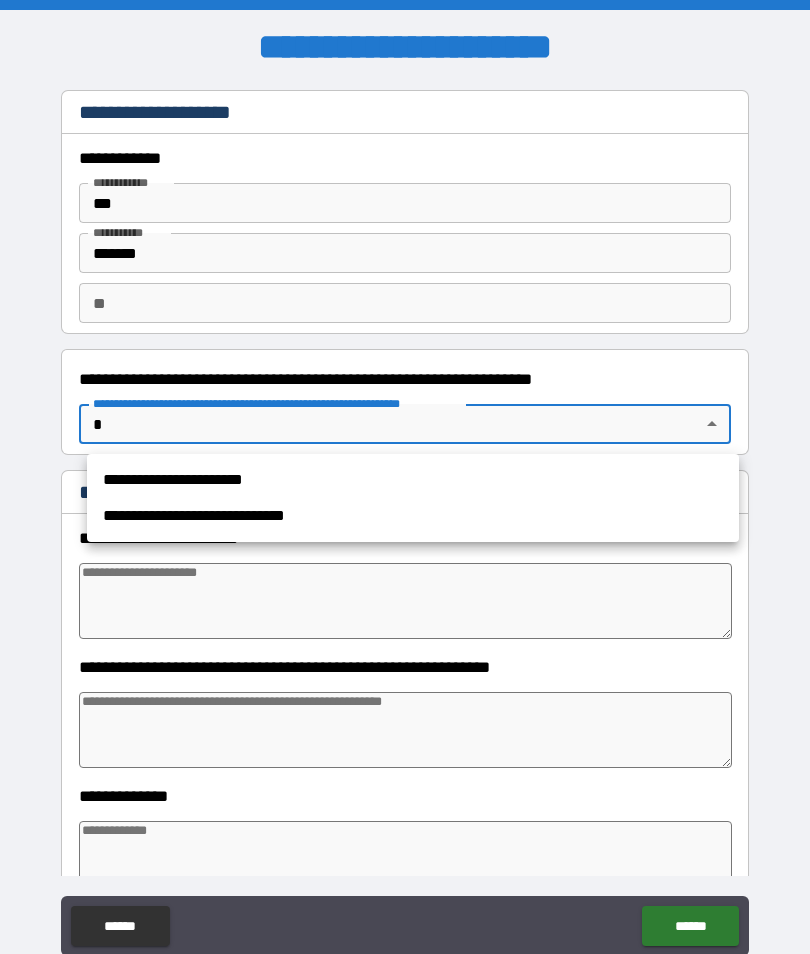 click on "**********" at bounding box center [413, 480] 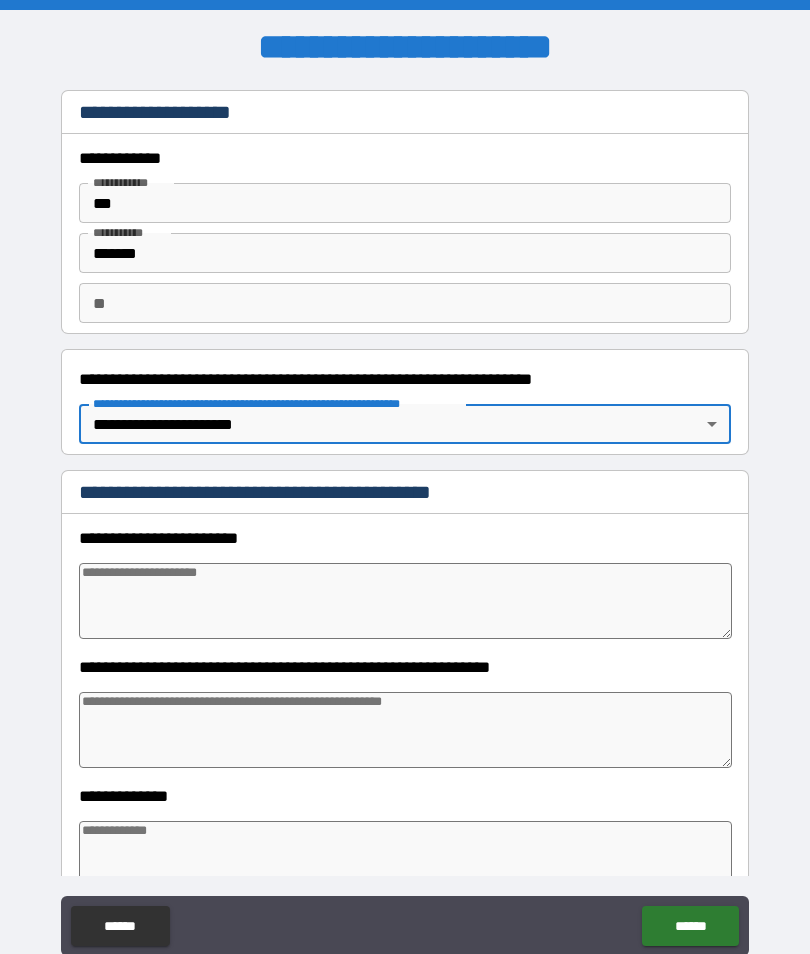 type on "*" 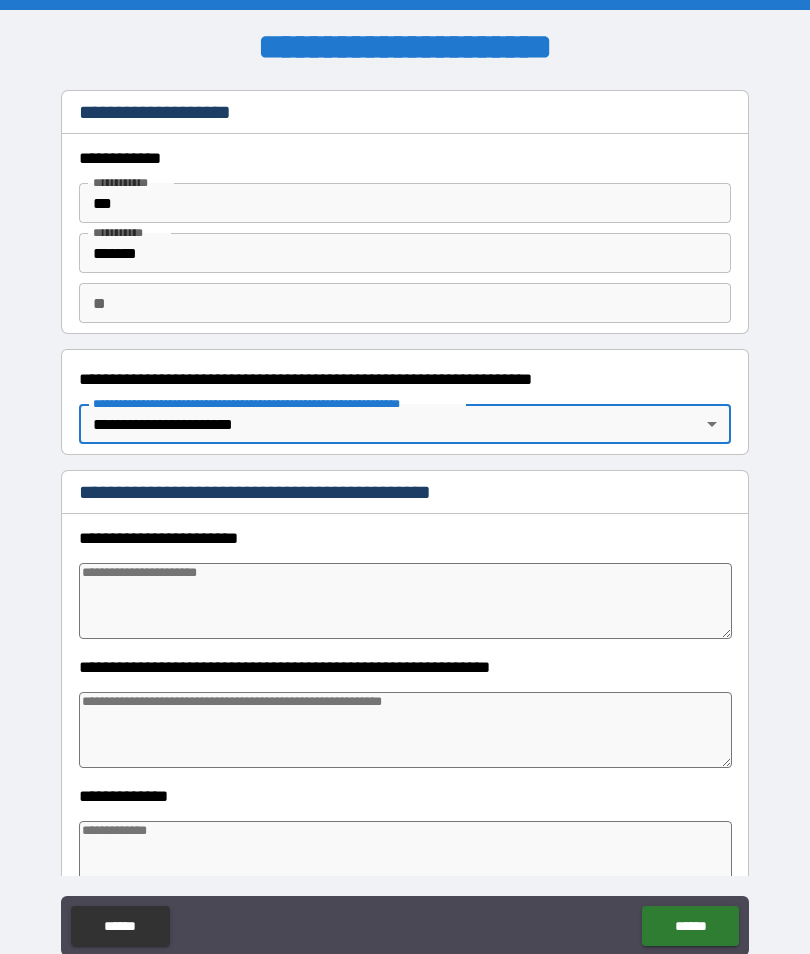 type on "*" 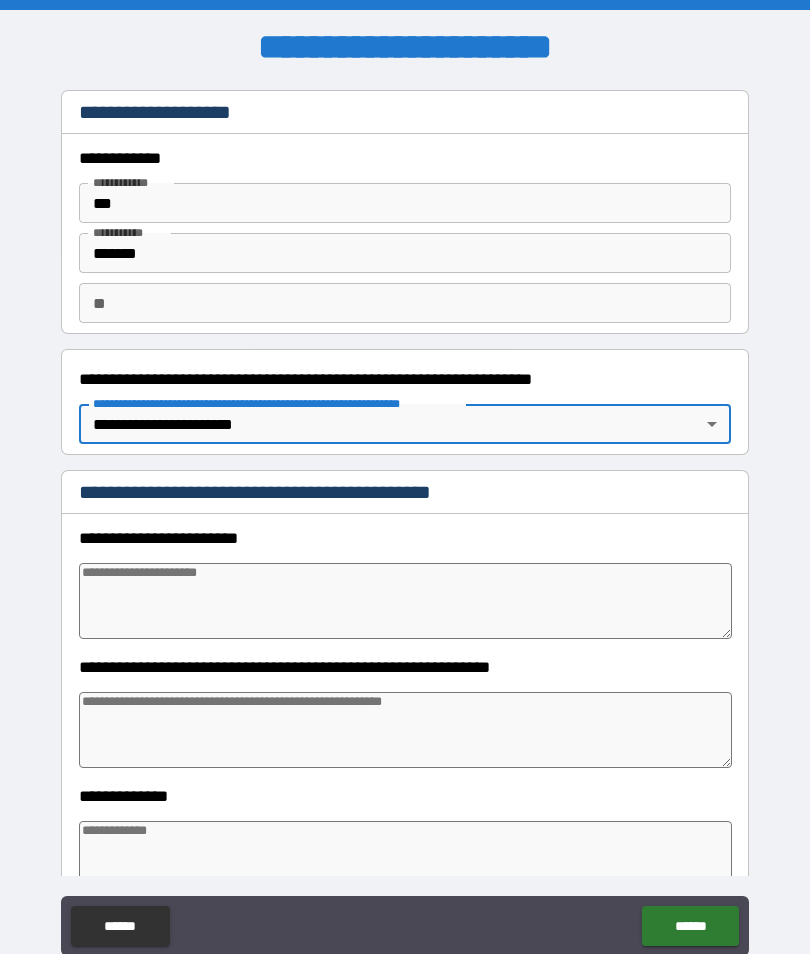 click at bounding box center (405, 601) 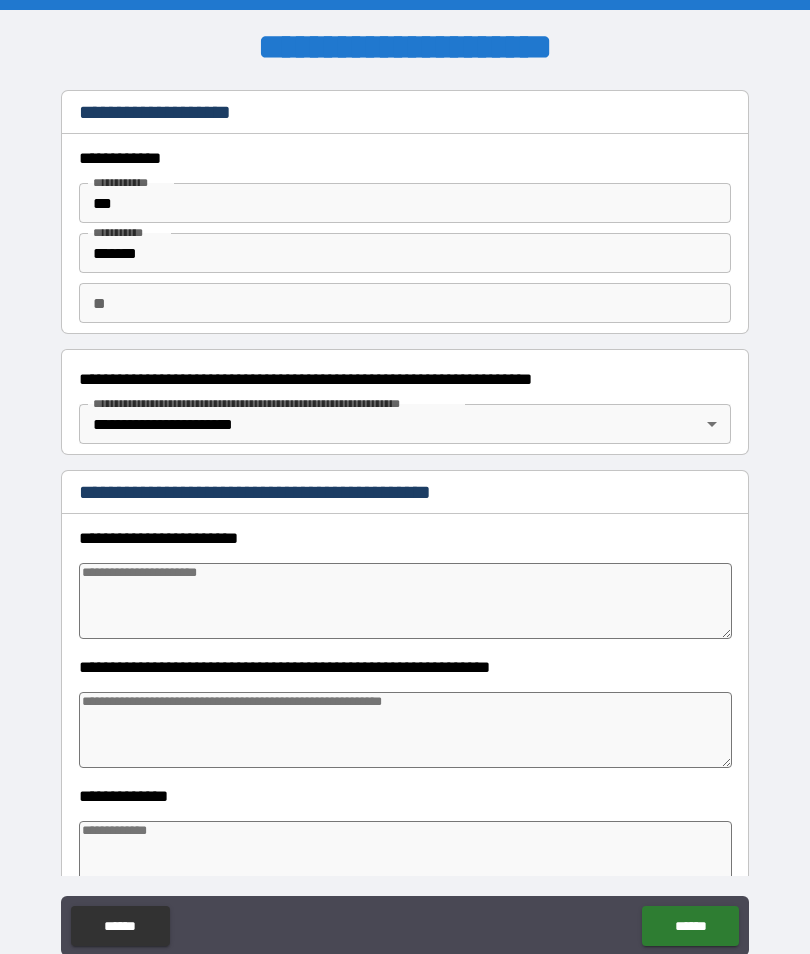 type on "*" 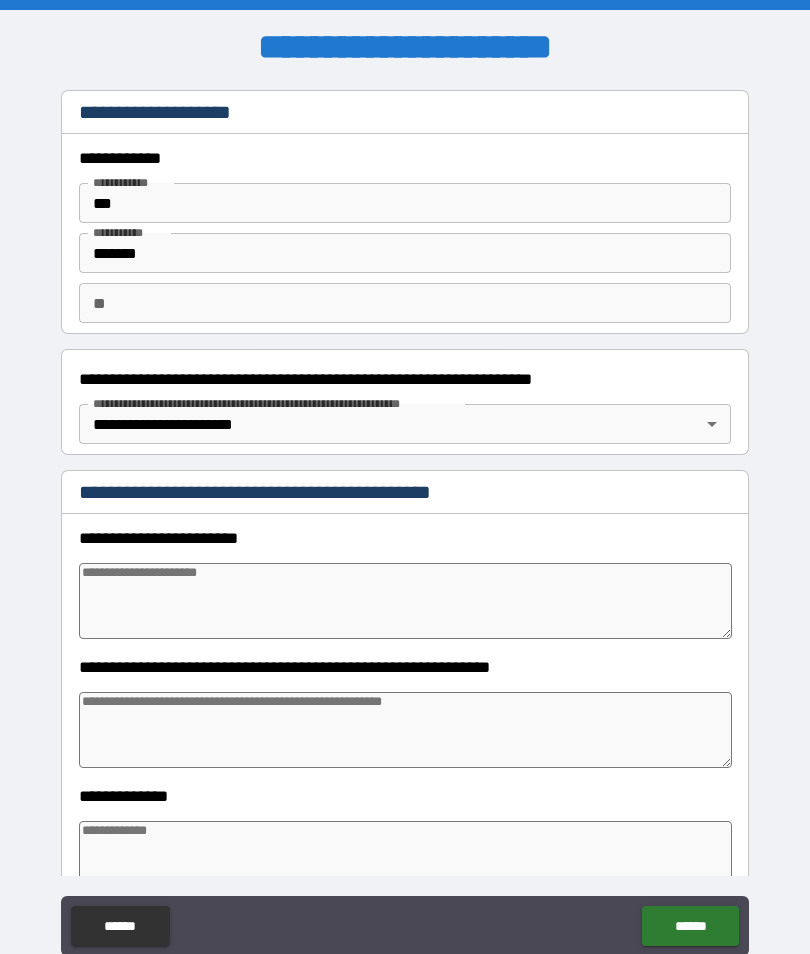 type on "*" 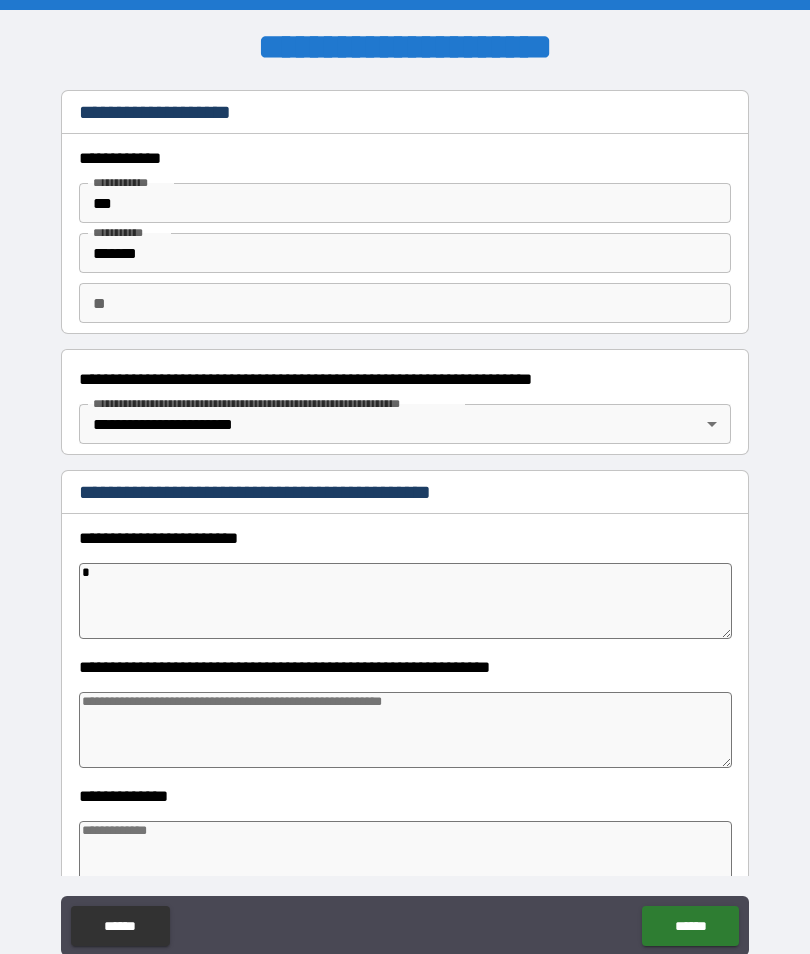 type on "**" 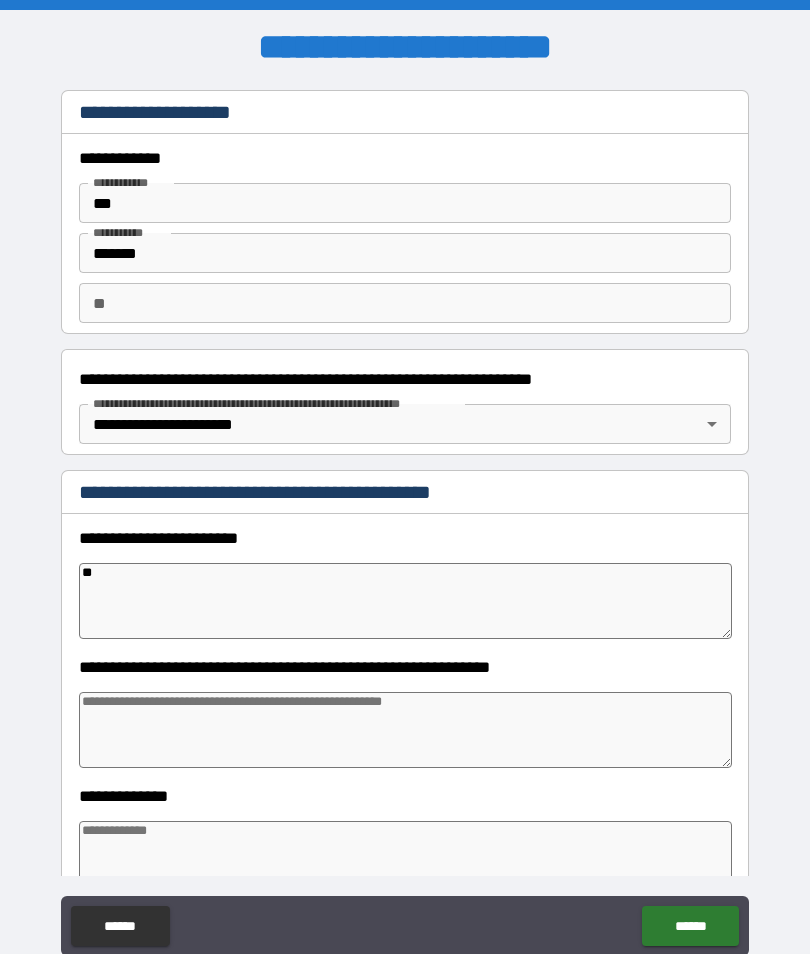 type on "*" 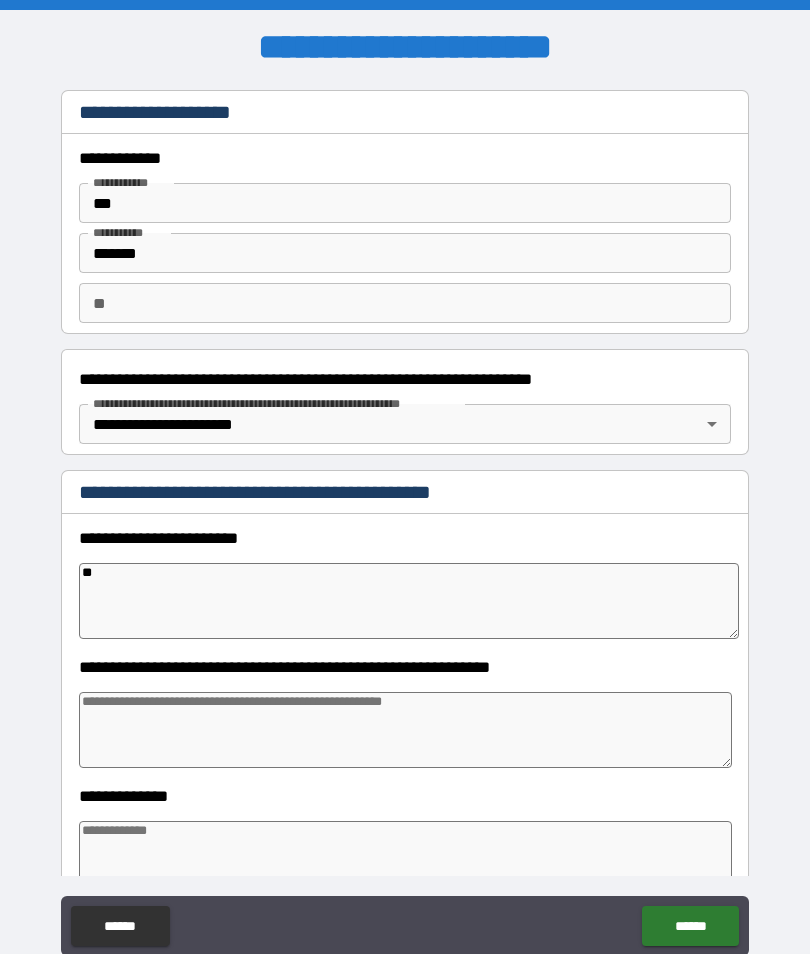 type on "*" 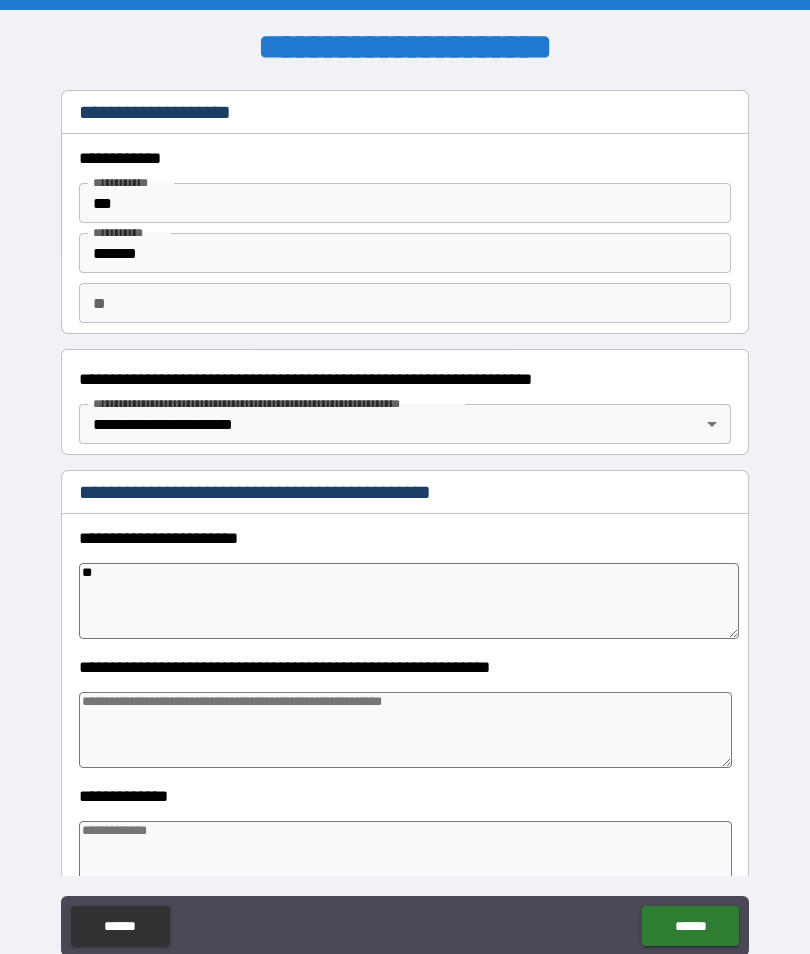 type on "*" 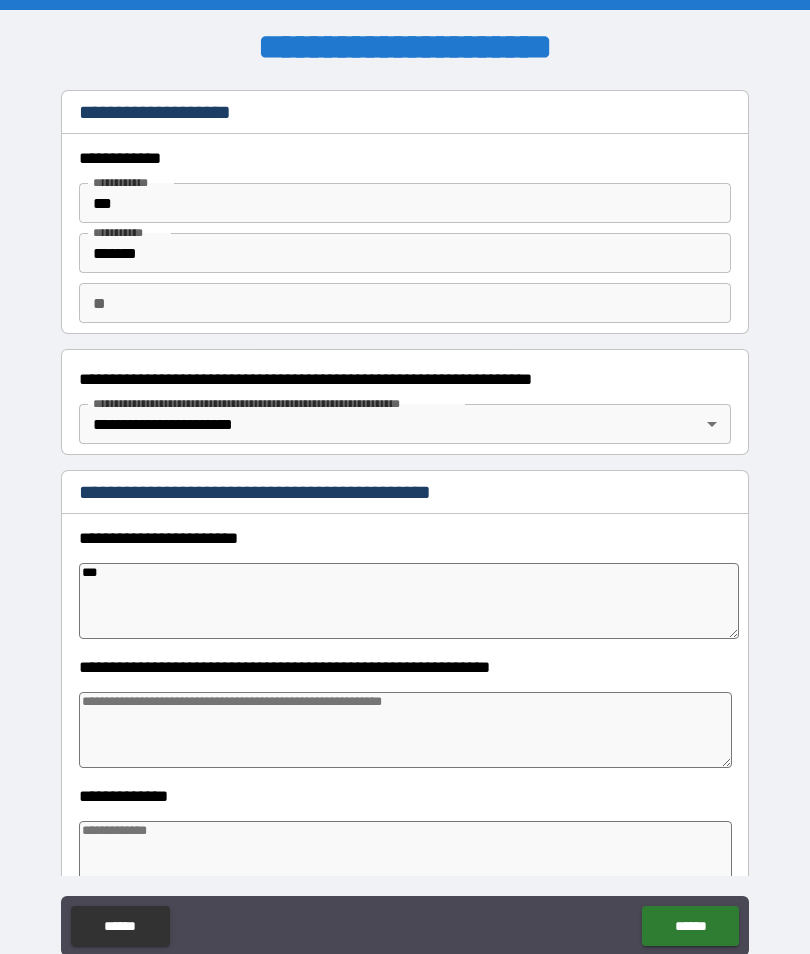 type on "*" 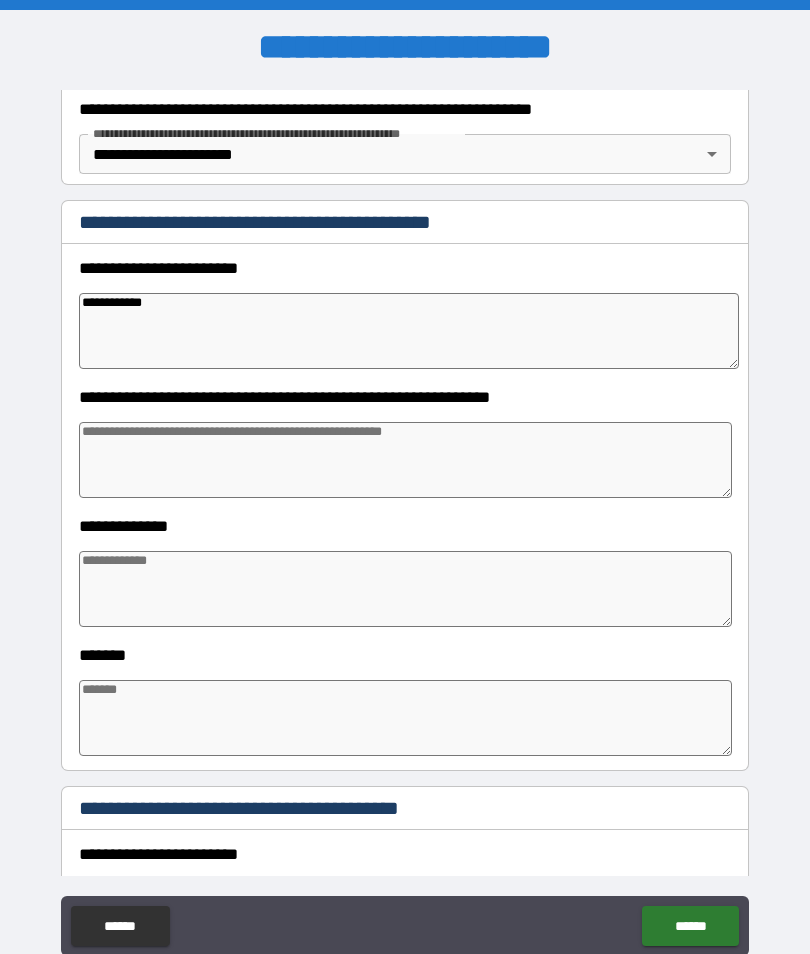 scroll, scrollTop: 340, scrollLeft: 0, axis: vertical 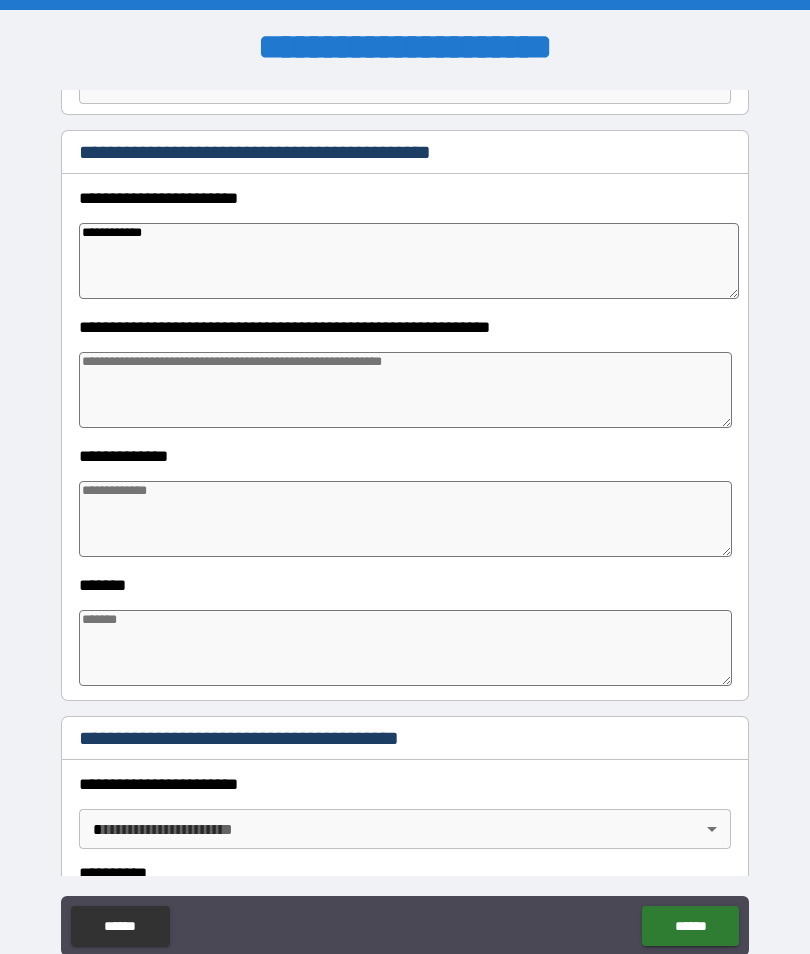 click at bounding box center (405, 390) 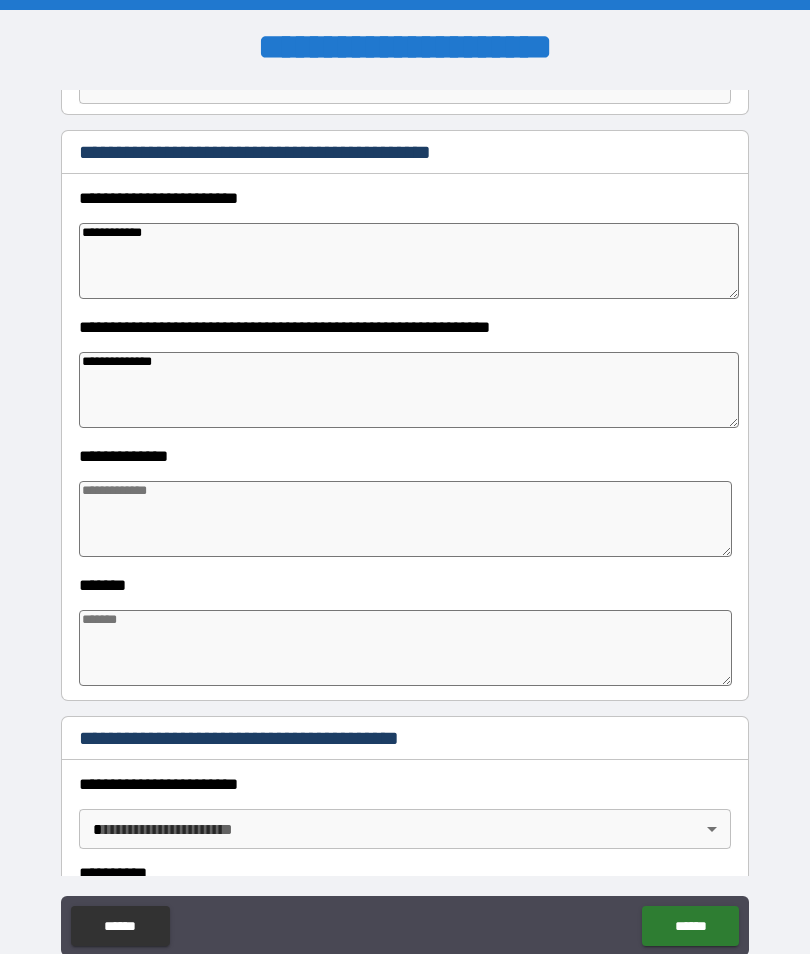 click at bounding box center (405, 519) 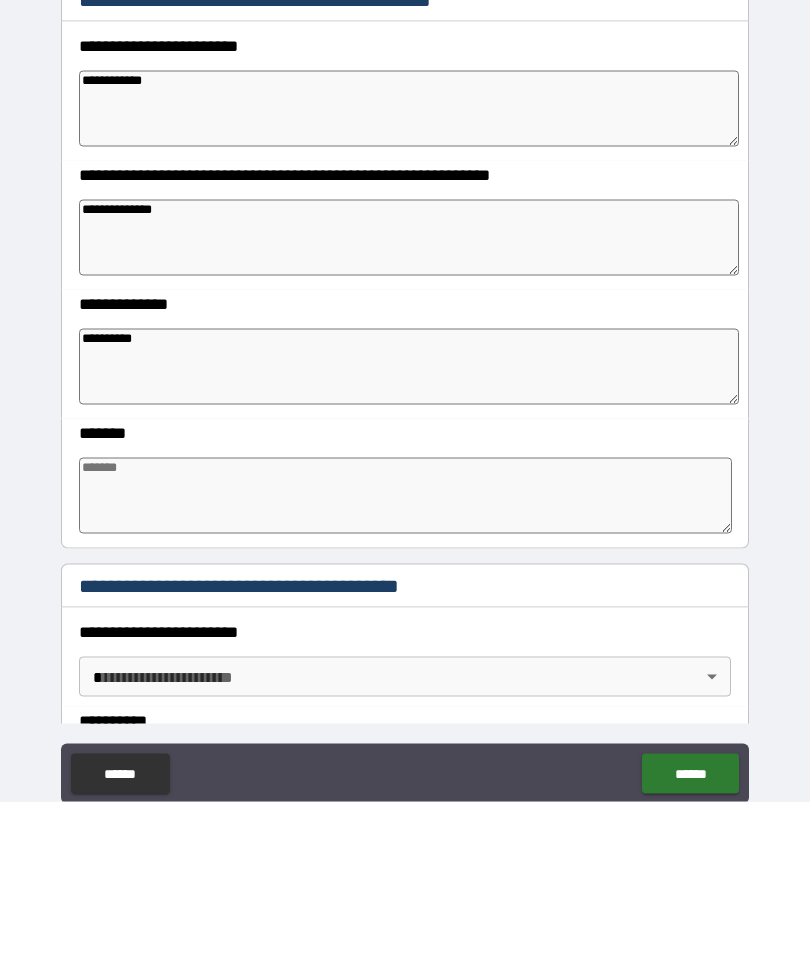 click at bounding box center (405, 648) 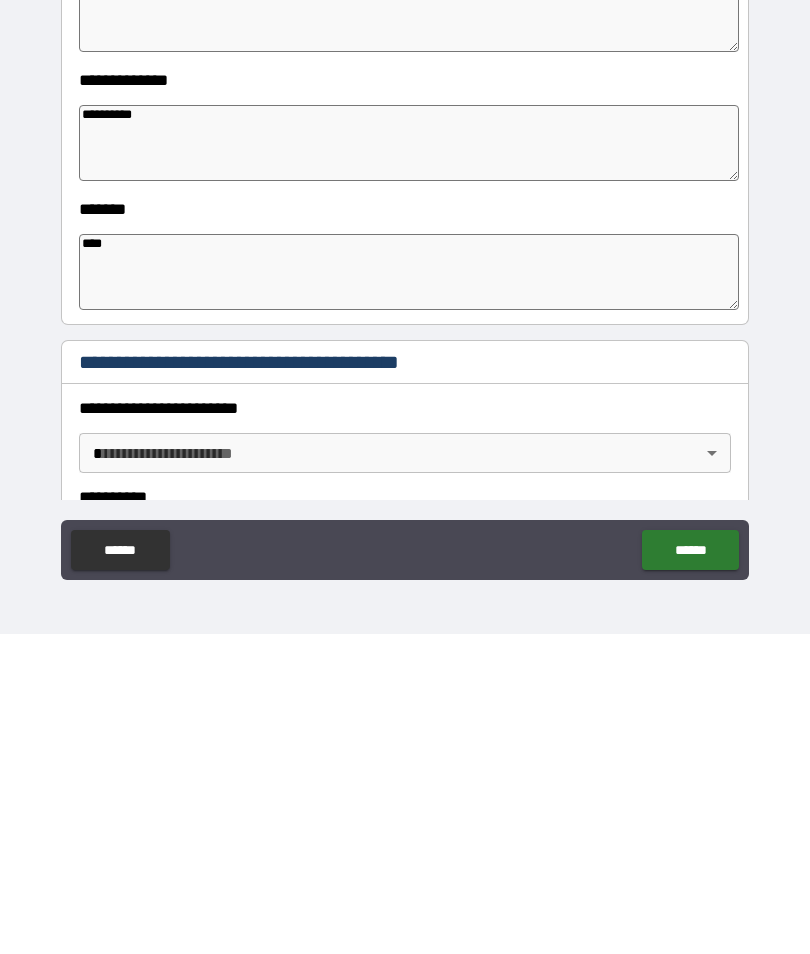 scroll, scrollTop: 56, scrollLeft: 0, axis: vertical 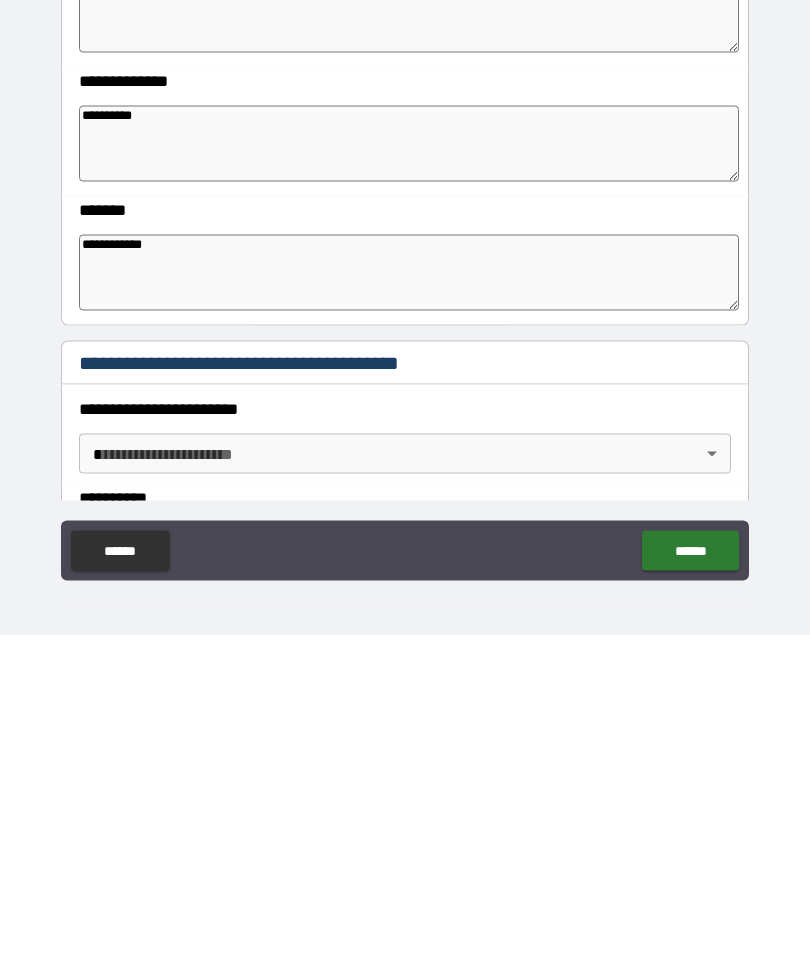 click on "**********" at bounding box center (405, 464) 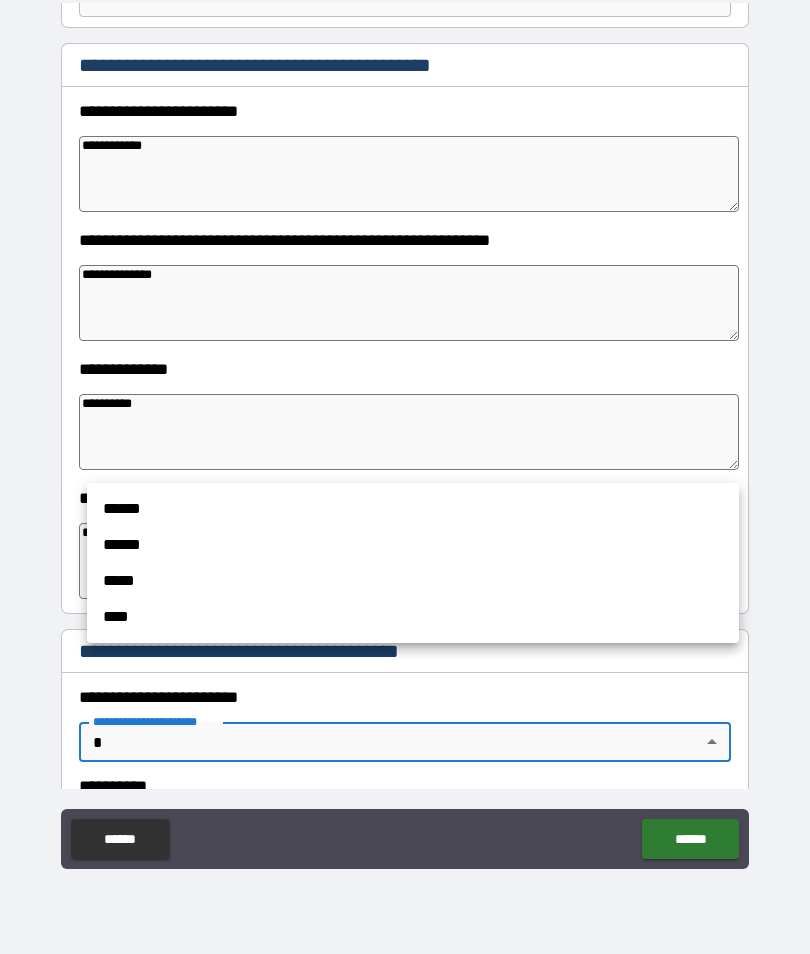 click on "******" at bounding box center (413, 545) 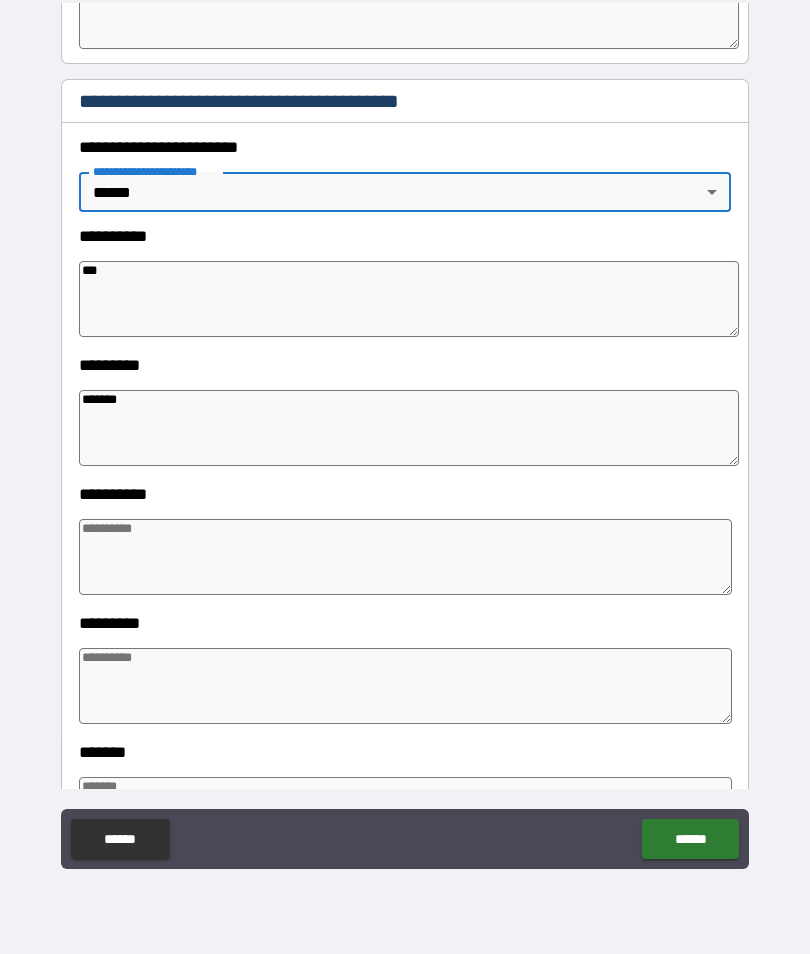 scroll, scrollTop: 897, scrollLeft: 0, axis: vertical 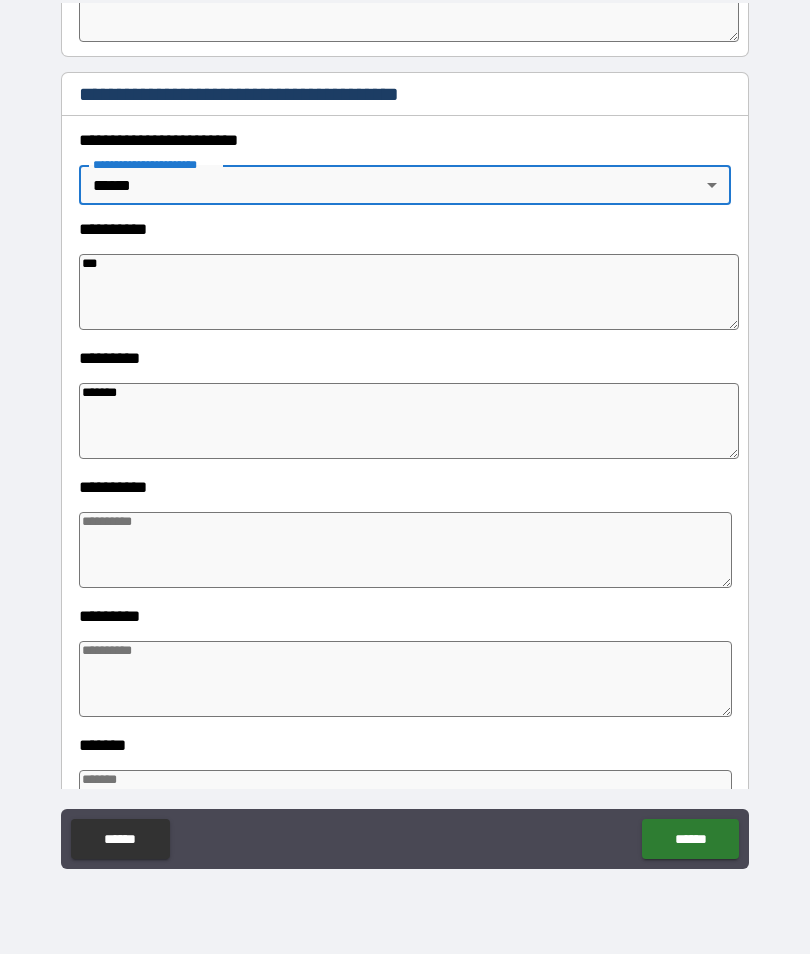 click on "***" at bounding box center (409, 292) 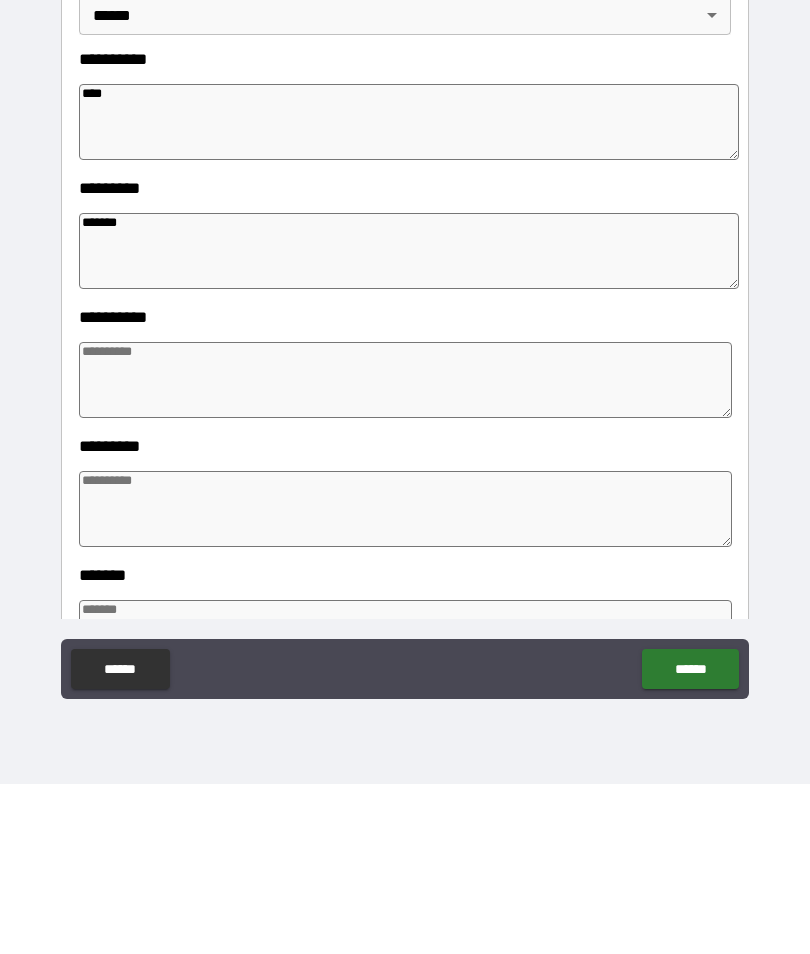 click at bounding box center (405, 550) 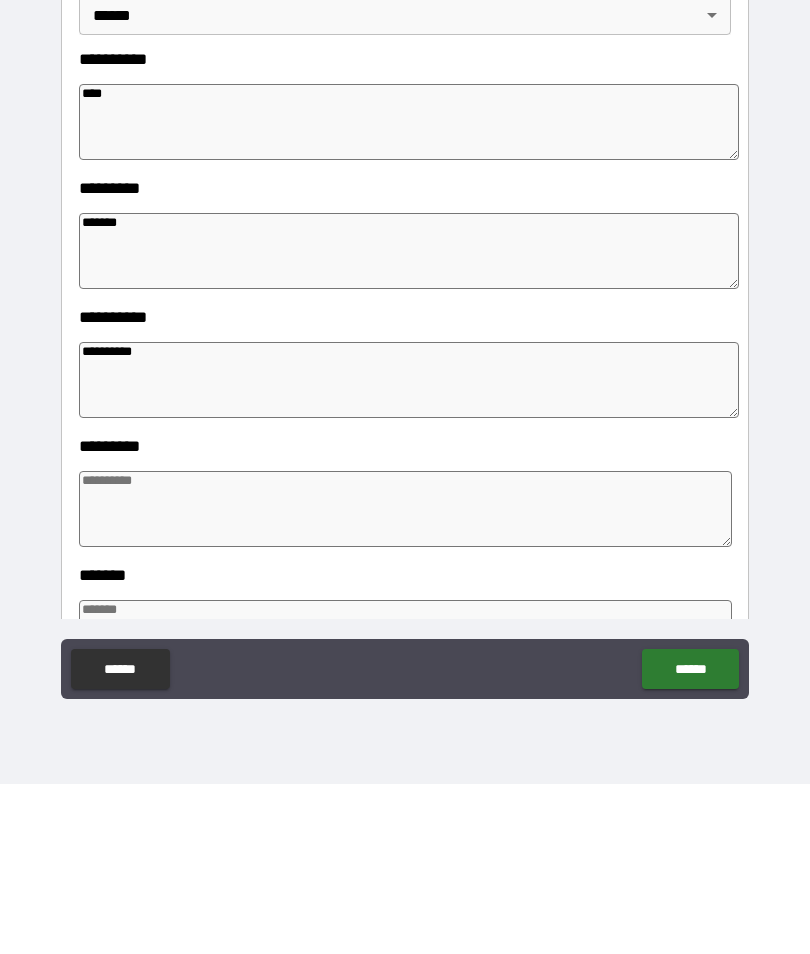 click at bounding box center [405, 679] 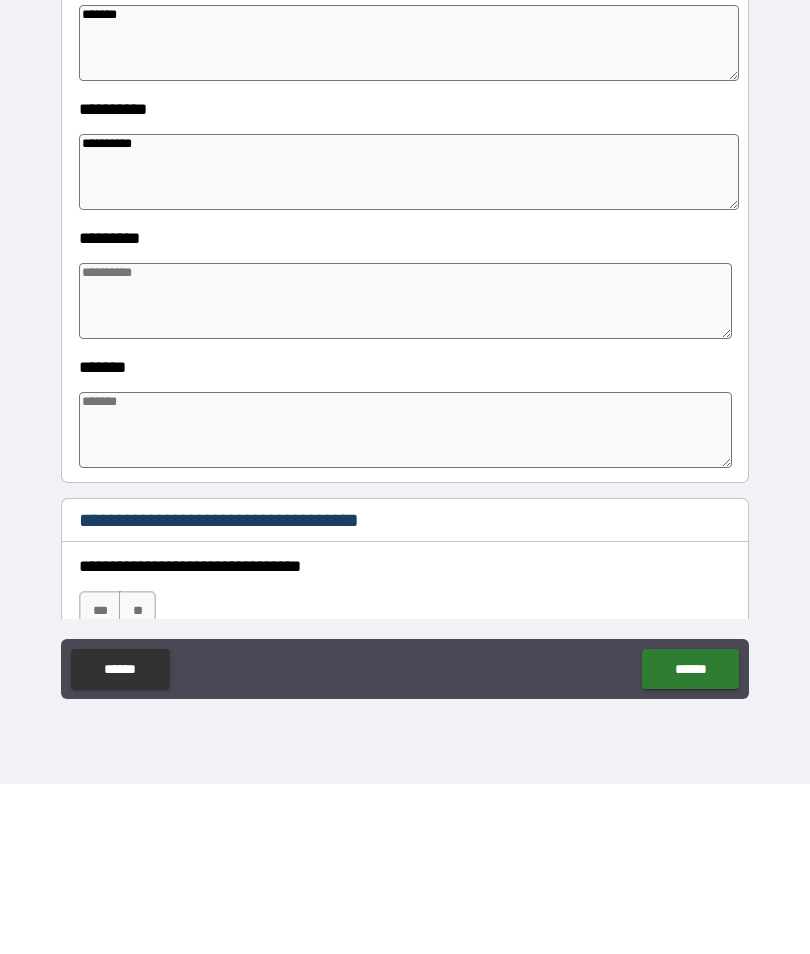 scroll, scrollTop: 1110, scrollLeft: 0, axis: vertical 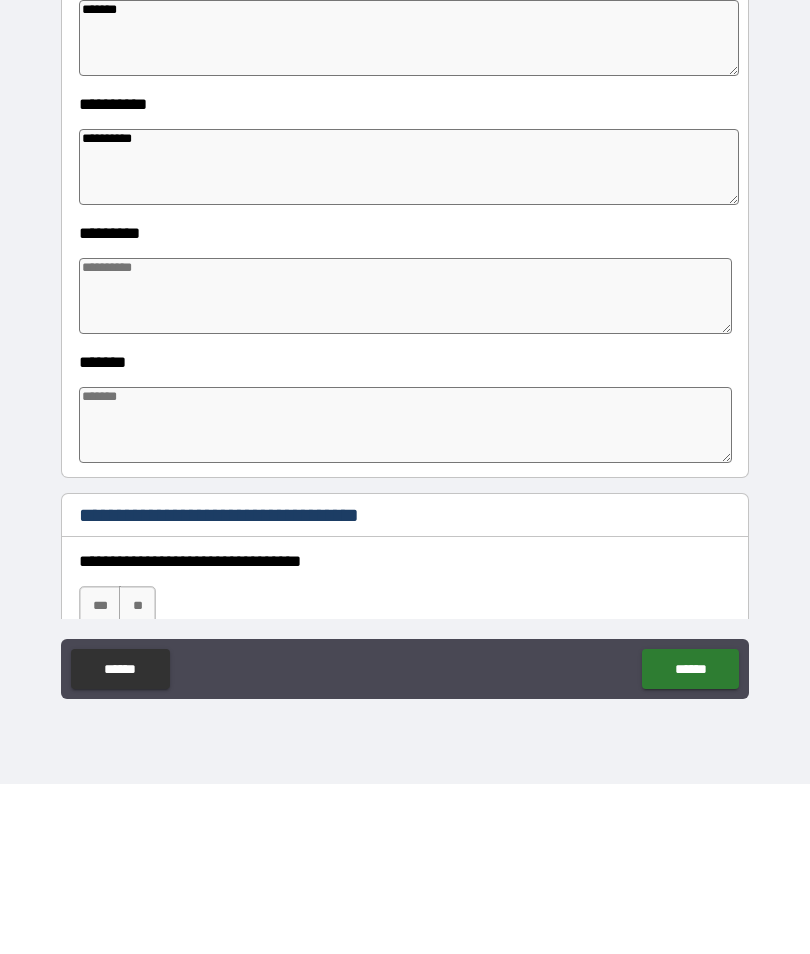 click at bounding box center [405, 595] 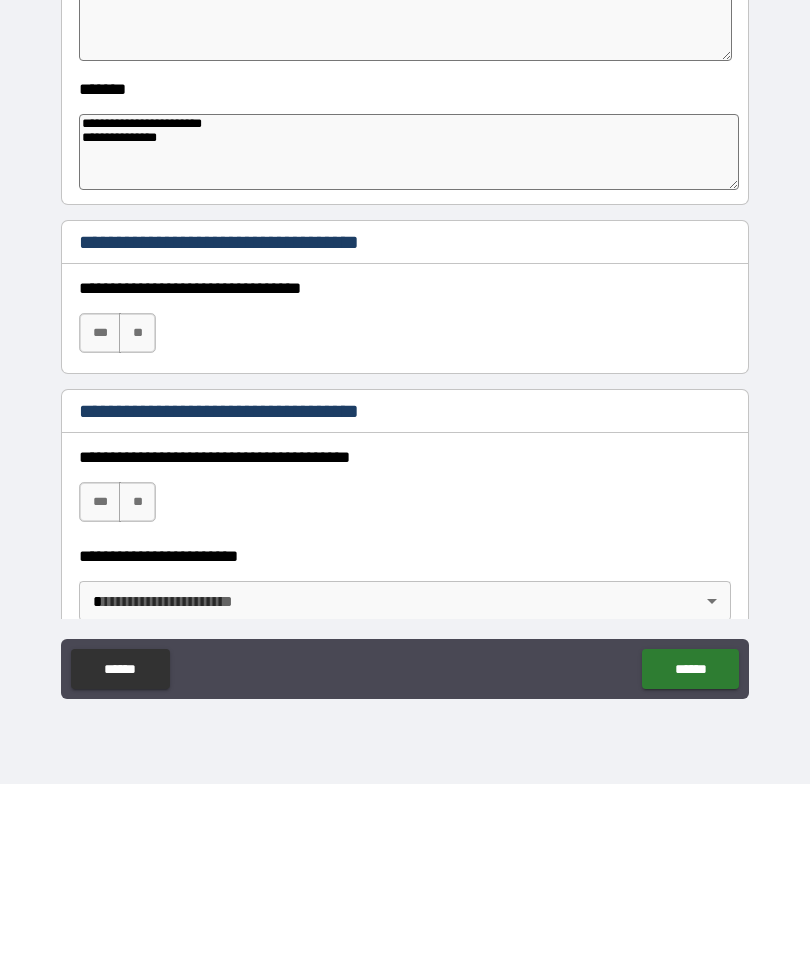 scroll, scrollTop: 1393, scrollLeft: 0, axis: vertical 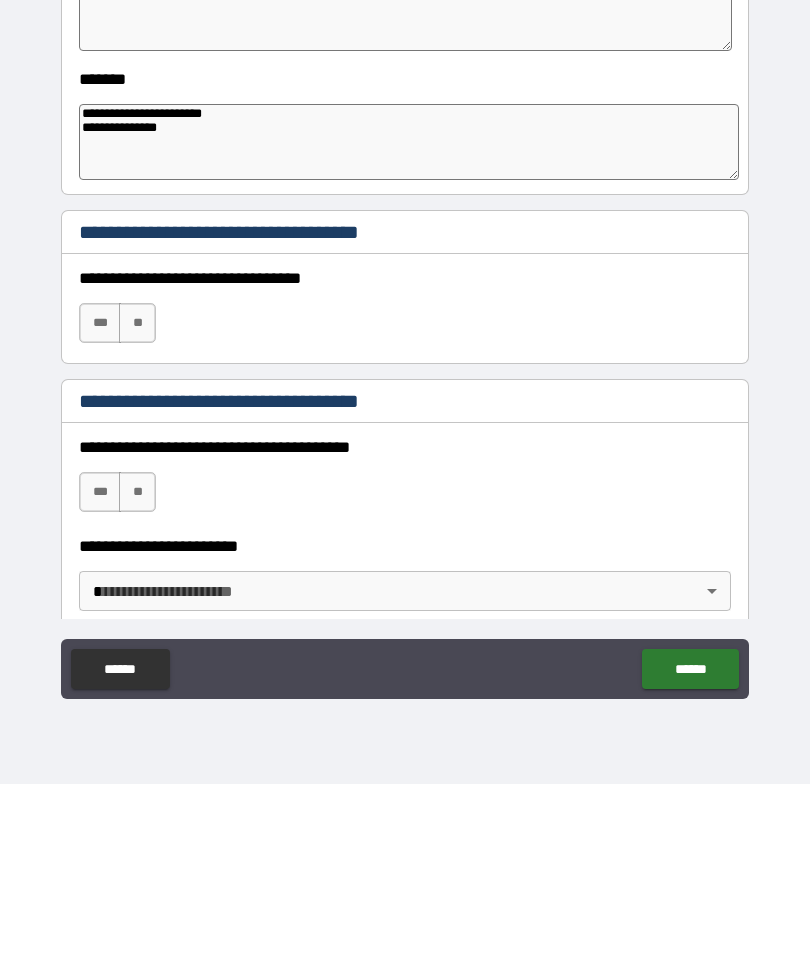 click on "***" at bounding box center [100, 493] 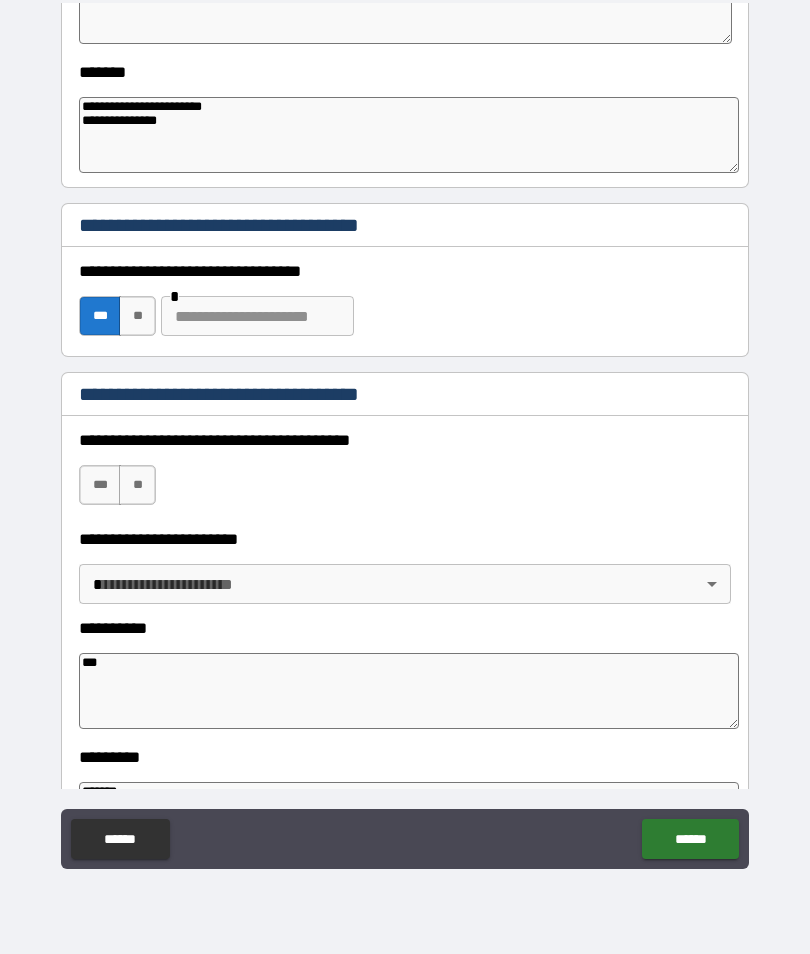scroll, scrollTop: 1574, scrollLeft: 0, axis: vertical 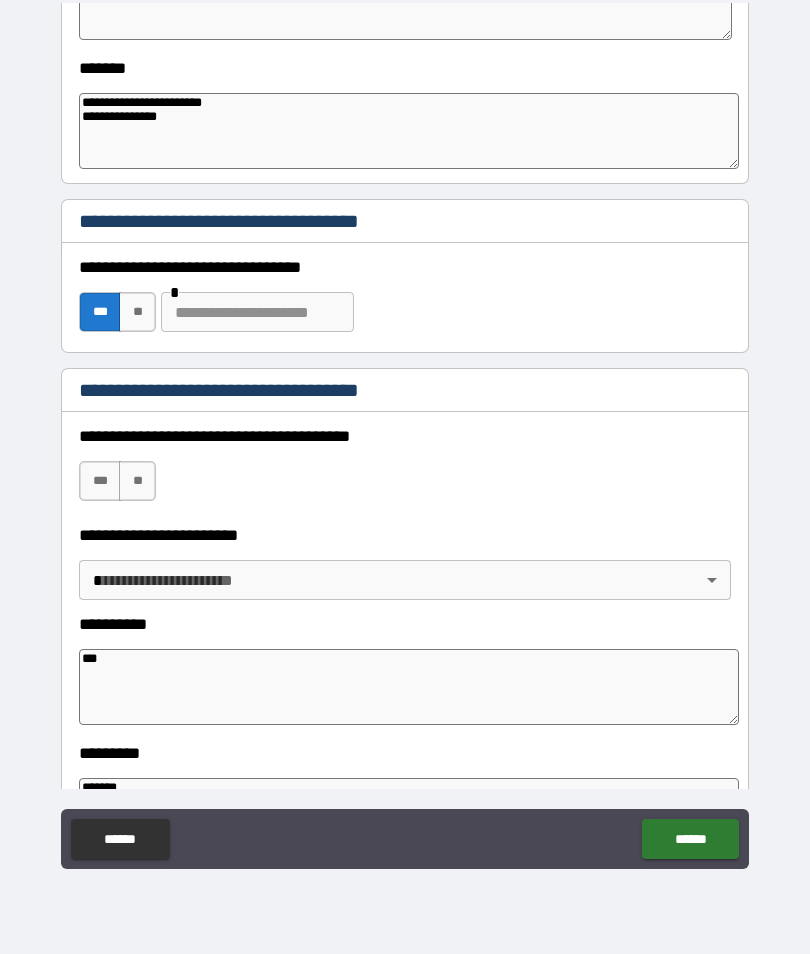 click on "**" at bounding box center [137, 481] 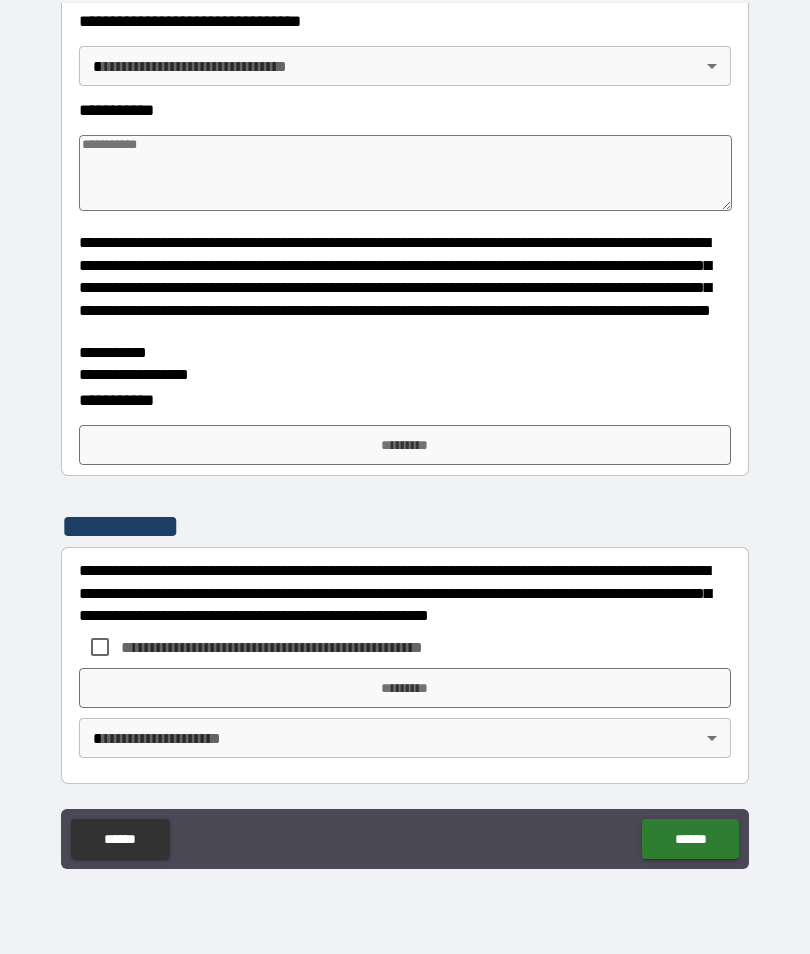 scroll, scrollTop: 2822, scrollLeft: 0, axis: vertical 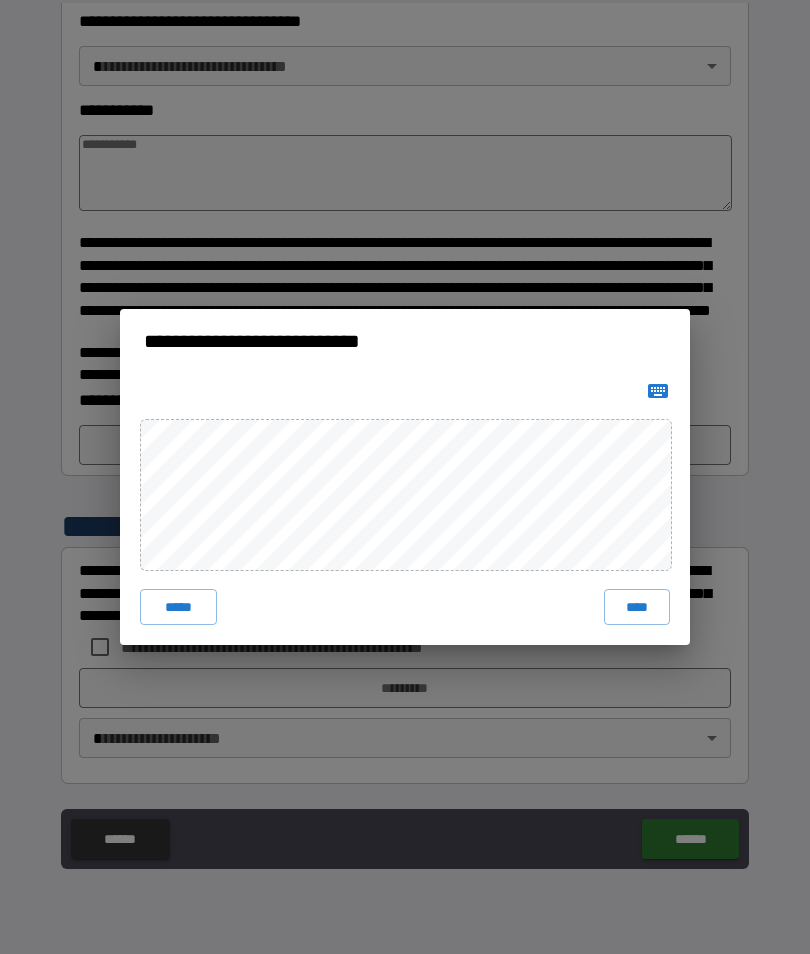 click on "****" at bounding box center (637, 607) 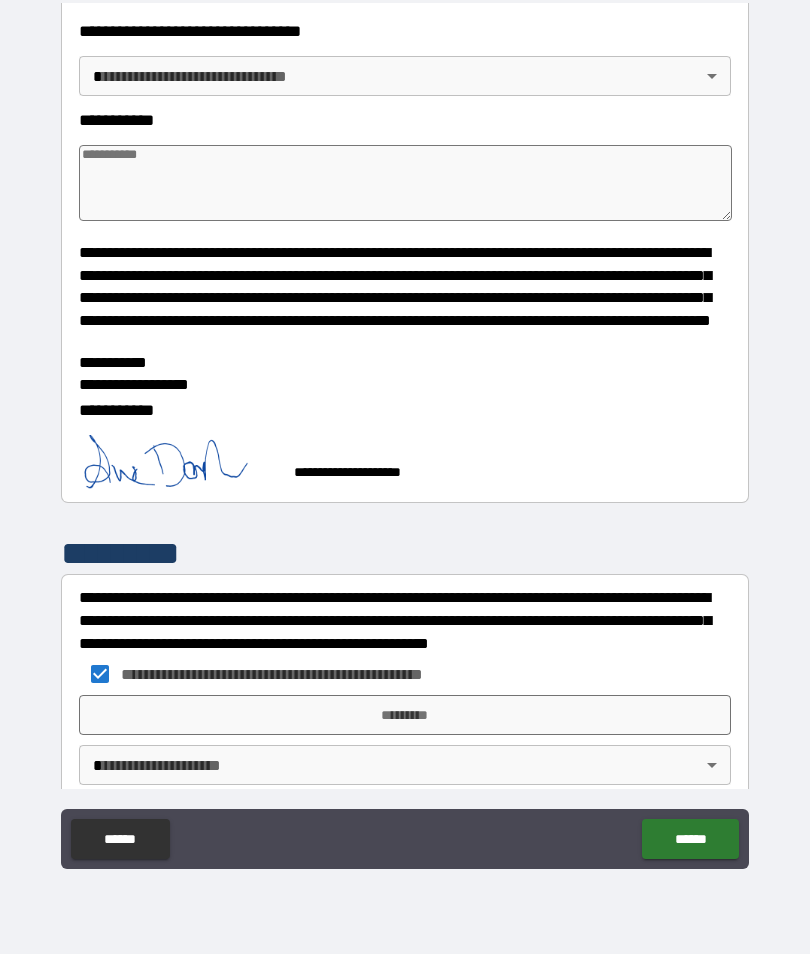 click on "*********" at bounding box center [405, 715] 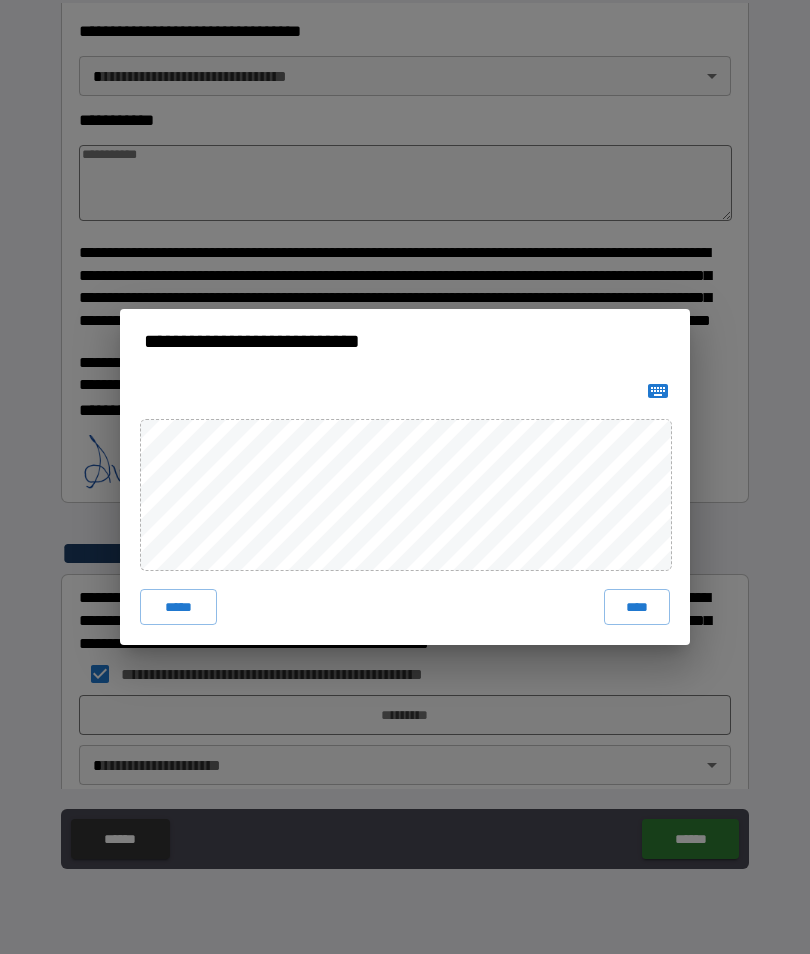 click on "****" at bounding box center [637, 607] 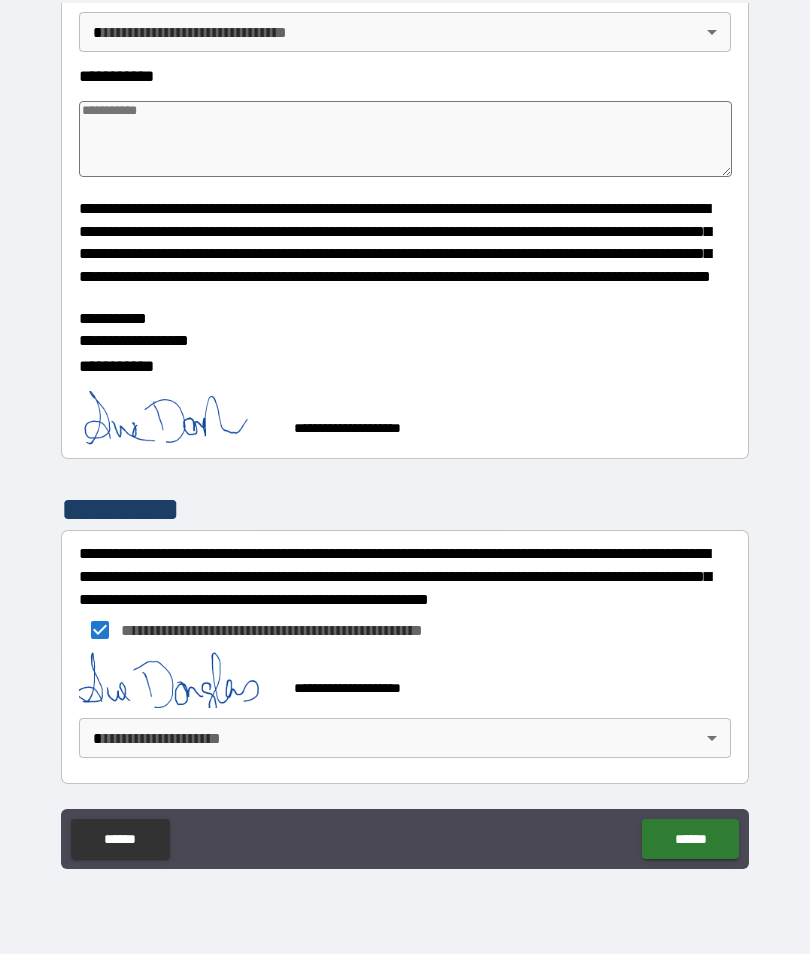 scroll, scrollTop: 2856, scrollLeft: 0, axis: vertical 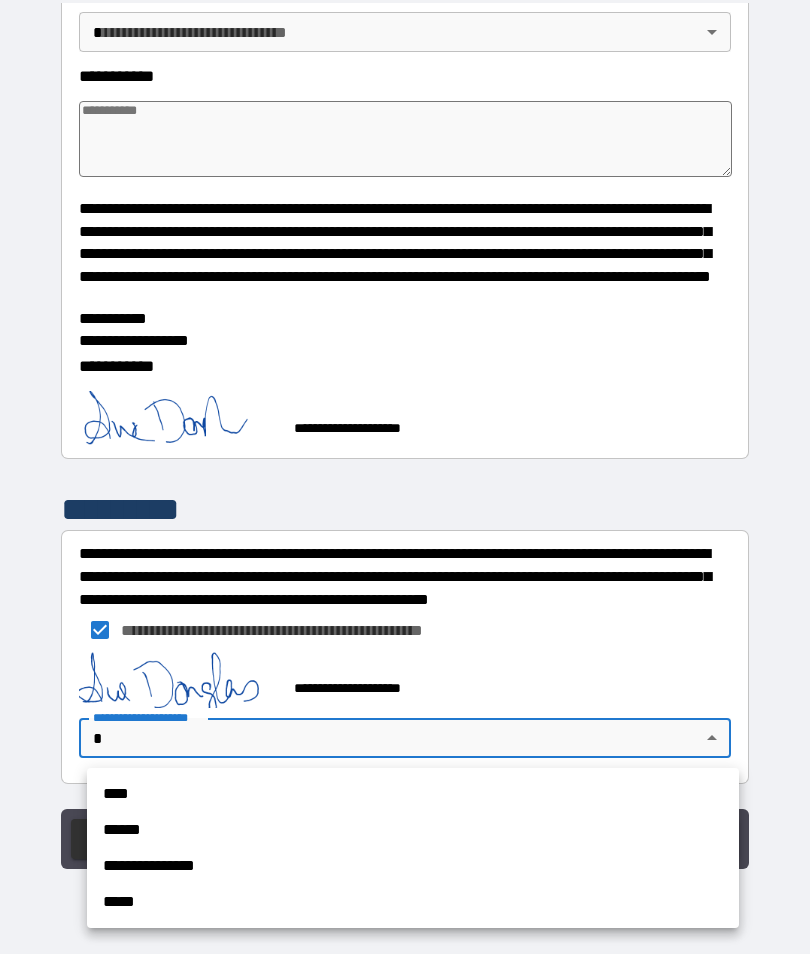 click on "****" at bounding box center (413, 794) 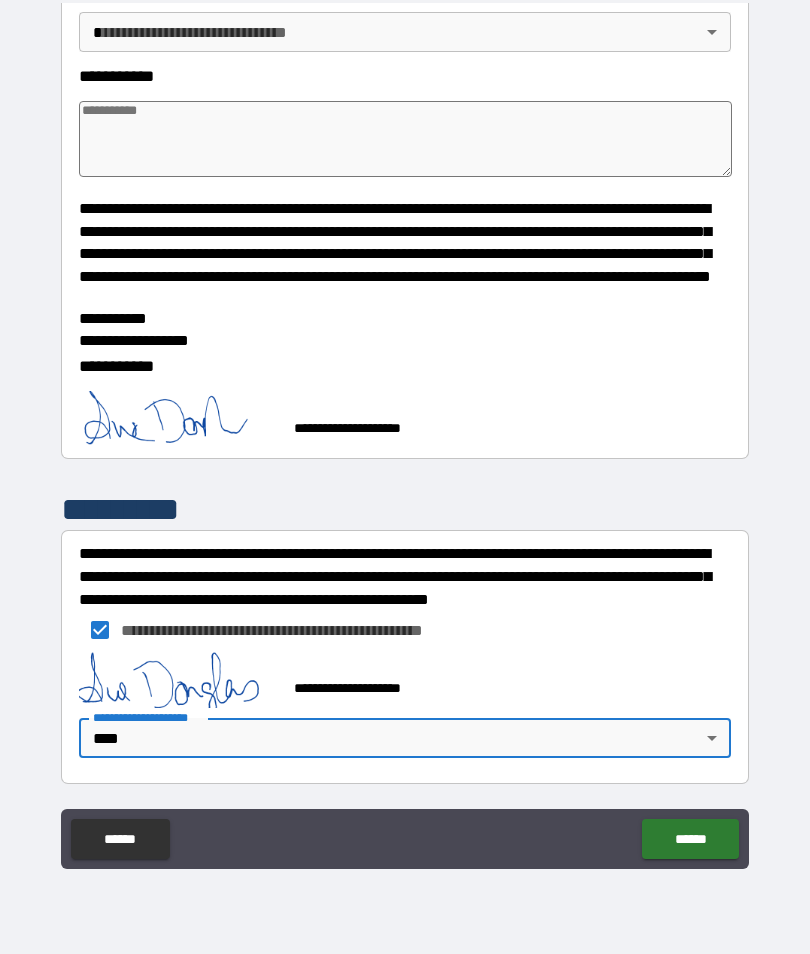 click on "******" at bounding box center (690, 839) 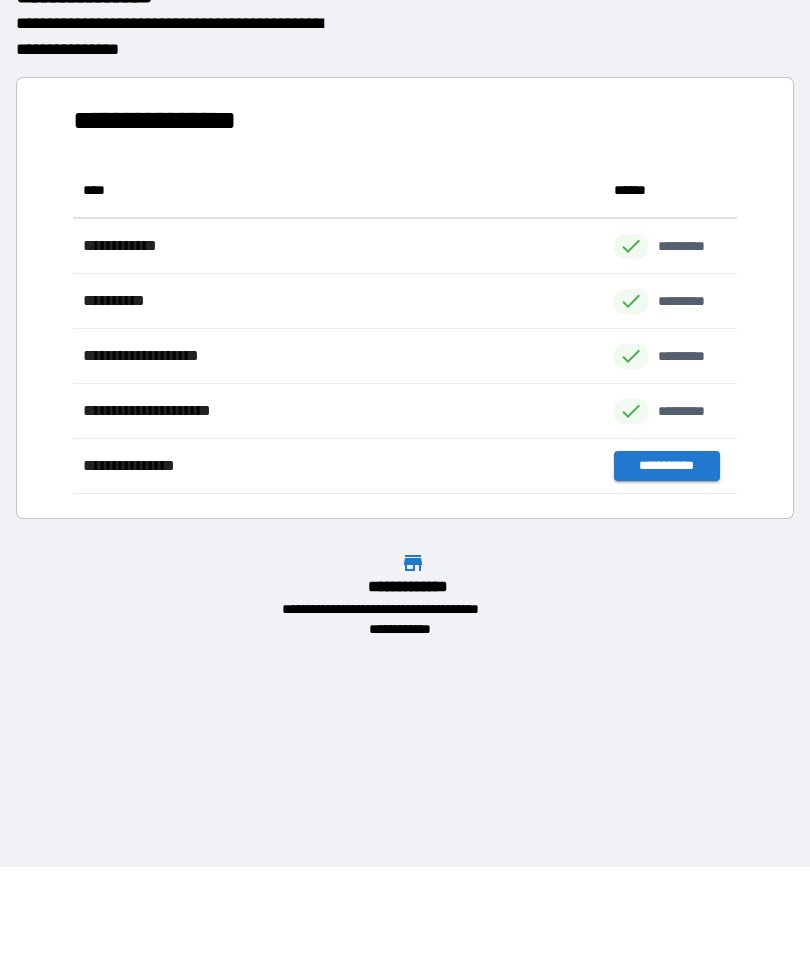 scroll, scrollTop: 1, scrollLeft: 1, axis: both 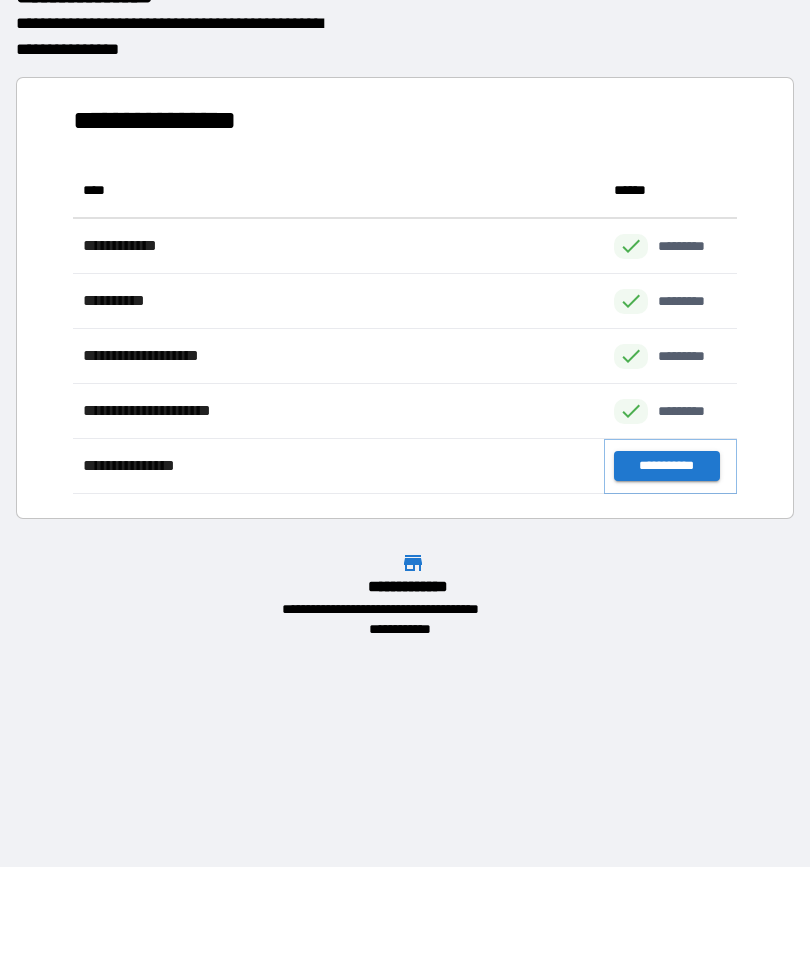 click on "**********" at bounding box center [666, 466] 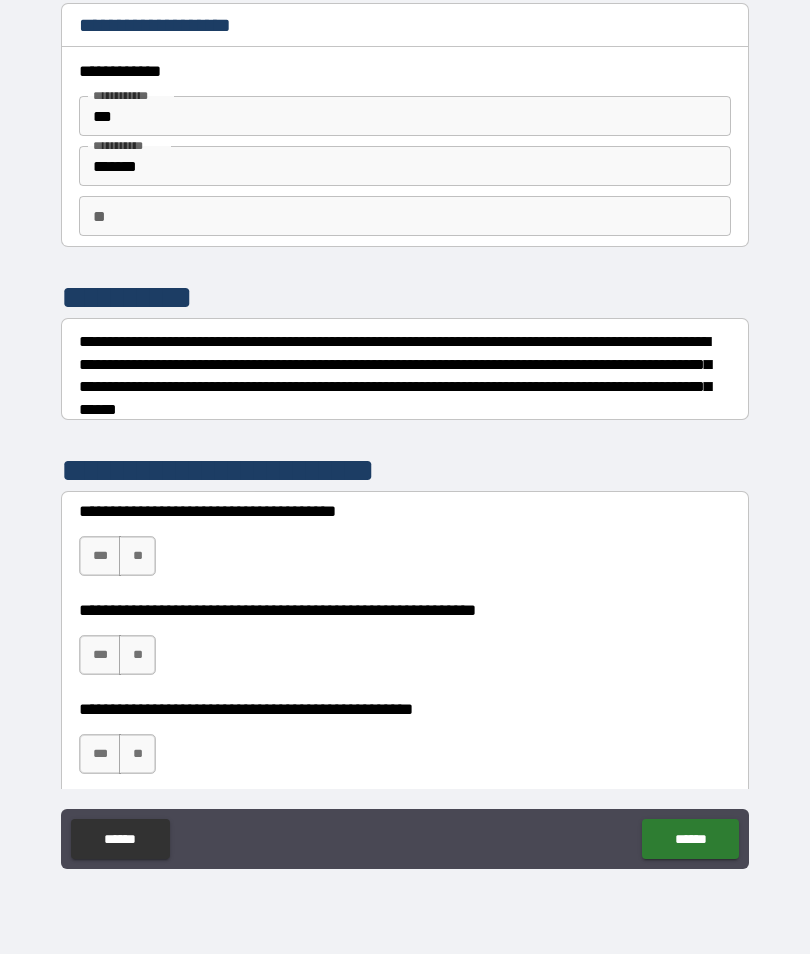 click on "**" at bounding box center (137, 556) 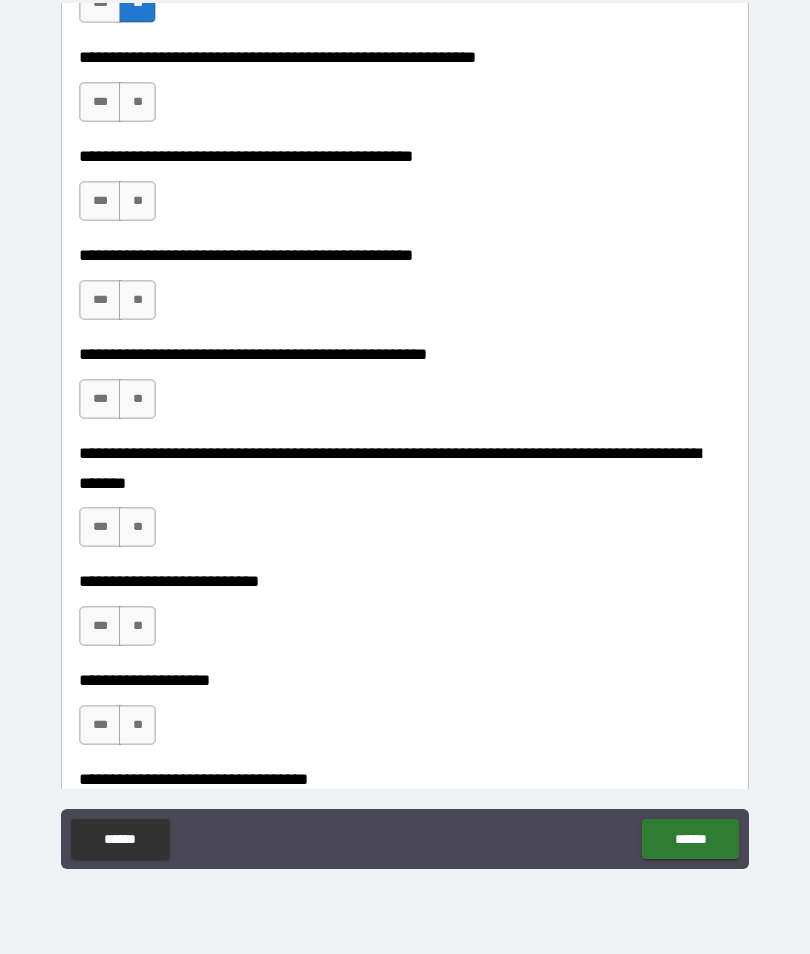 scroll, scrollTop: 545, scrollLeft: 0, axis: vertical 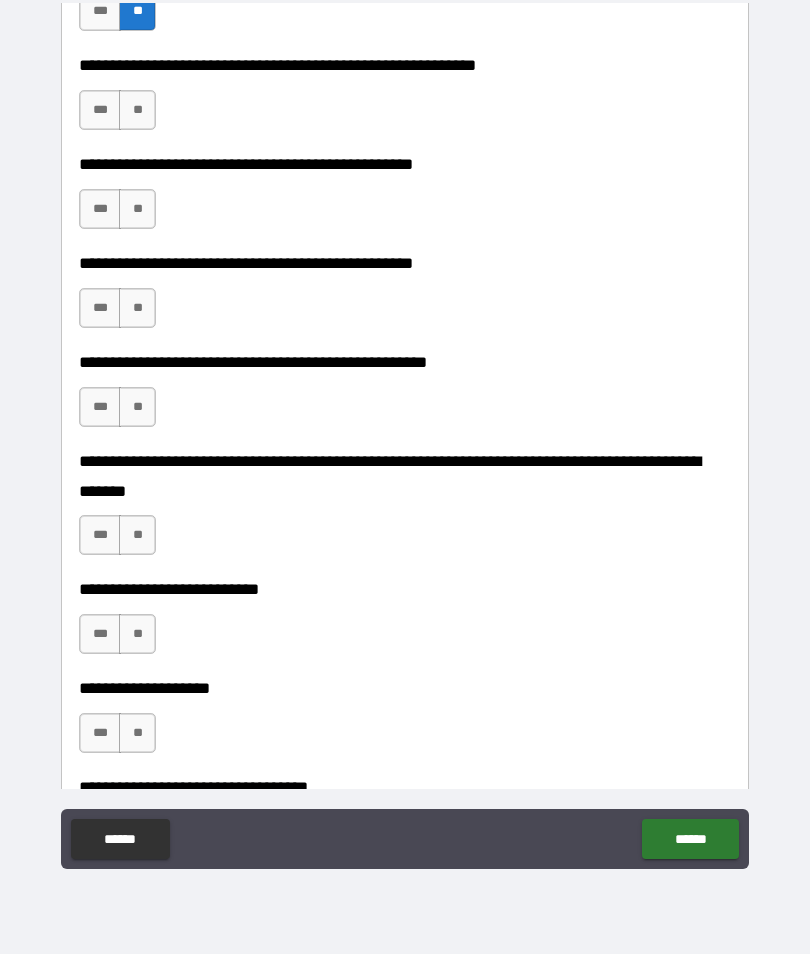 click on "**" at bounding box center [137, 110] 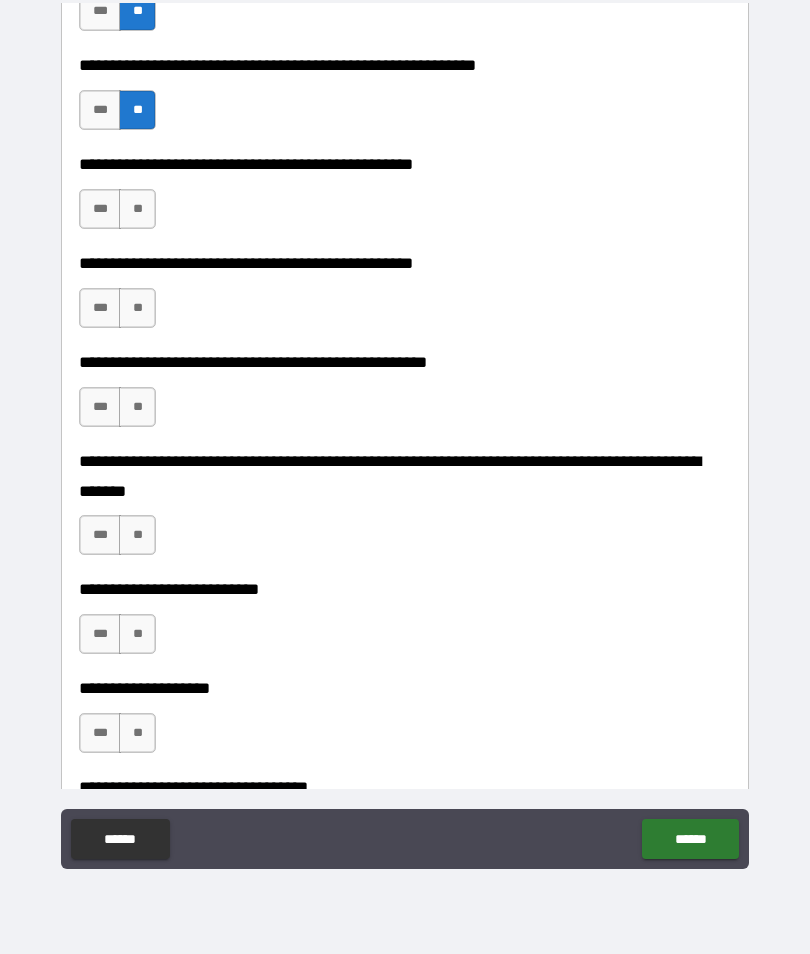 click on "**" at bounding box center (137, 209) 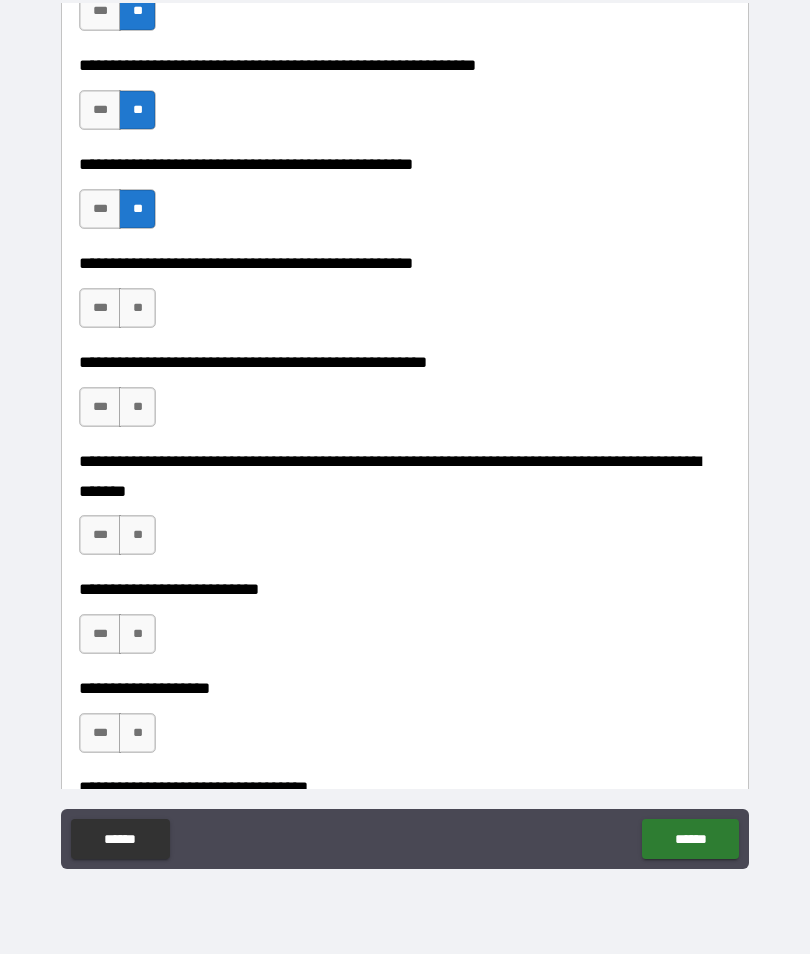 click on "**" at bounding box center [137, 308] 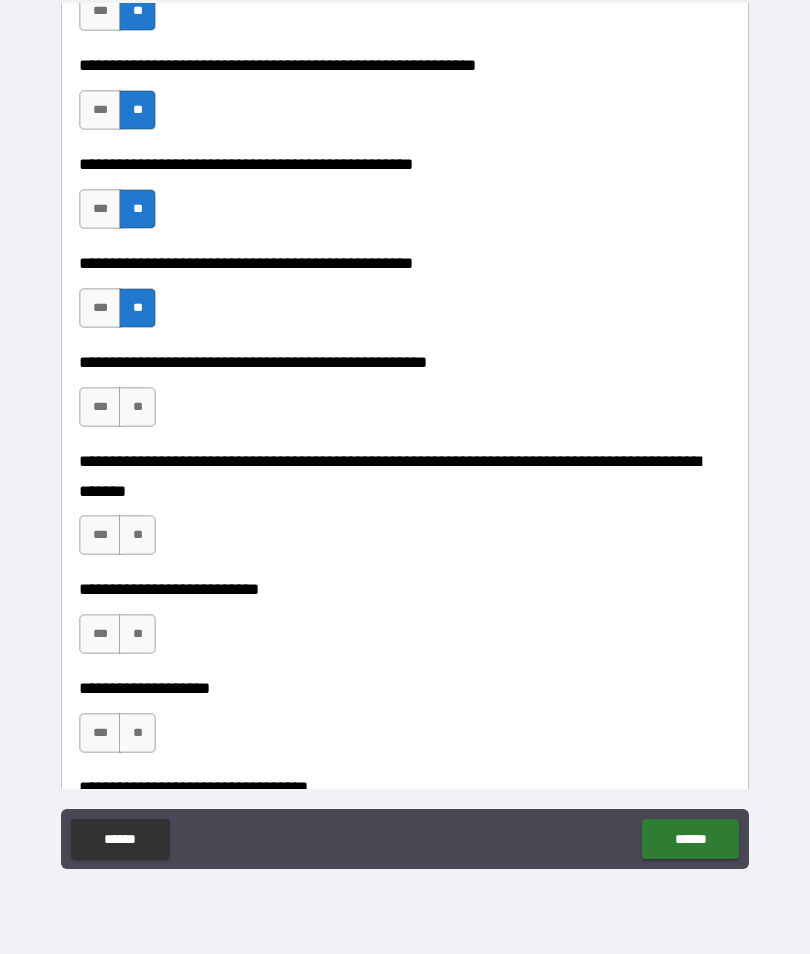 click on "**" at bounding box center [137, 407] 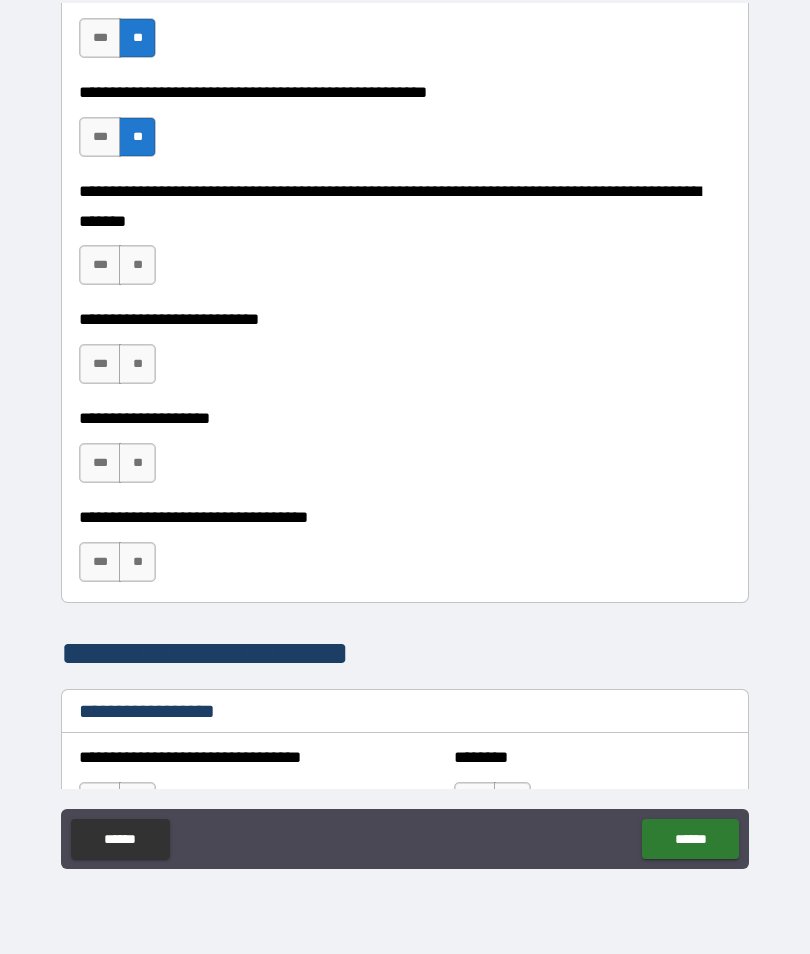 scroll, scrollTop: 817, scrollLeft: 0, axis: vertical 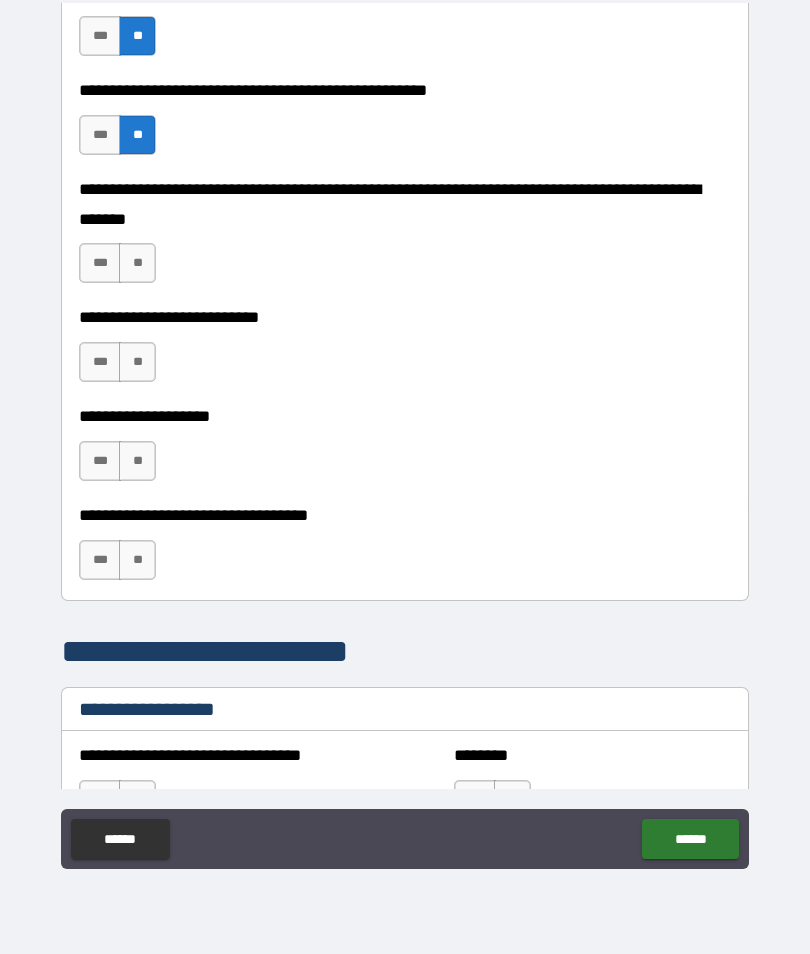 click on "**" at bounding box center [137, 263] 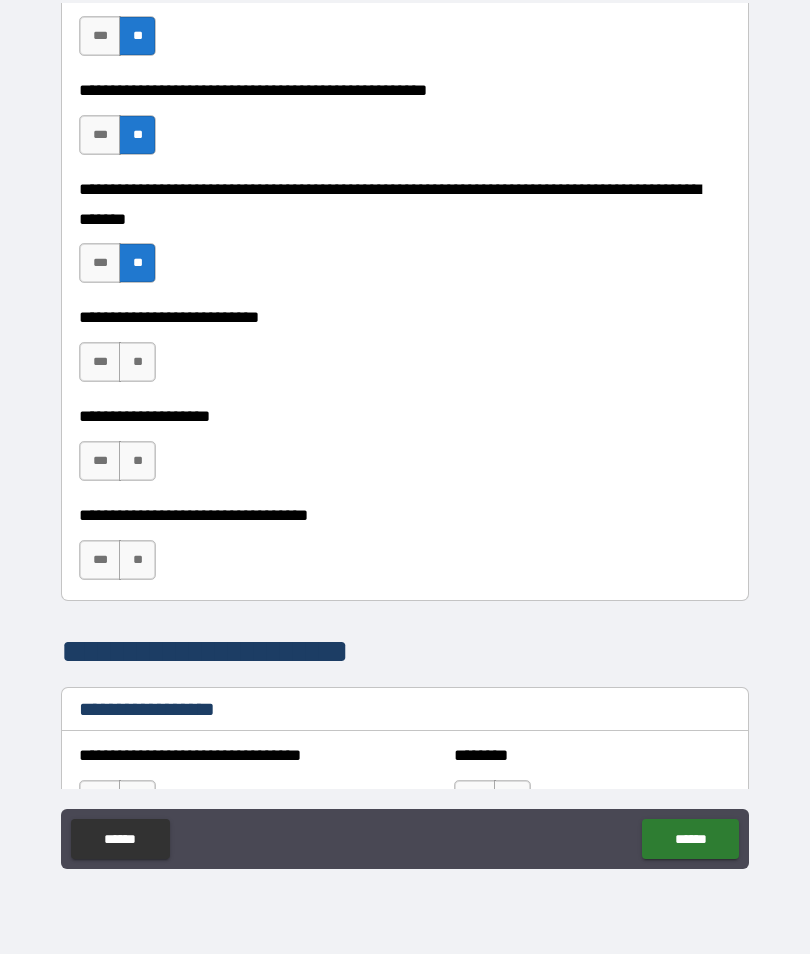 click on "**" at bounding box center (137, 362) 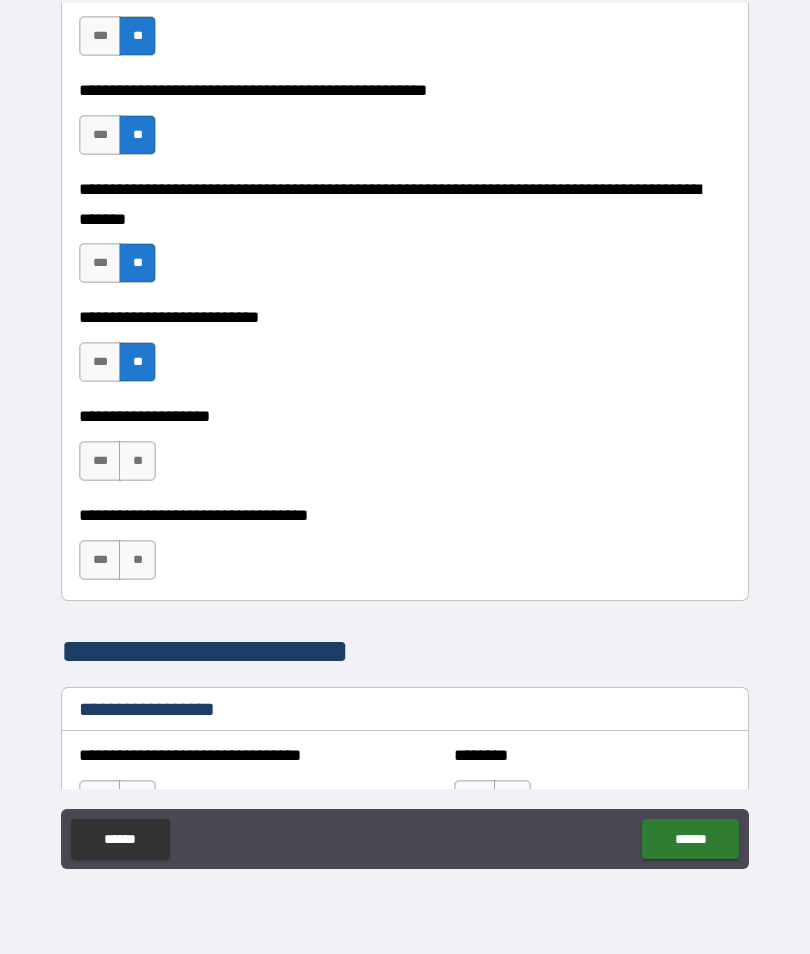 click on "**" at bounding box center [137, 461] 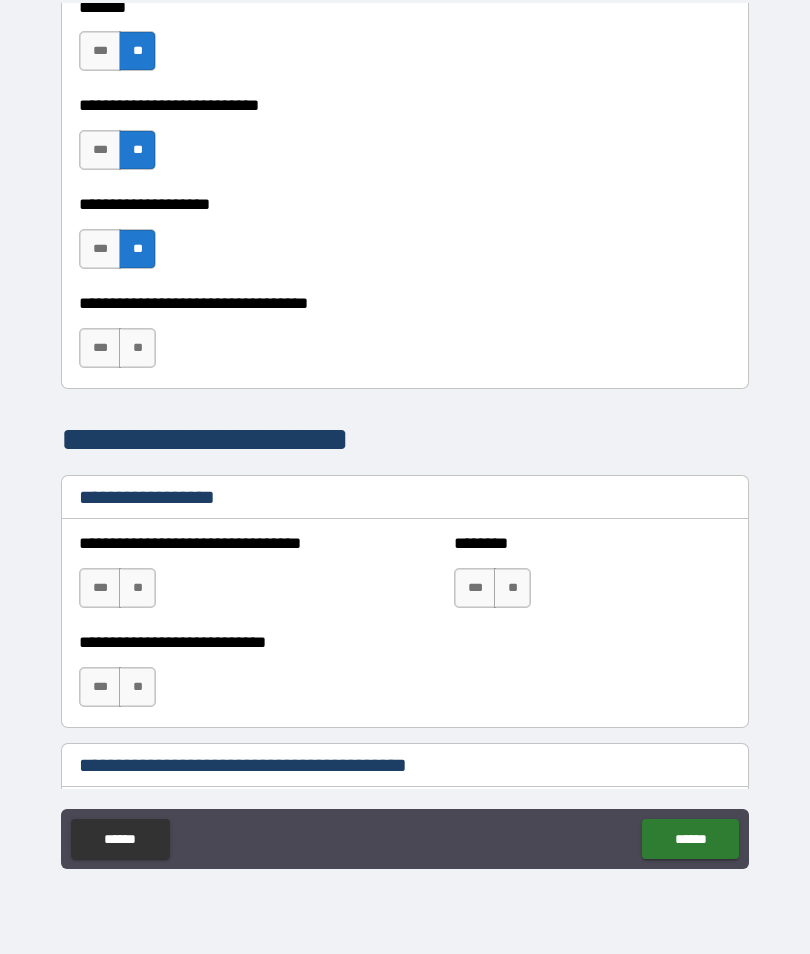 scroll, scrollTop: 1032, scrollLeft: 0, axis: vertical 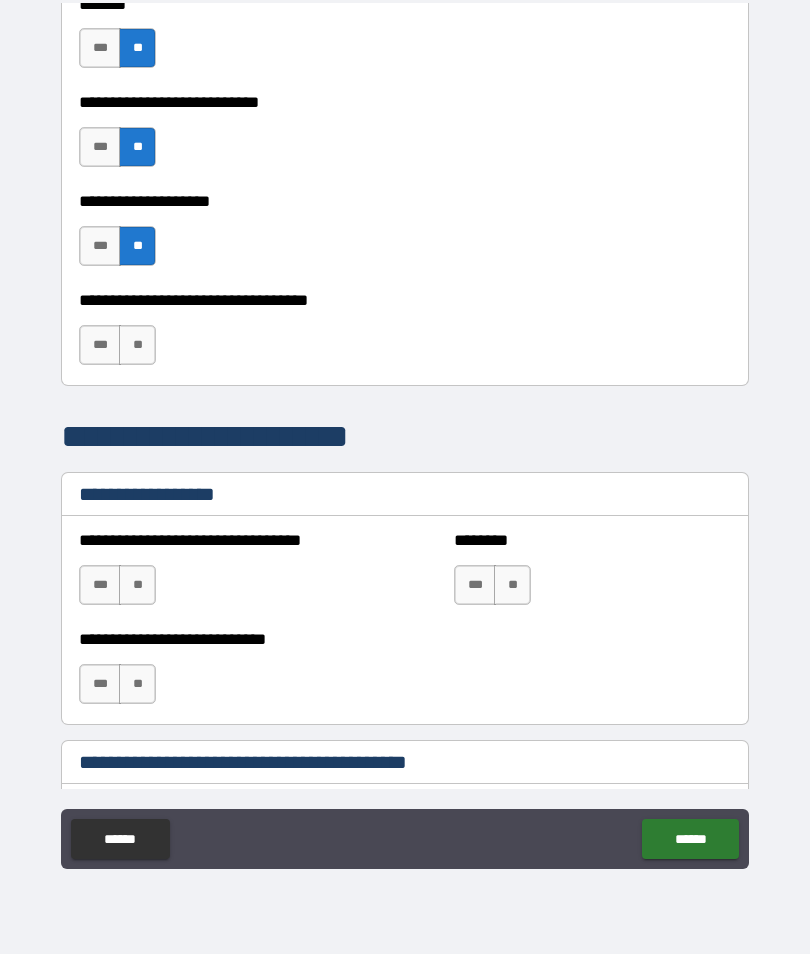 click on "**" at bounding box center [137, 345] 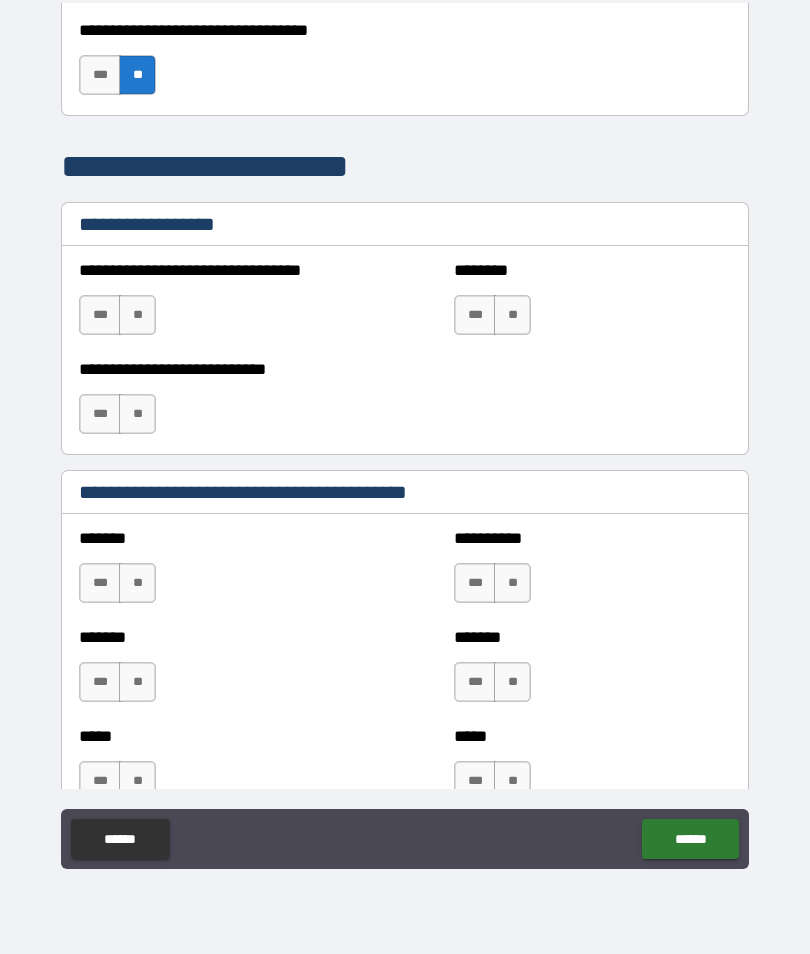 scroll, scrollTop: 1314, scrollLeft: 0, axis: vertical 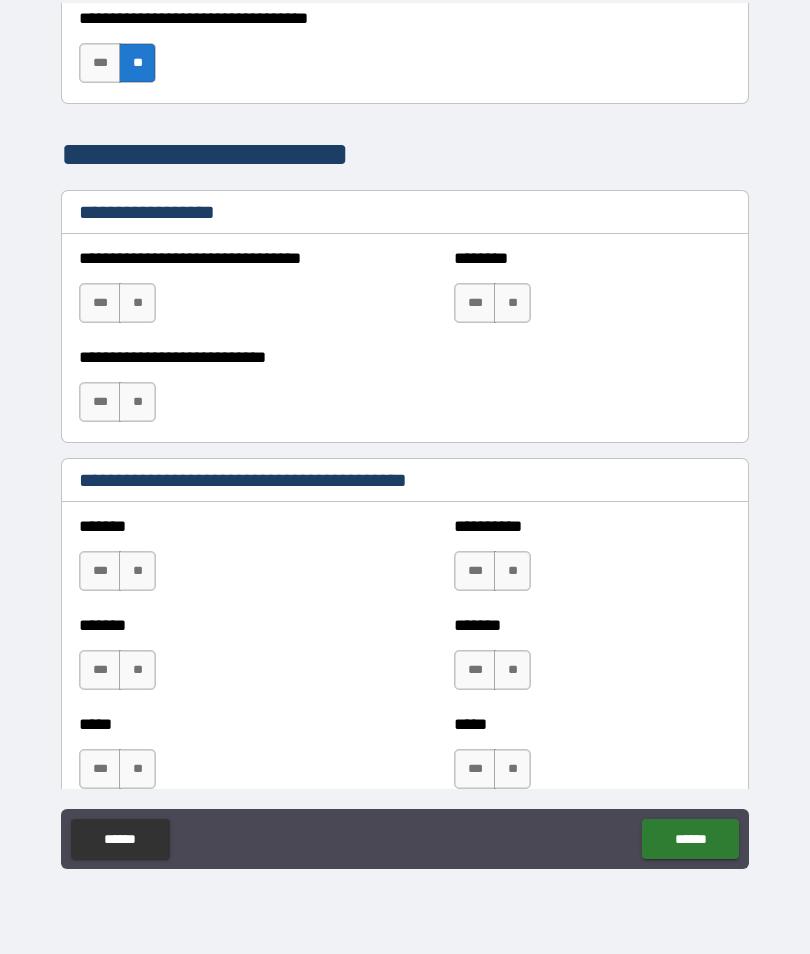 click on "**" at bounding box center (137, 303) 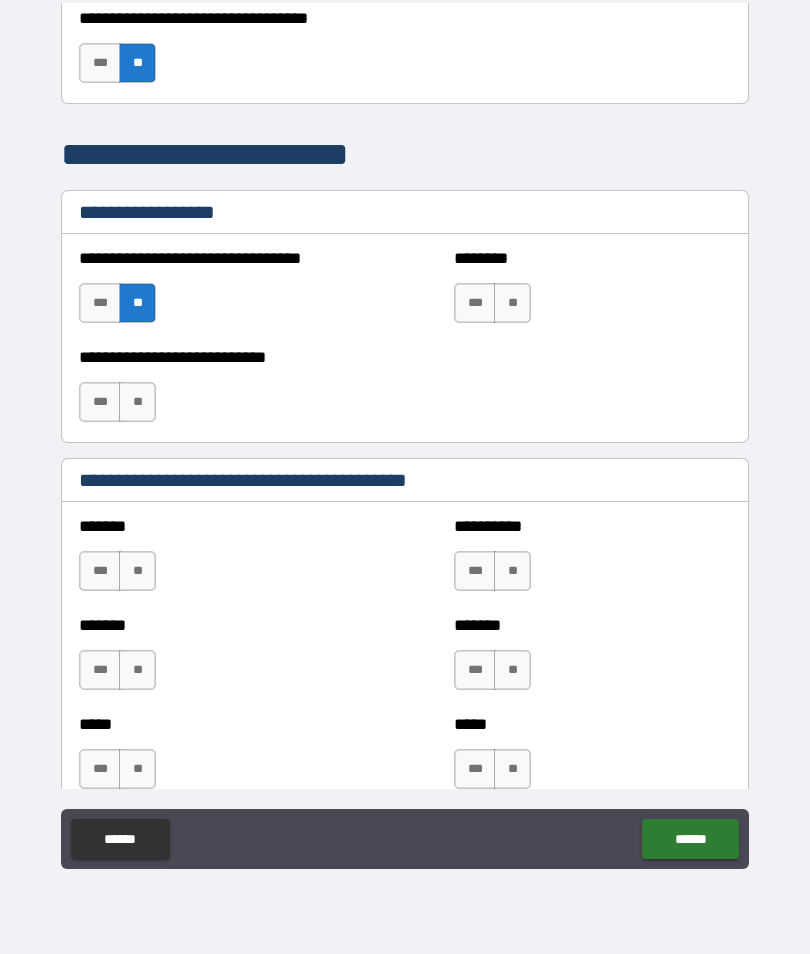 click on "**" at bounding box center [137, 402] 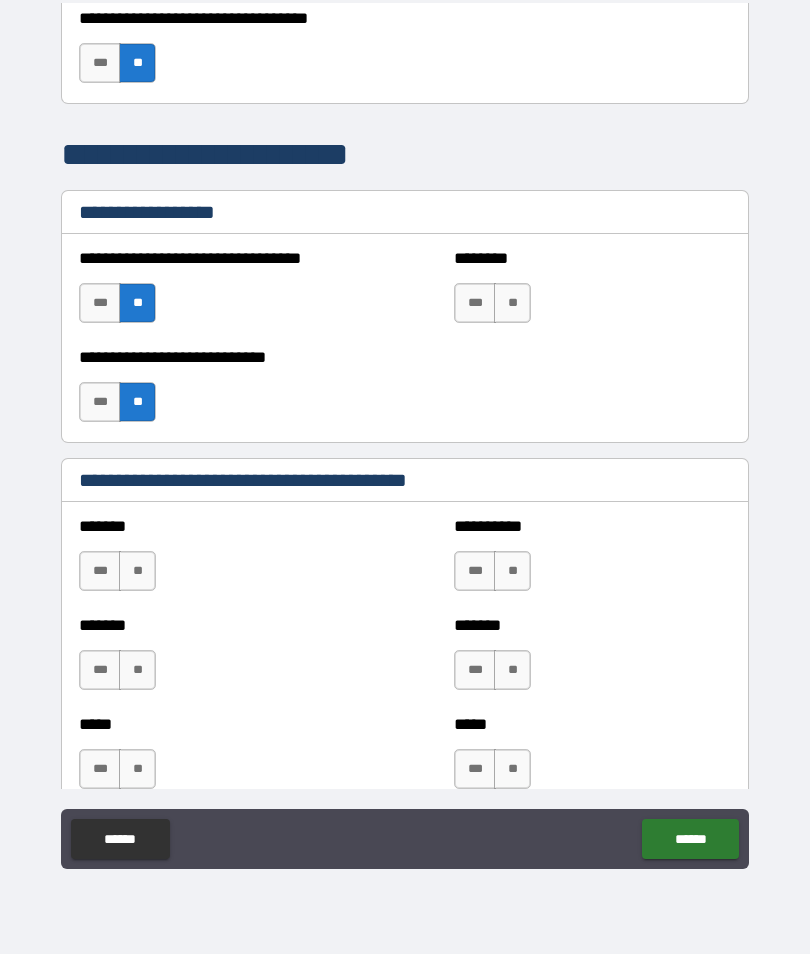 click on "**" at bounding box center [512, 303] 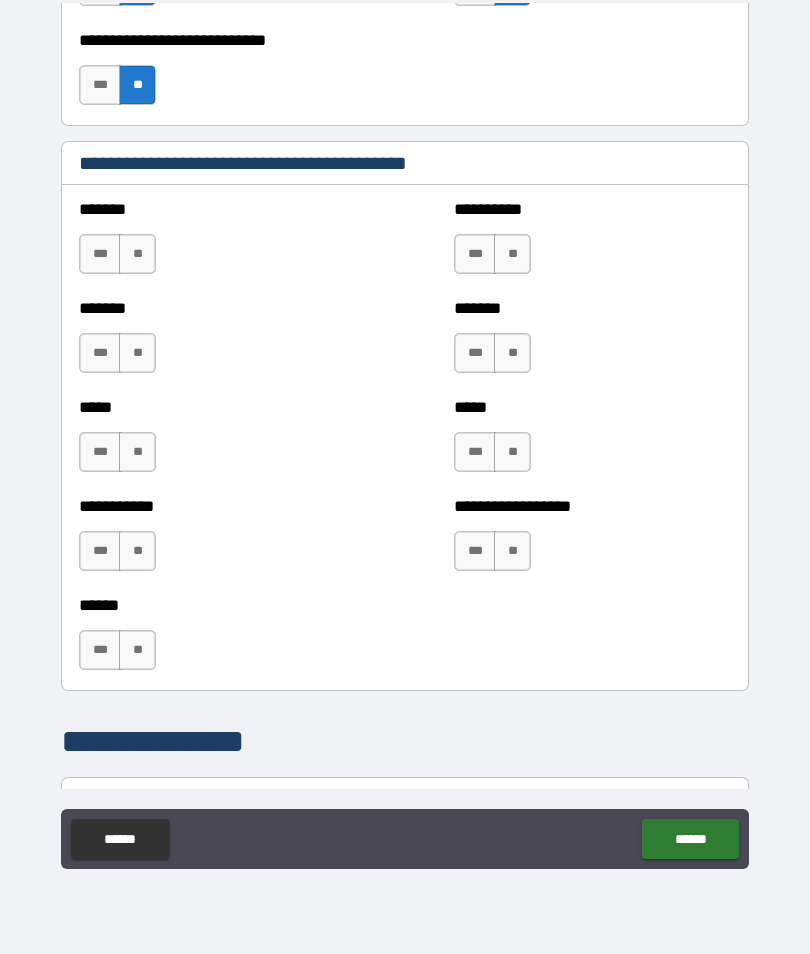 scroll, scrollTop: 1645, scrollLeft: 0, axis: vertical 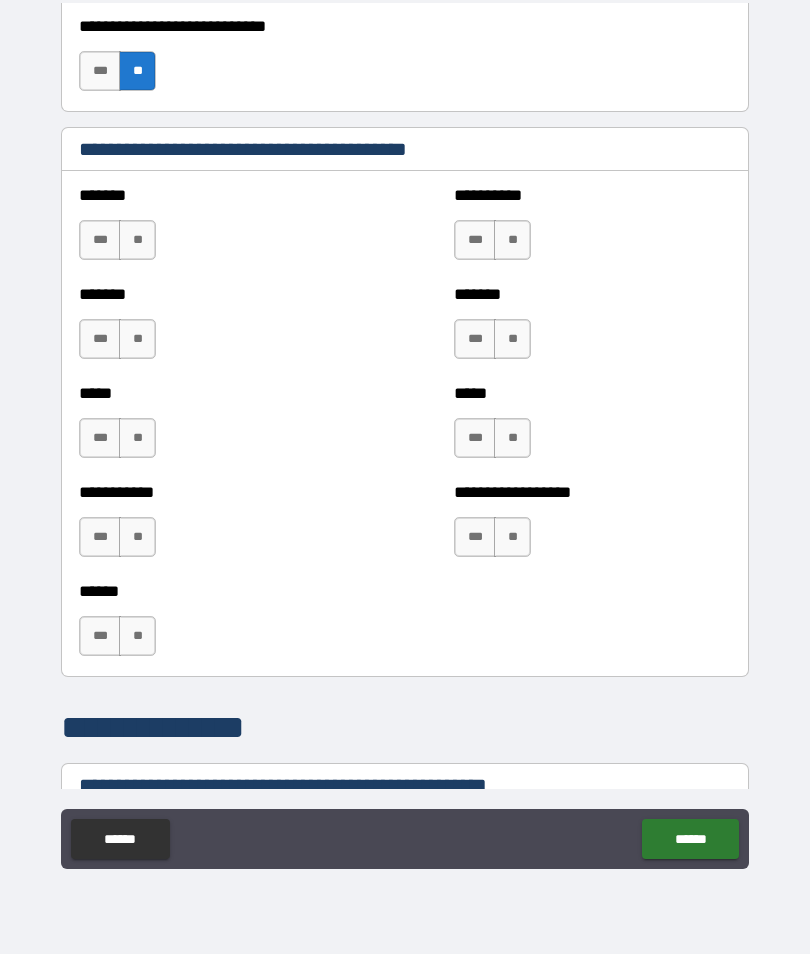 click on "**" at bounding box center (137, 240) 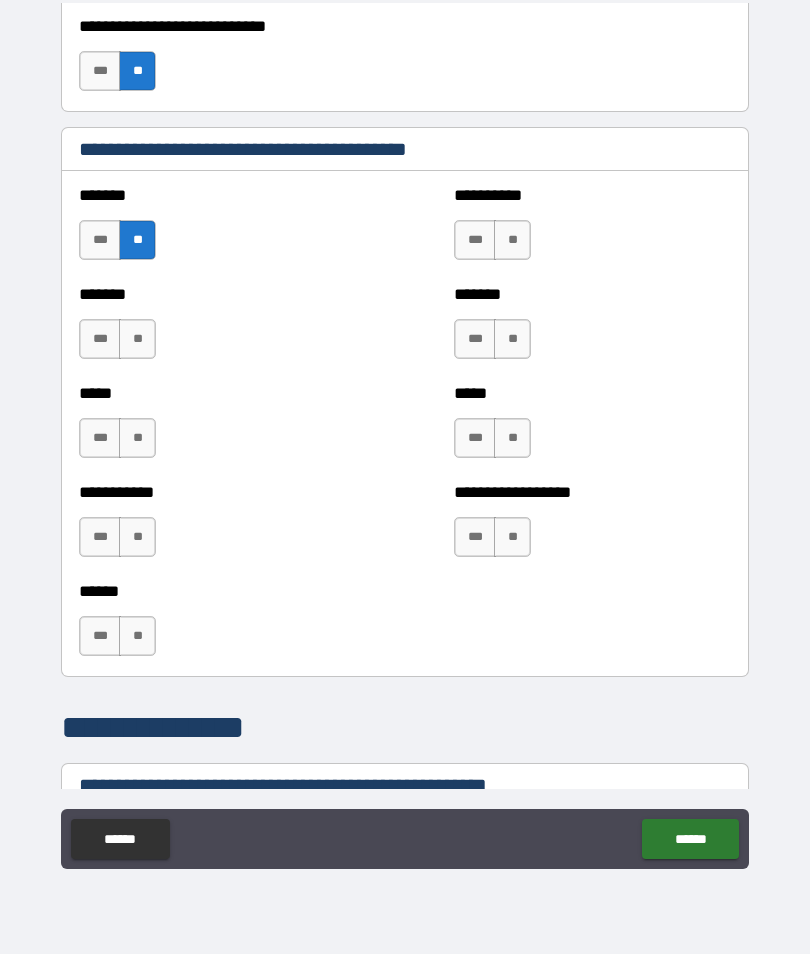 click on "**" at bounding box center (137, 339) 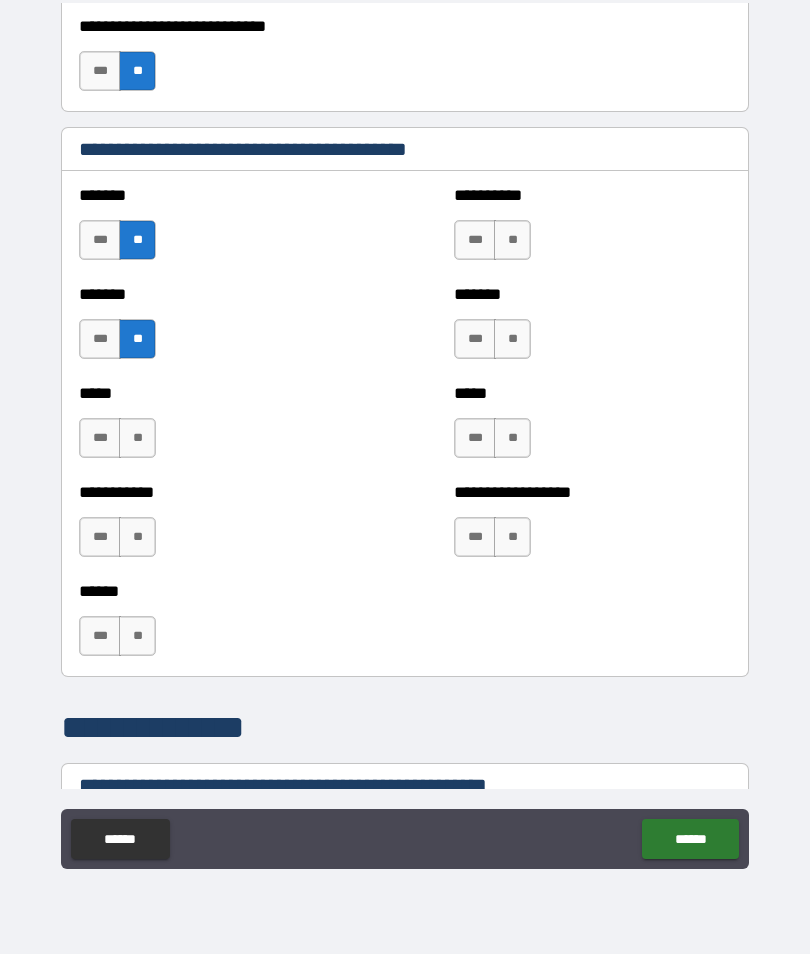 click on "**" at bounding box center (137, 438) 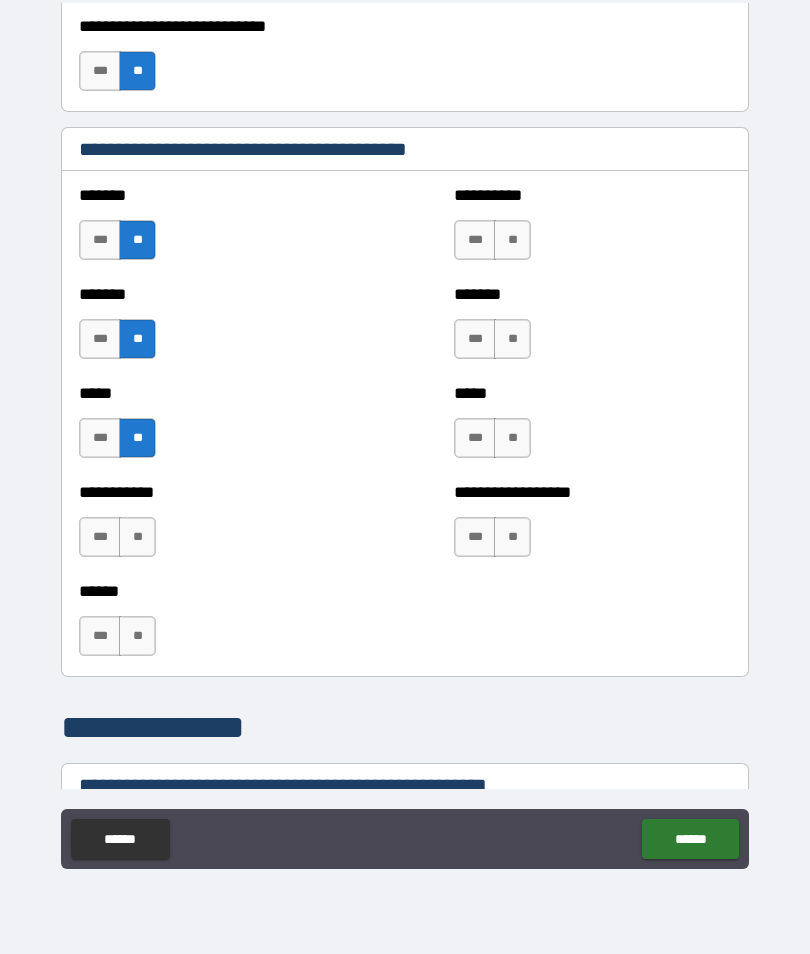 click on "**" at bounding box center (137, 537) 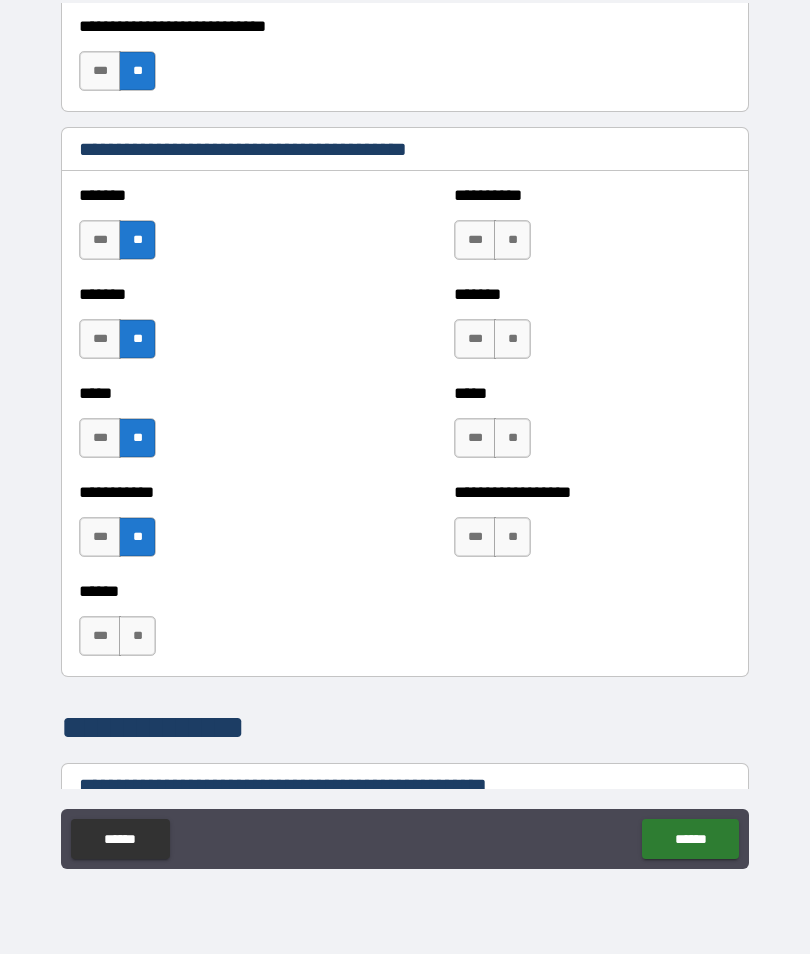 click on "**" at bounding box center [137, 636] 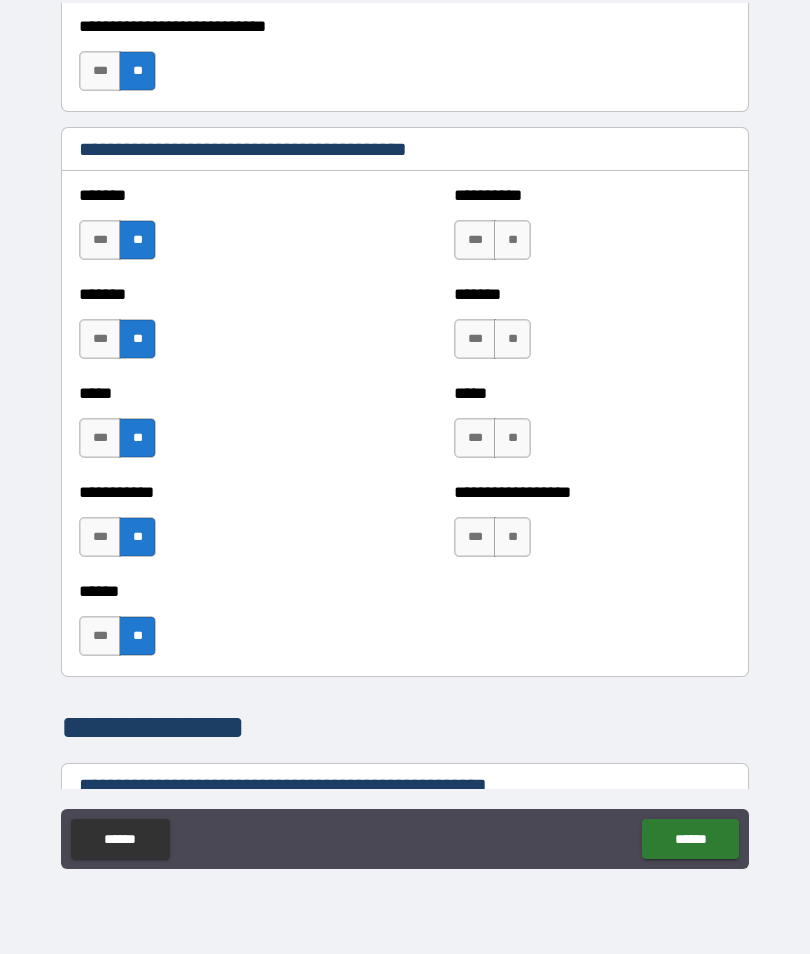 click on "**" at bounding box center (512, 240) 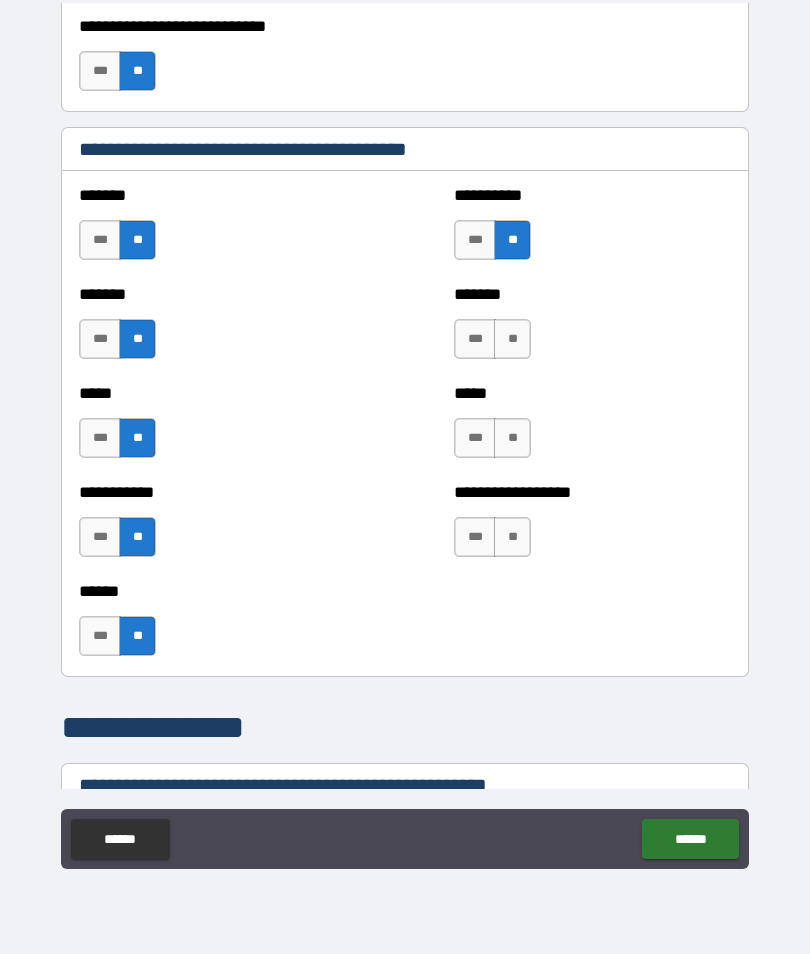 click on "**" at bounding box center [512, 339] 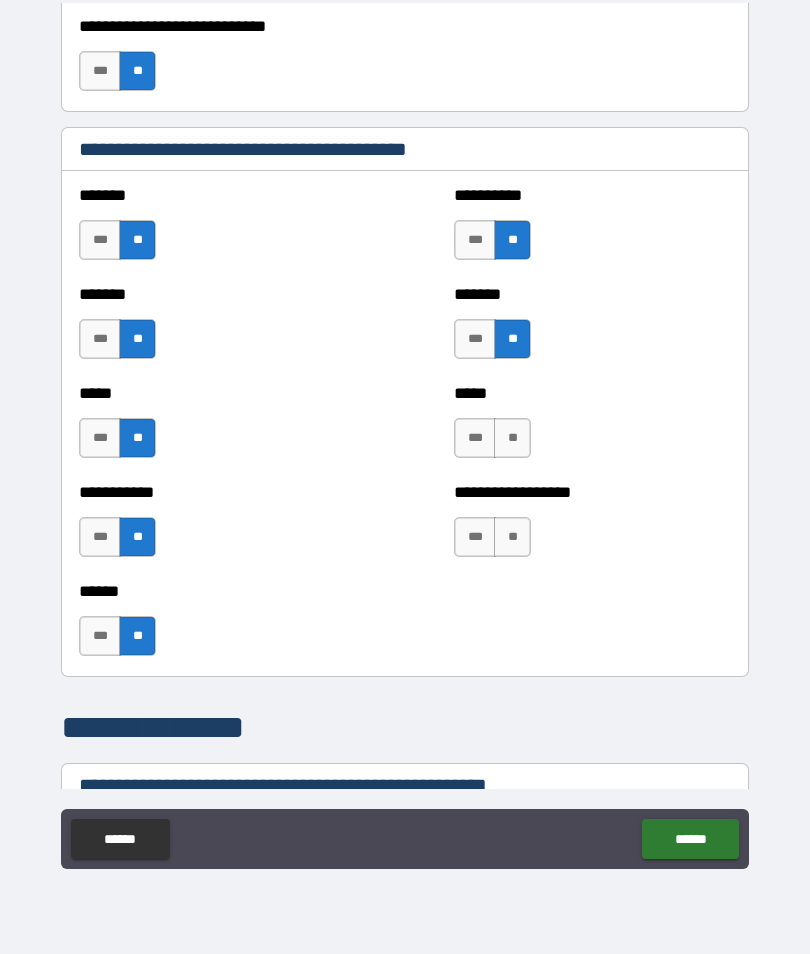 click on "**" at bounding box center [512, 438] 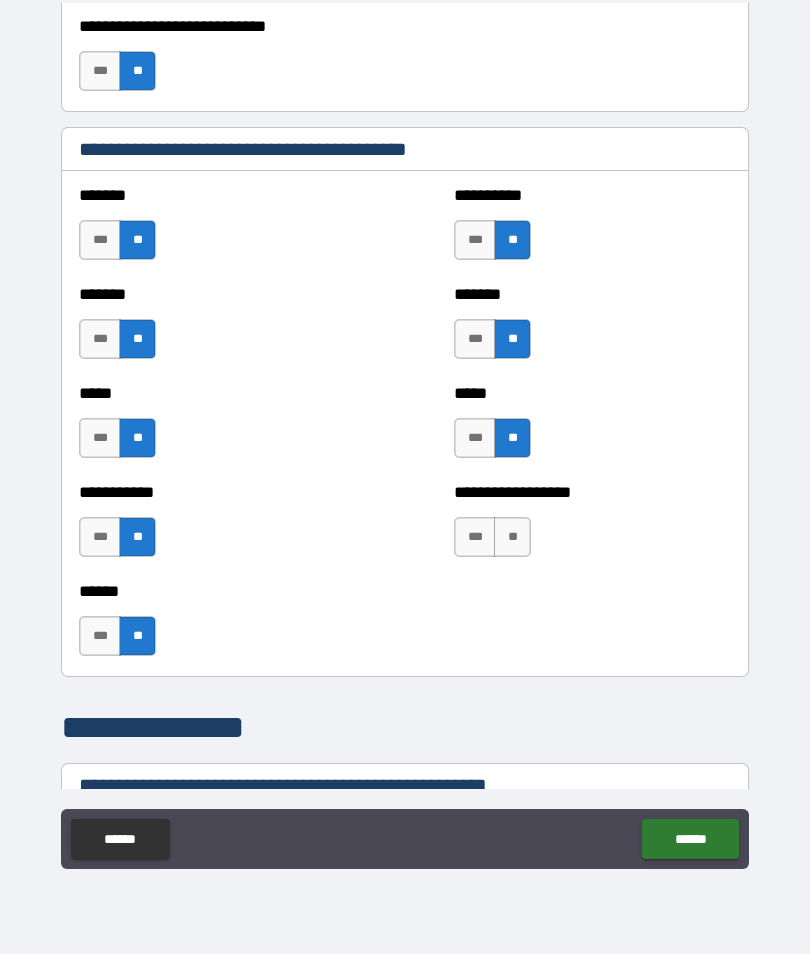 click on "**" at bounding box center (512, 537) 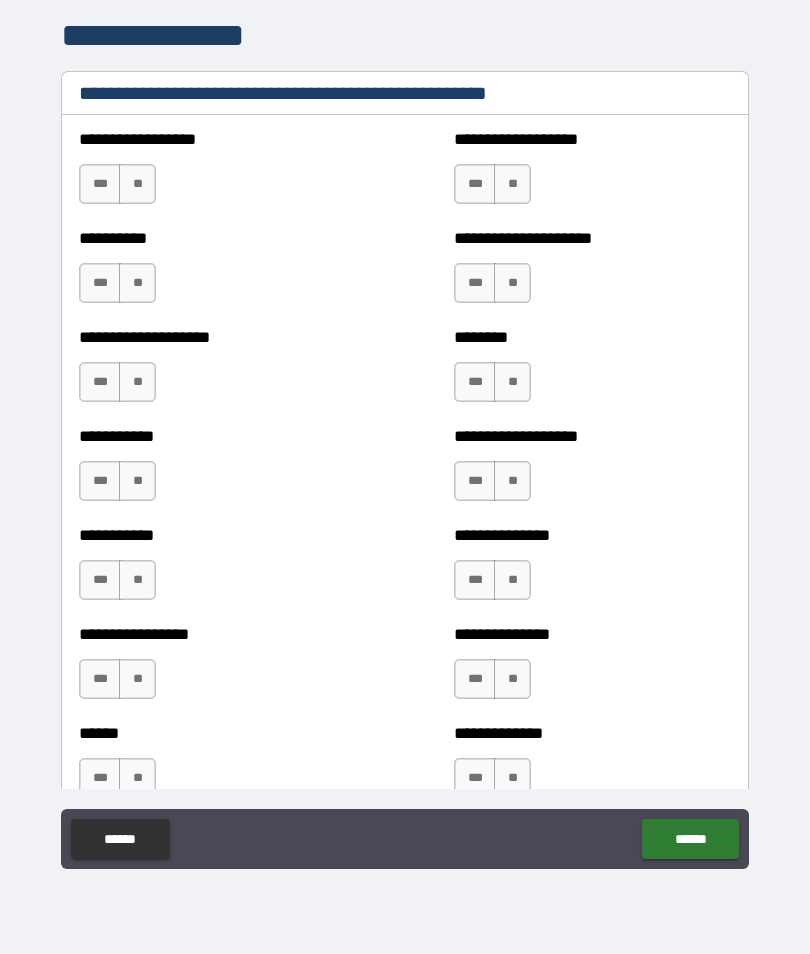scroll, scrollTop: 2337, scrollLeft: 0, axis: vertical 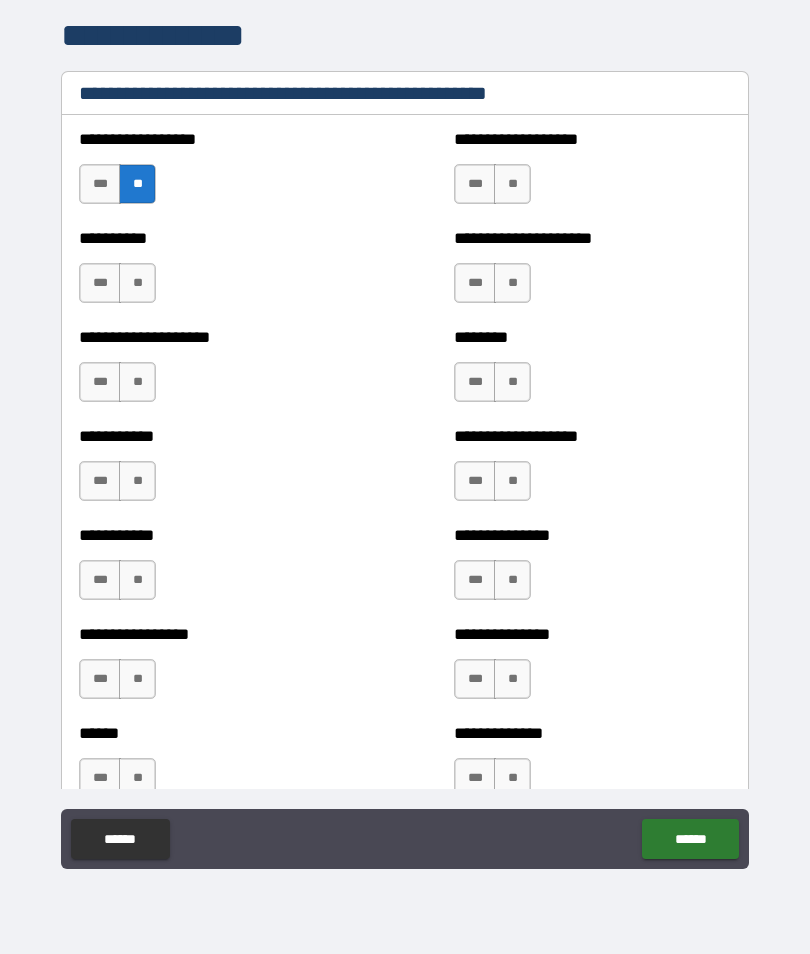 click on "**" at bounding box center [137, 283] 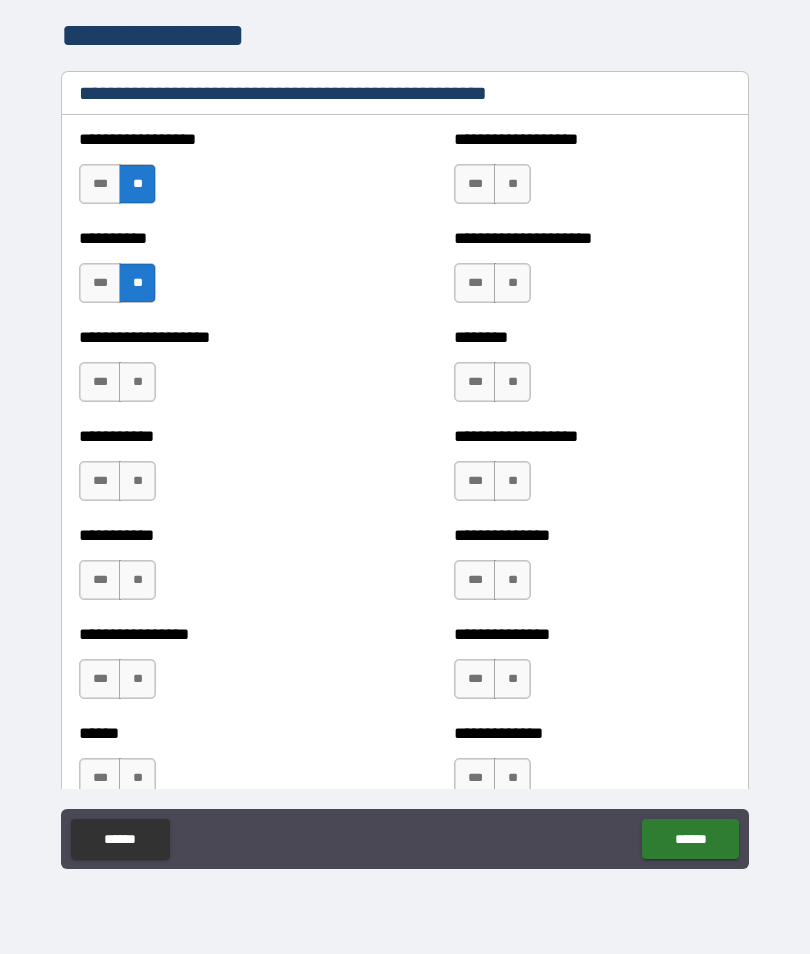 click on "**" at bounding box center (137, 382) 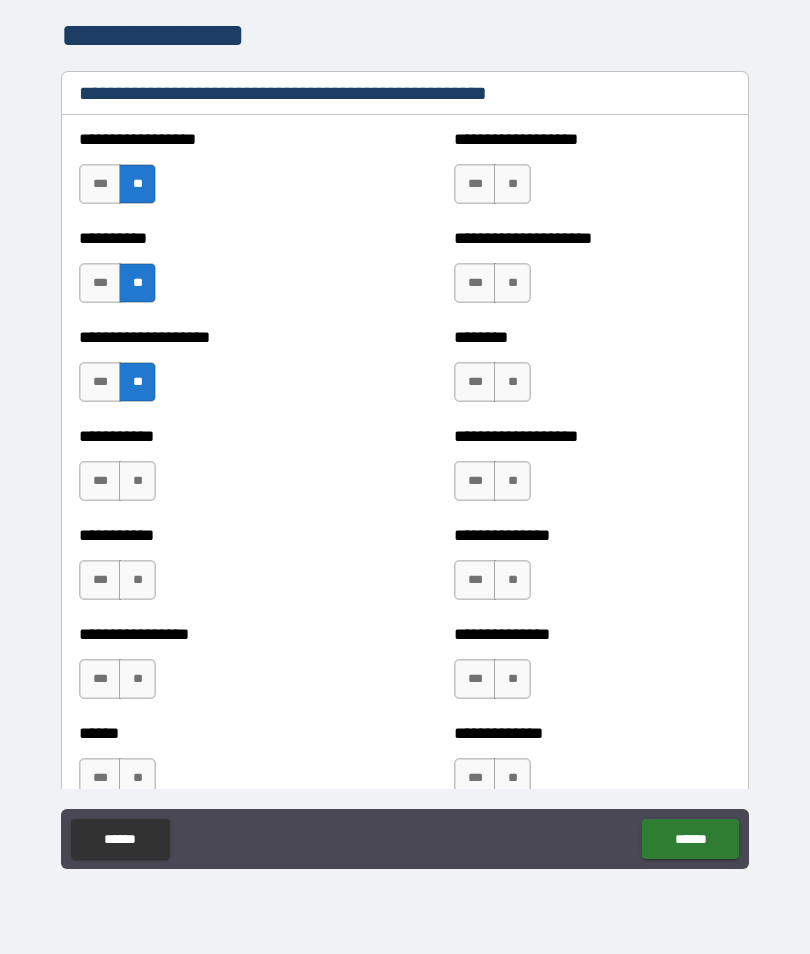 click on "**" at bounding box center [137, 481] 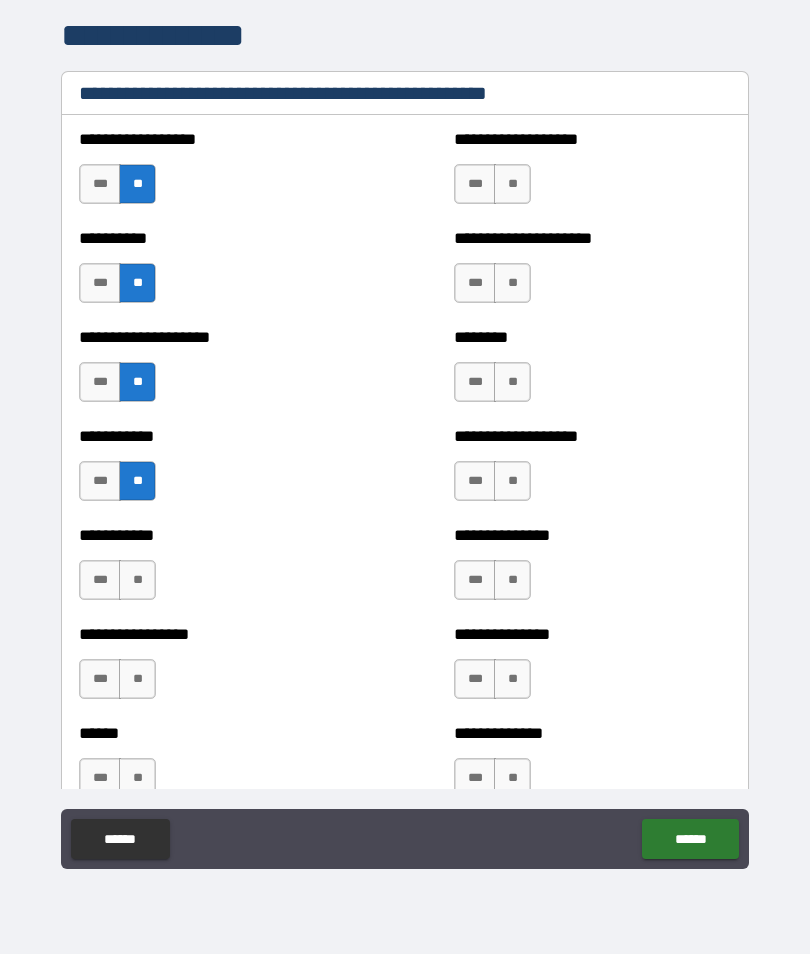 click on "**" at bounding box center [137, 580] 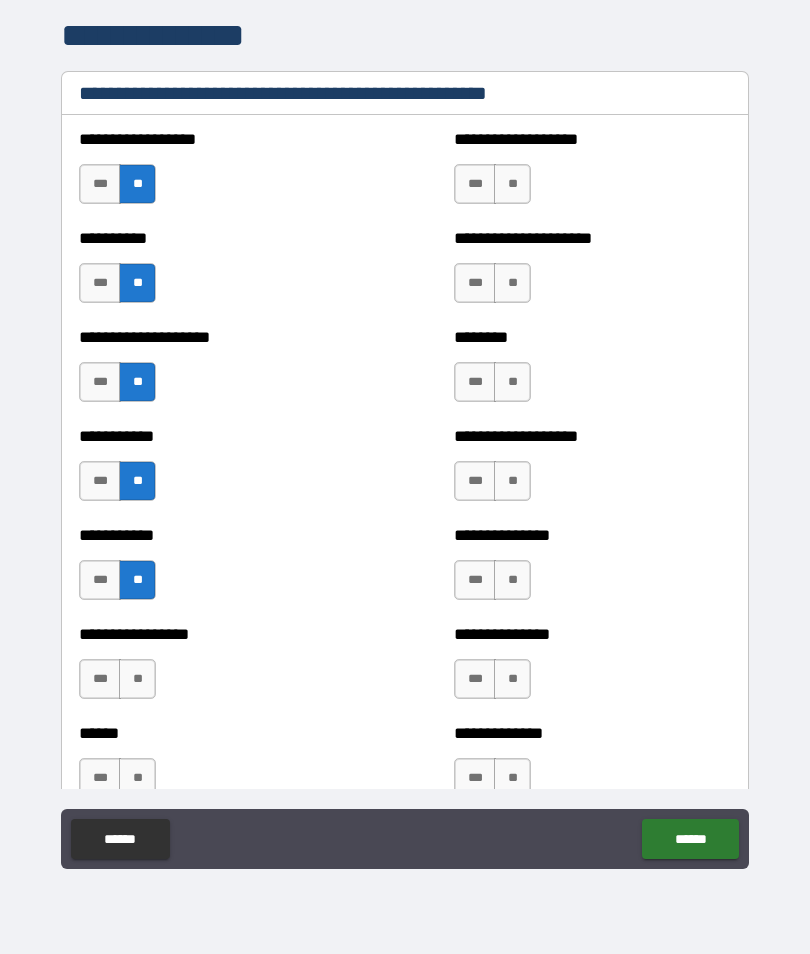 click on "**" at bounding box center [137, 679] 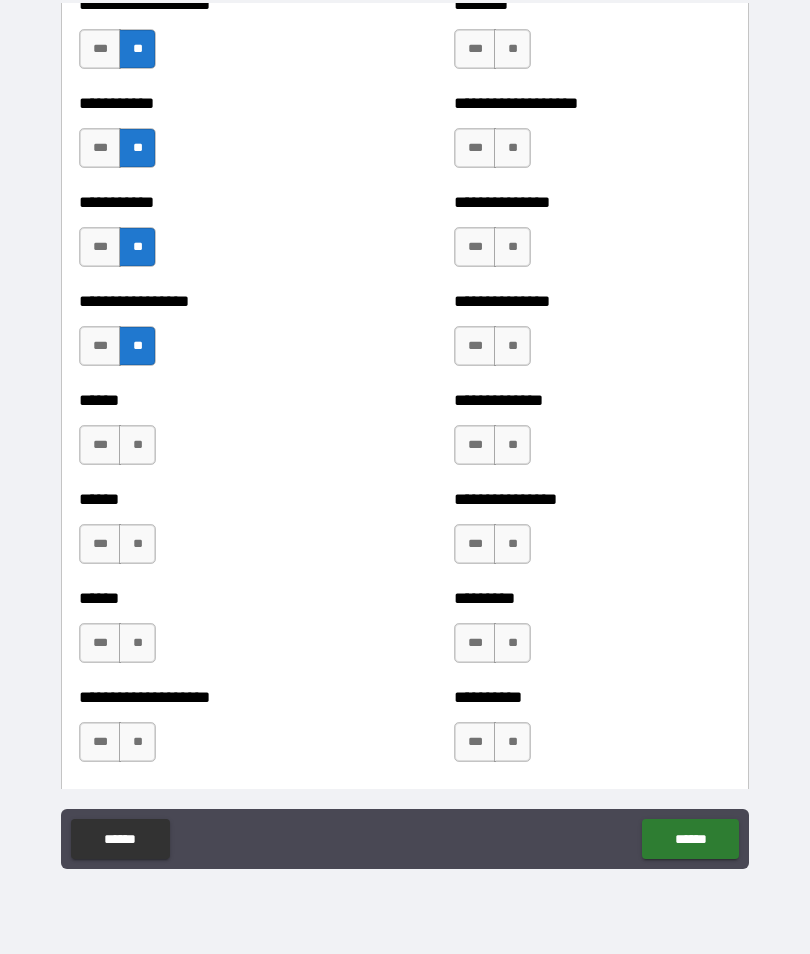 scroll, scrollTop: 2694, scrollLeft: 0, axis: vertical 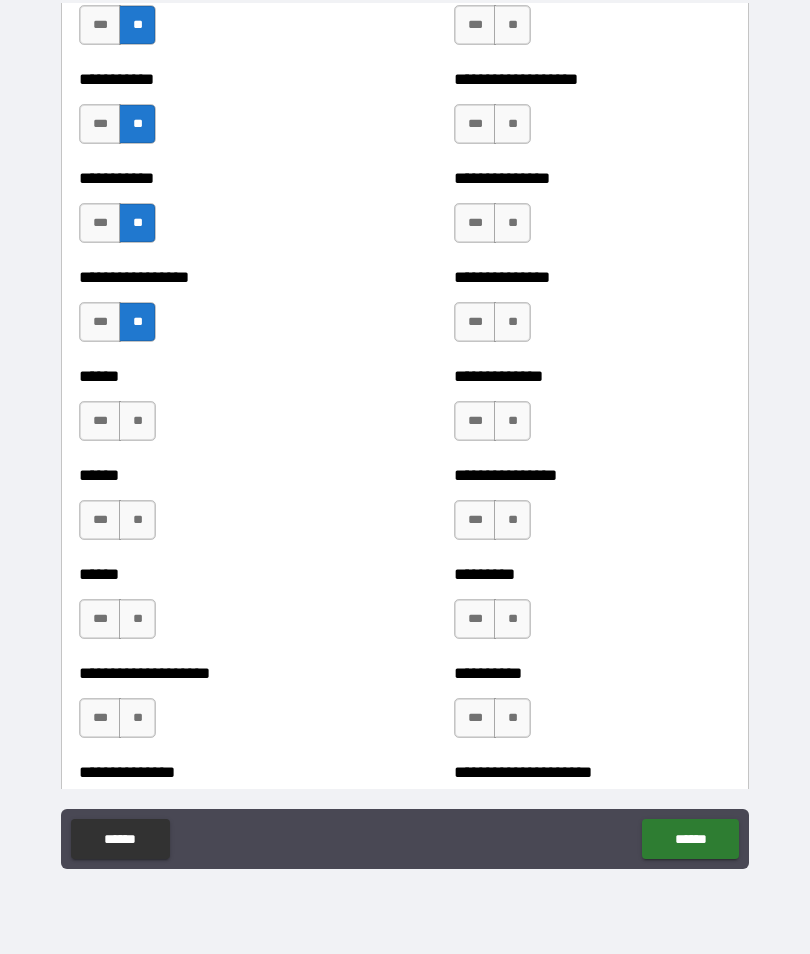 click on "**" at bounding box center [137, 421] 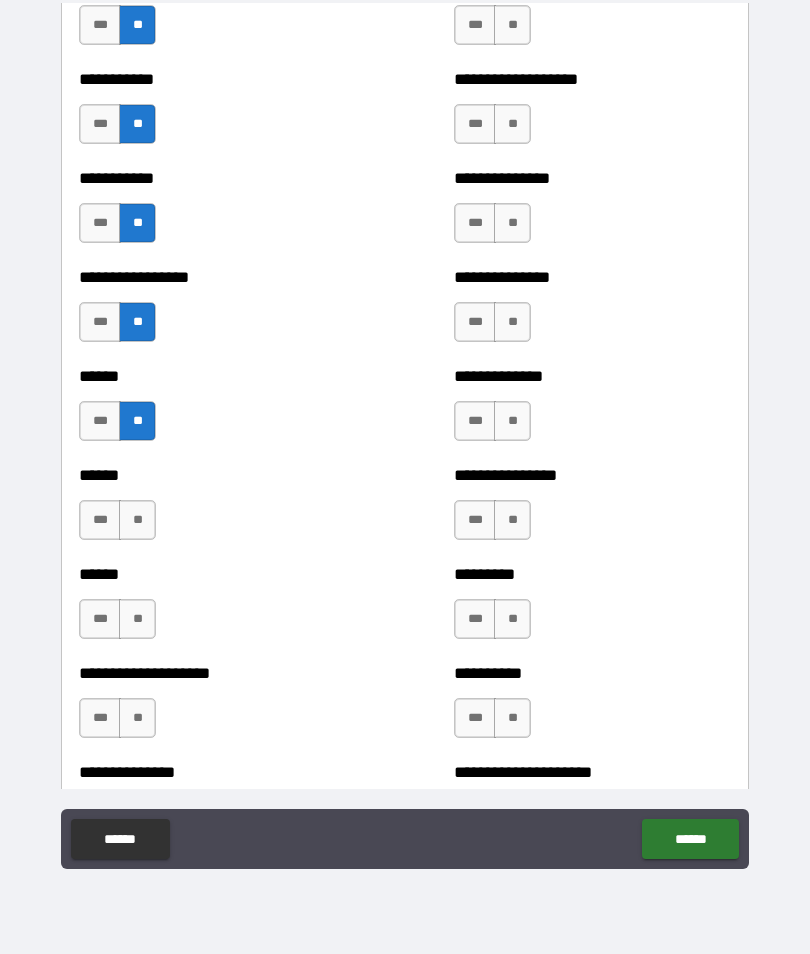 click on "**" at bounding box center [137, 520] 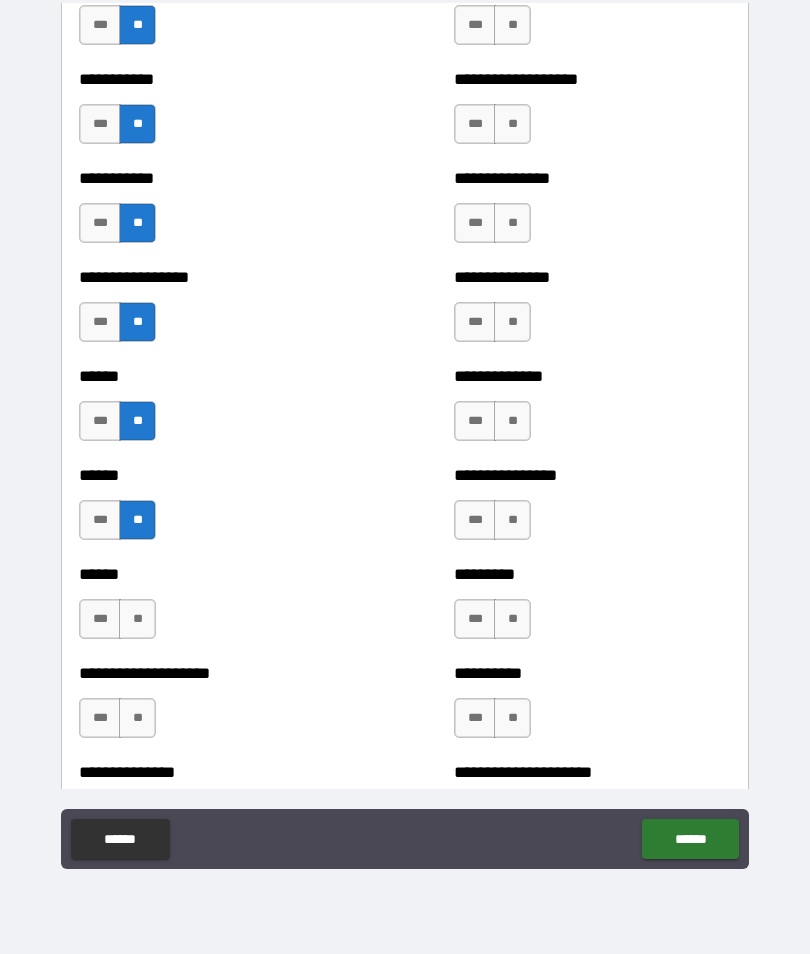click on "**" at bounding box center [137, 619] 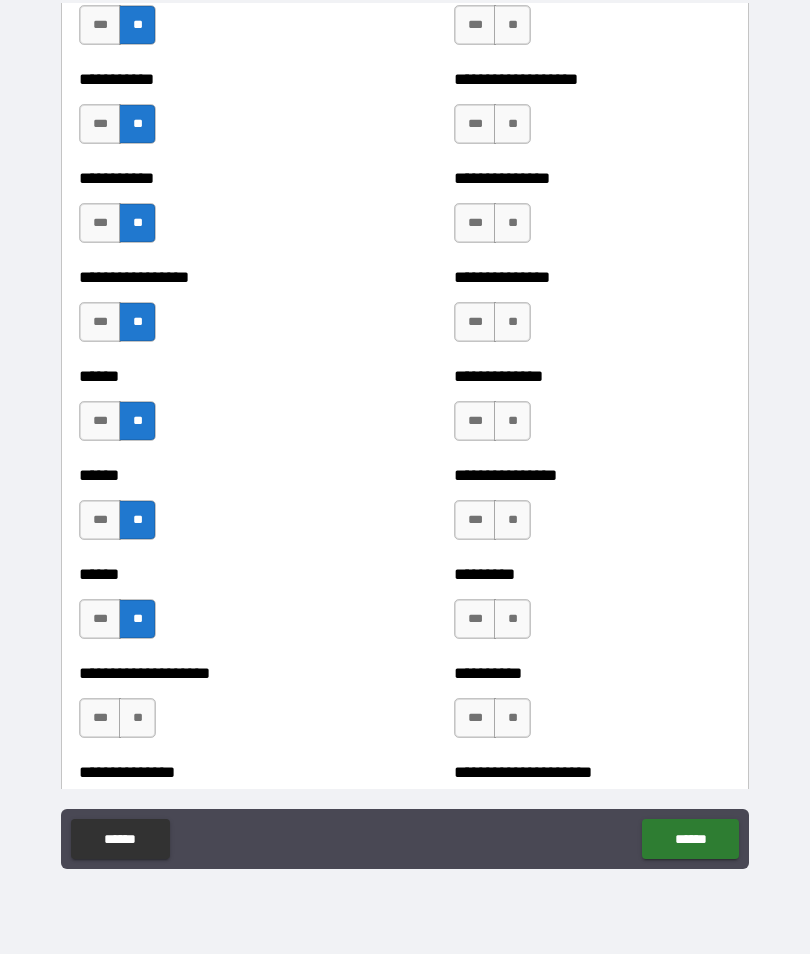 click on "**" at bounding box center [137, 718] 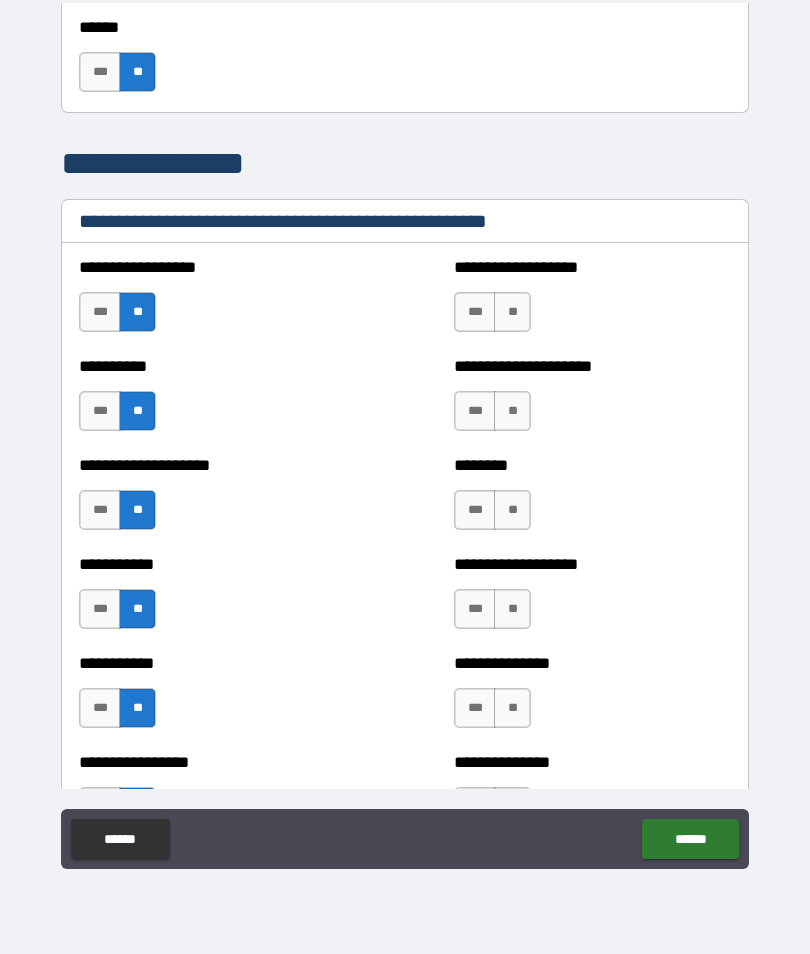 scroll, scrollTop: 2217, scrollLeft: 0, axis: vertical 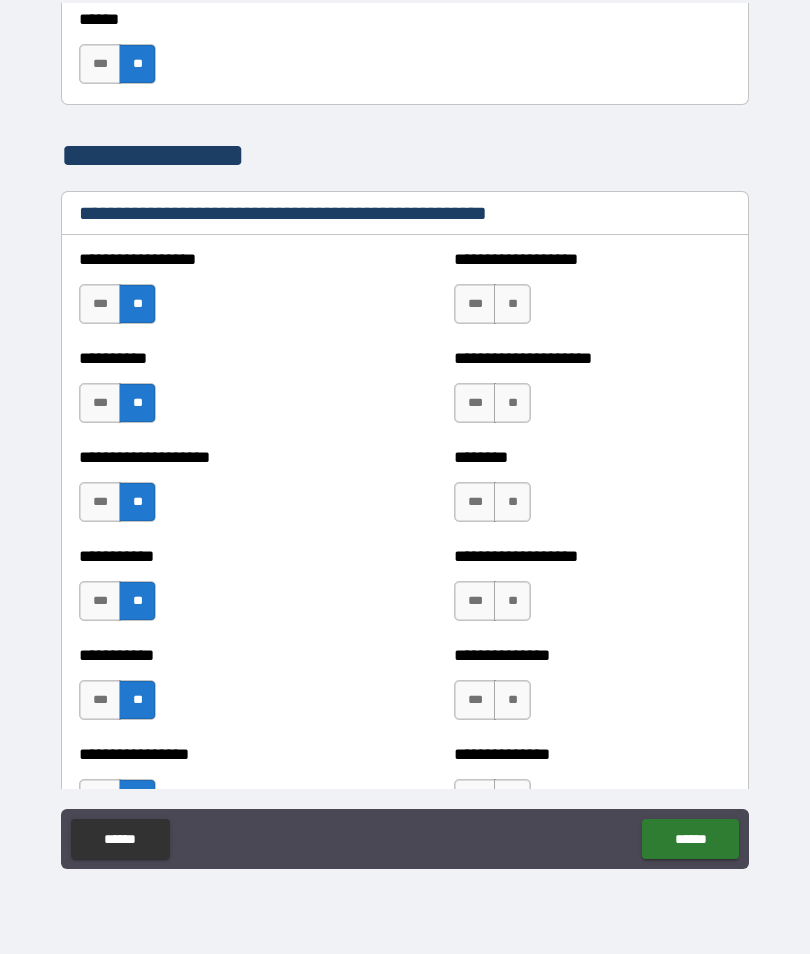 click on "**" at bounding box center (512, 304) 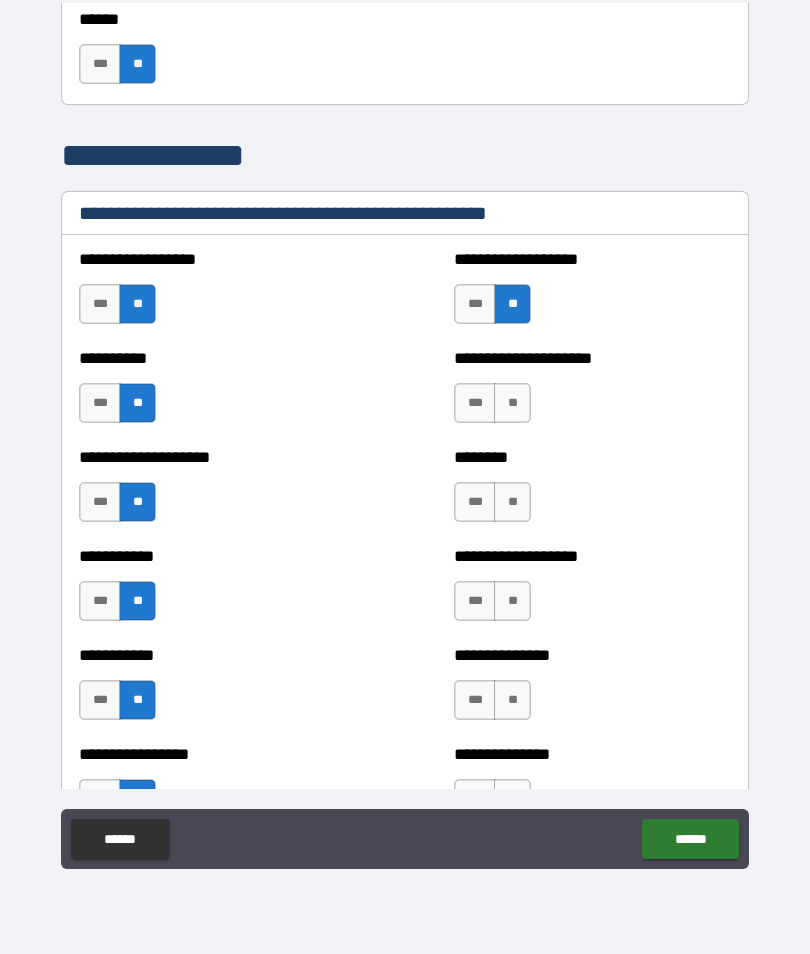 click on "**" at bounding box center (512, 403) 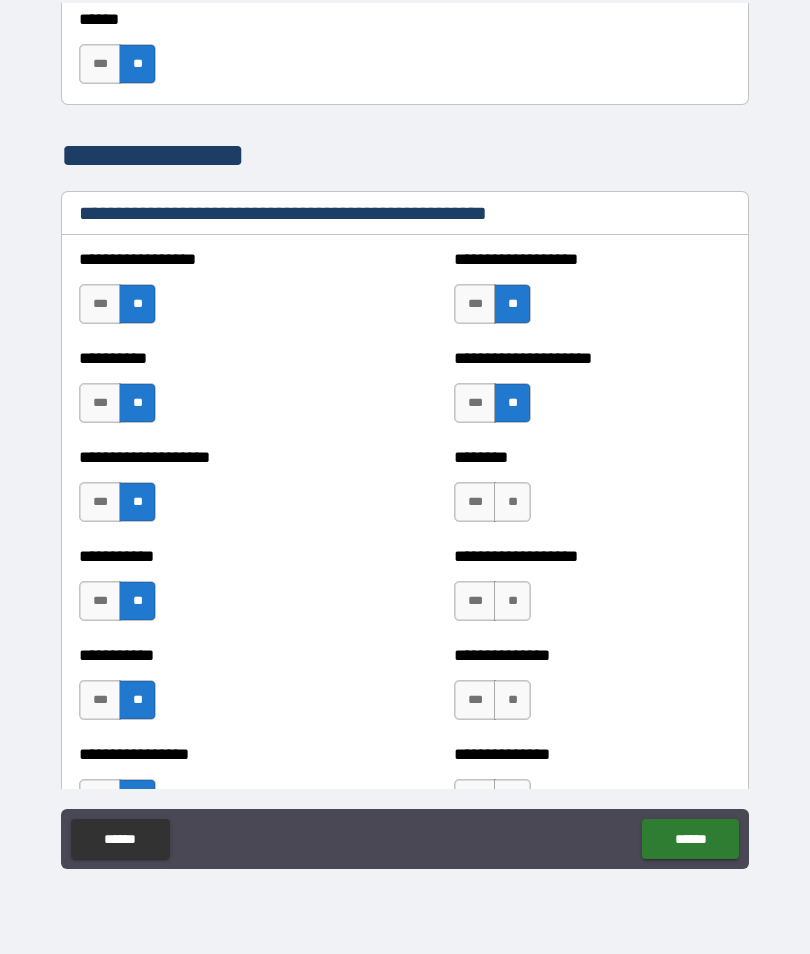 click on "**" at bounding box center [512, 502] 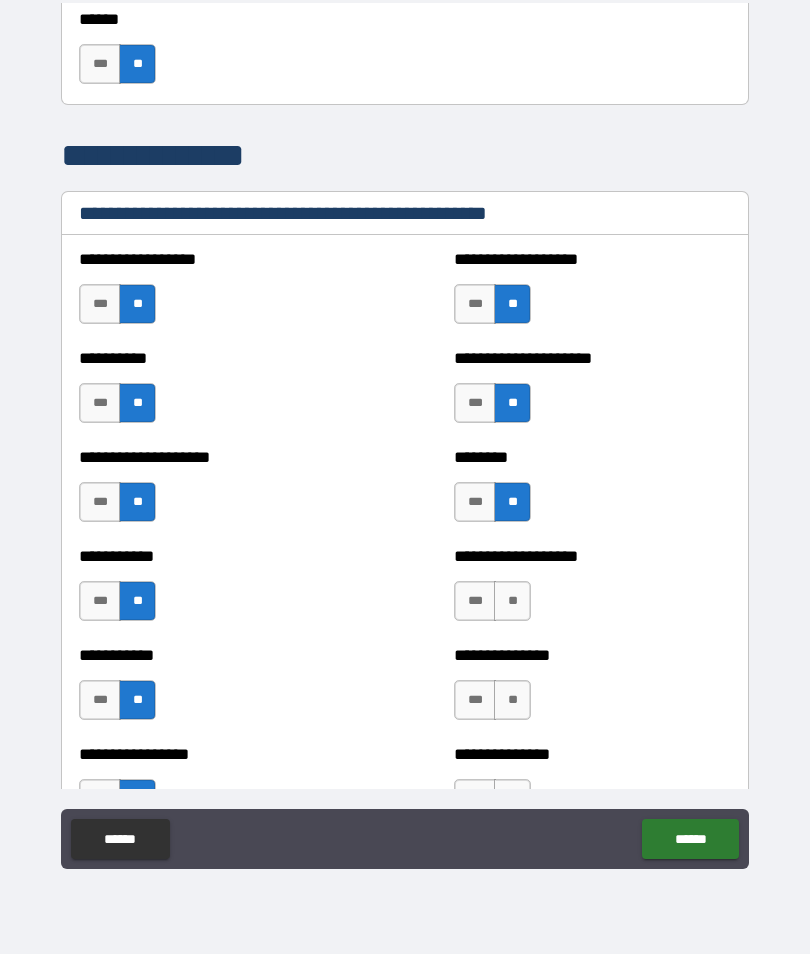 click on "**" at bounding box center (512, 601) 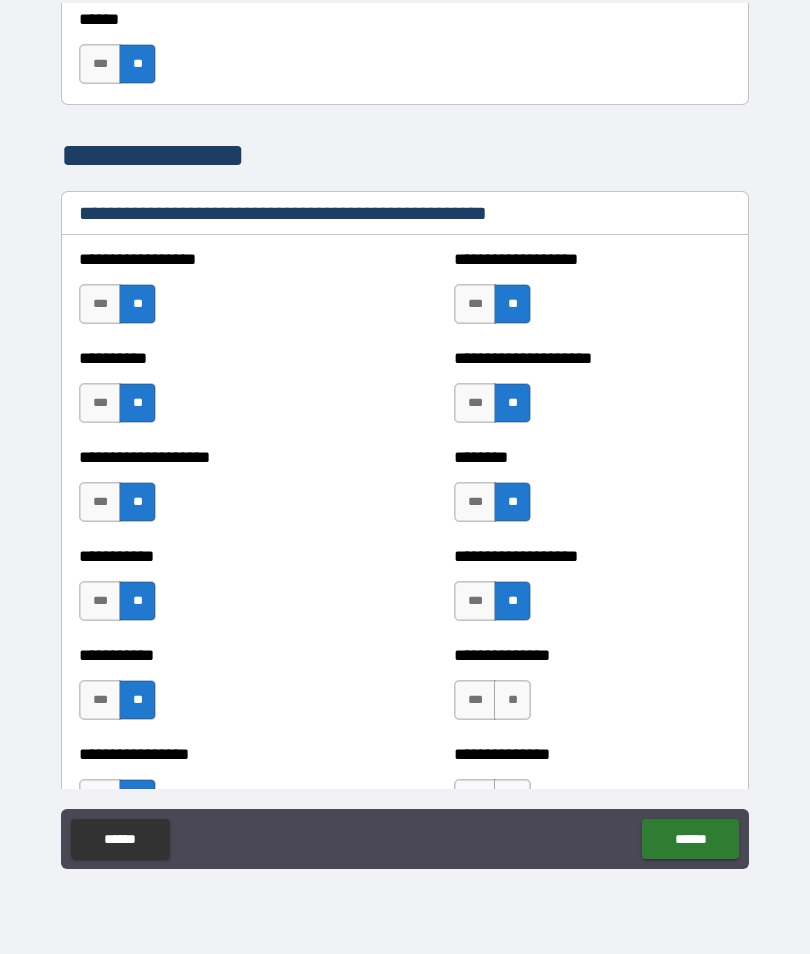 click on "**" at bounding box center (512, 700) 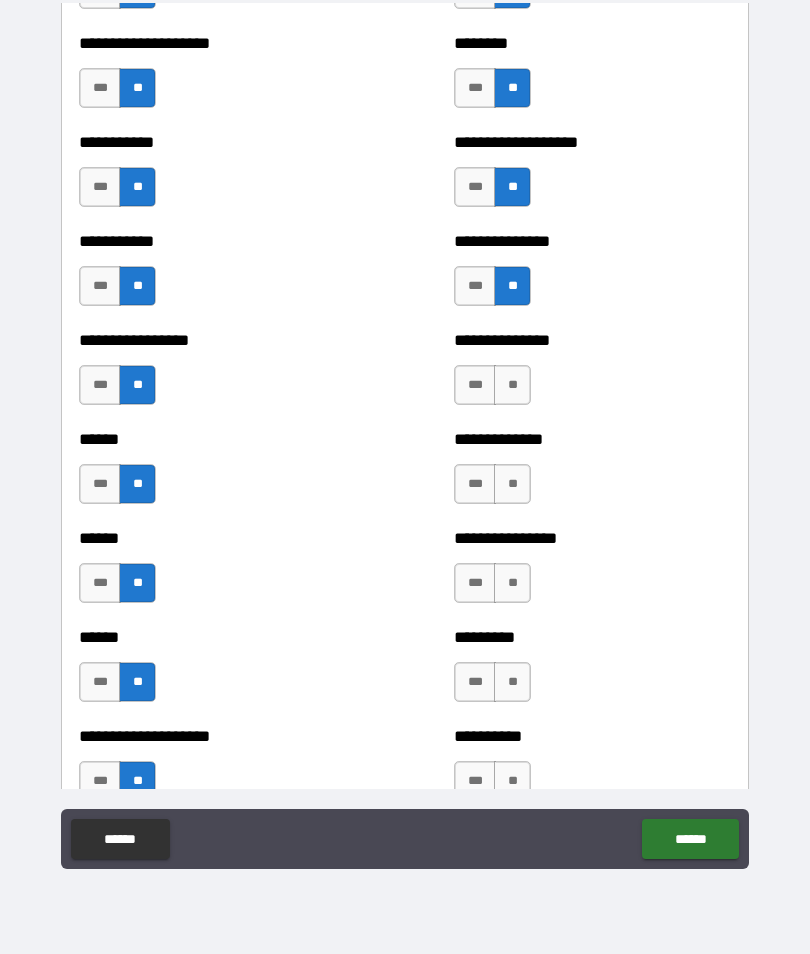 scroll, scrollTop: 2684, scrollLeft: 0, axis: vertical 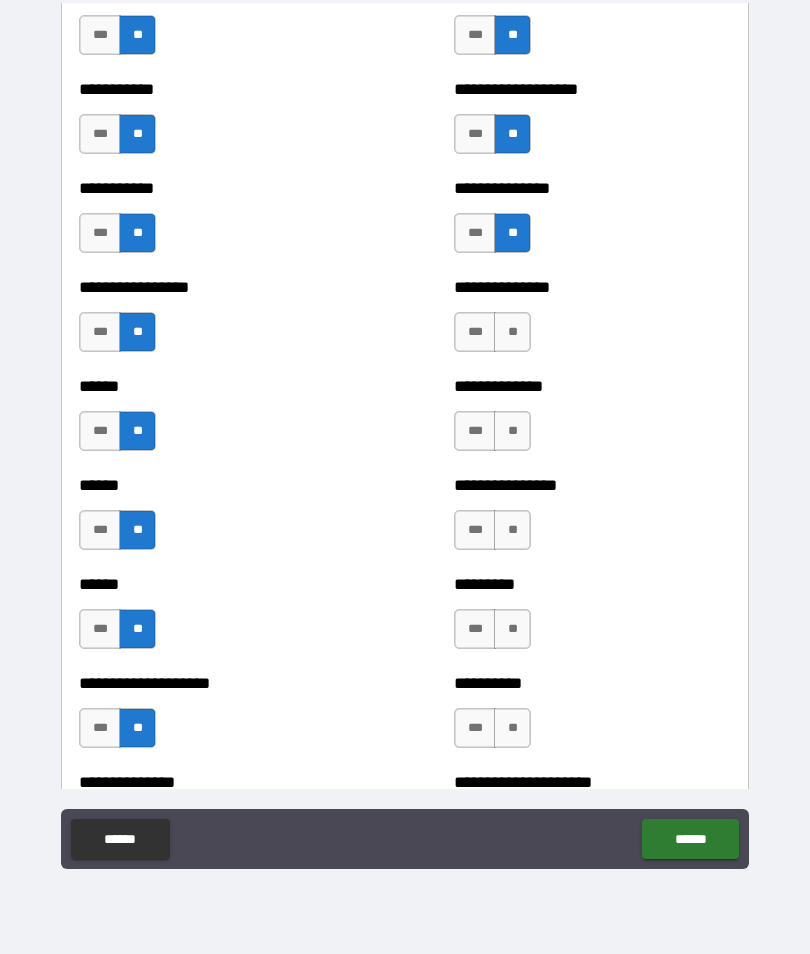 click on "**" at bounding box center [512, 332] 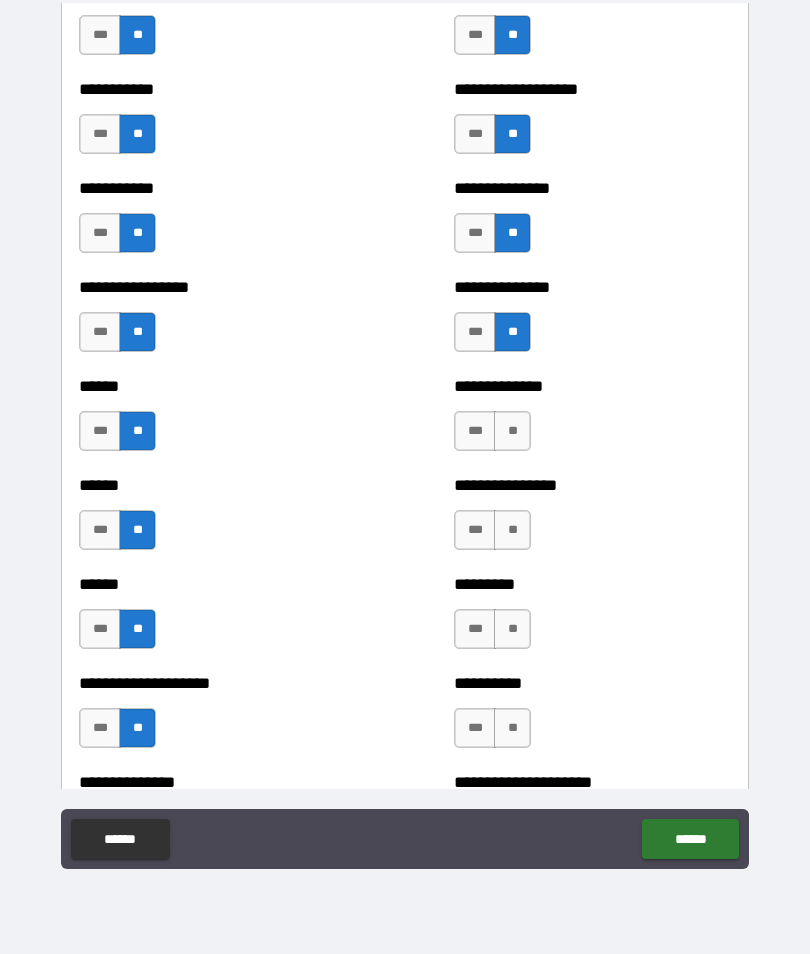 click on "**" at bounding box center [512, 431] 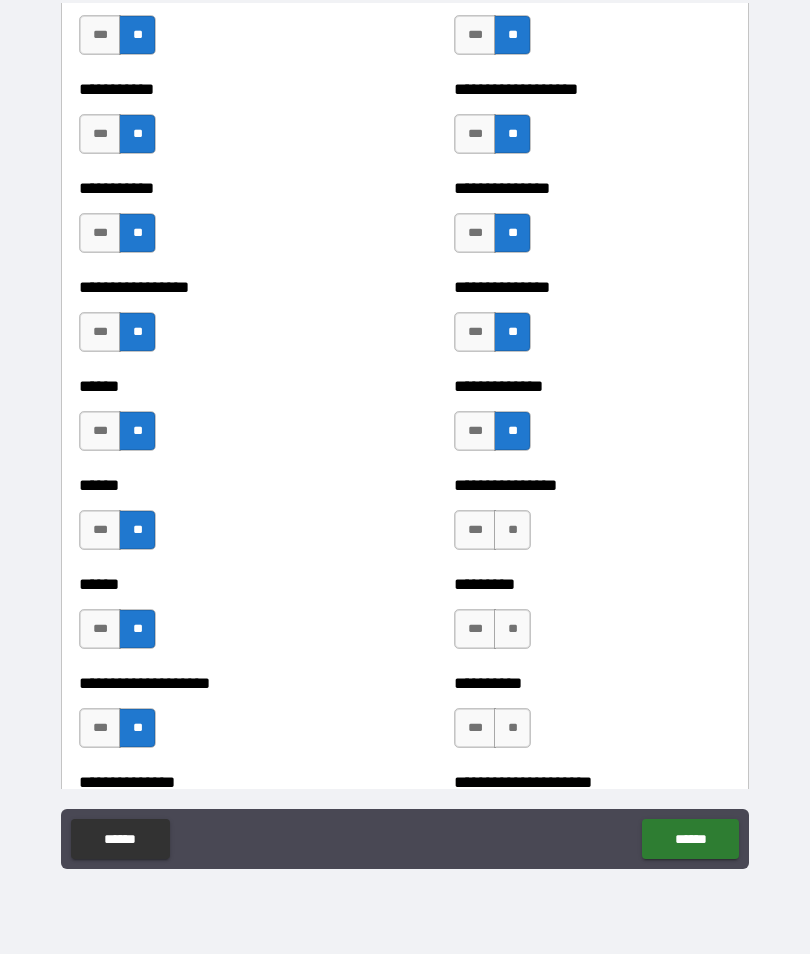 click on "**********" at bounding box center [592, 520] 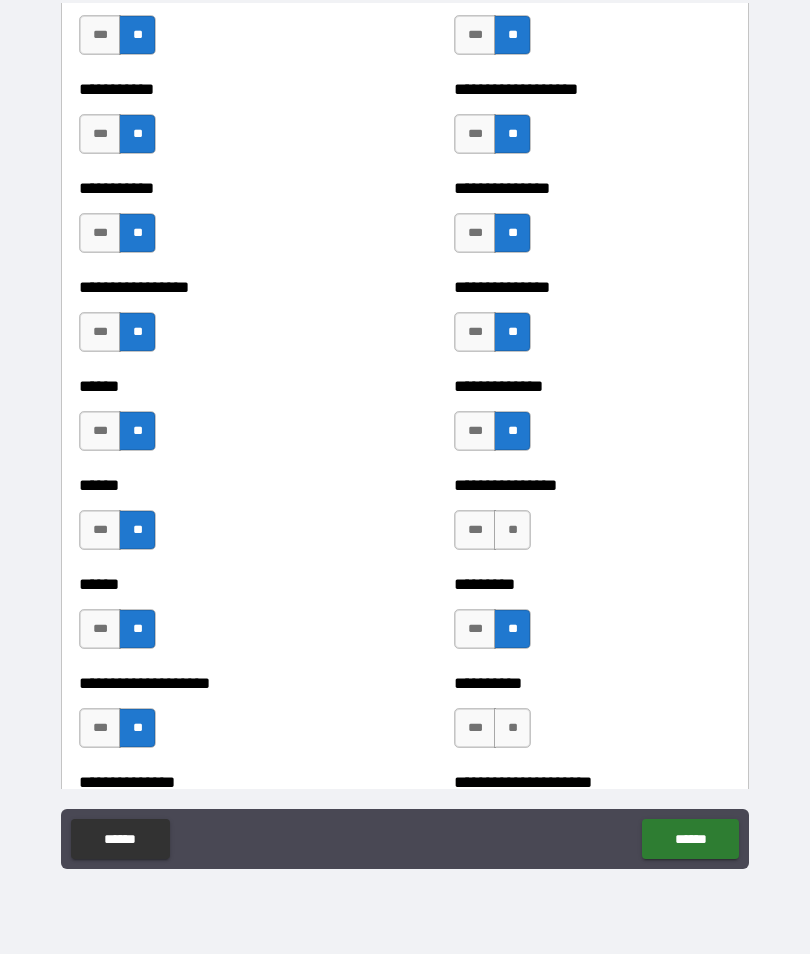 click on "**" at bounding box center (512, 530) 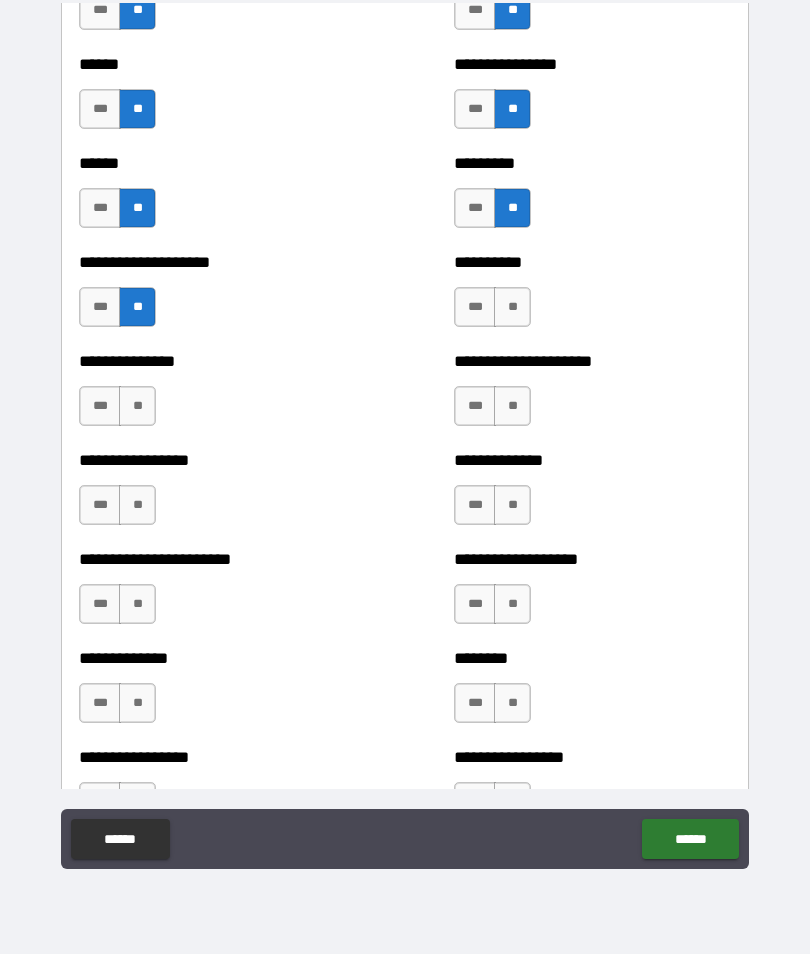 scroll, scrollTop: 3125, scrollLeft: 0, axis: vertical 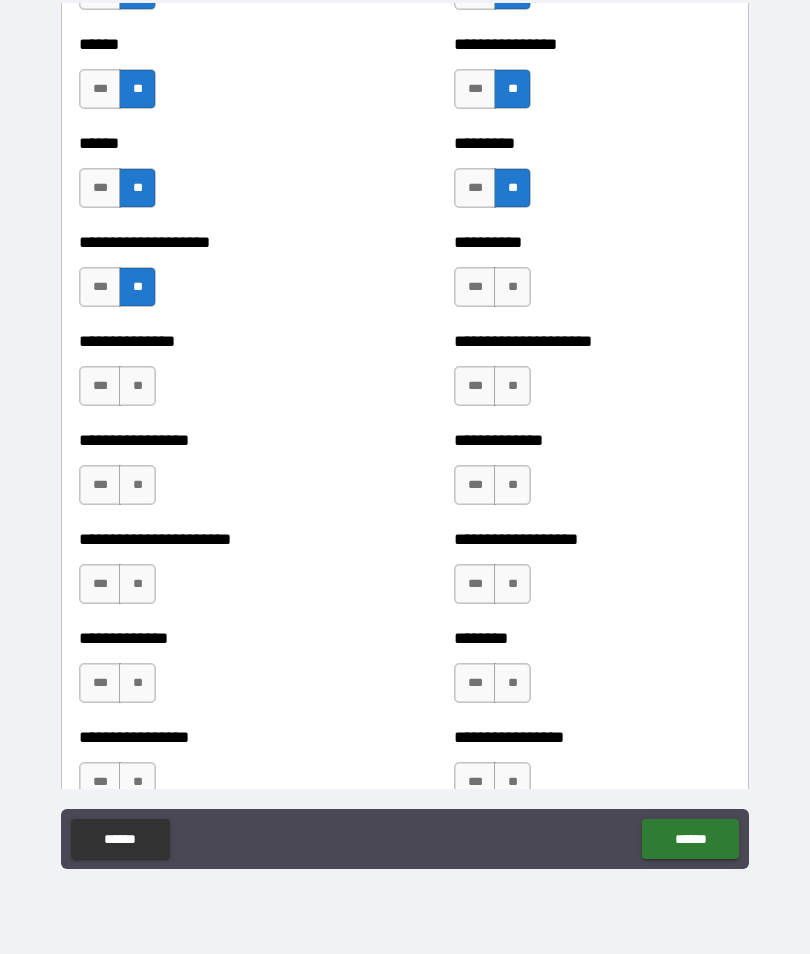 click on "**" at bounding box center (512, 287) 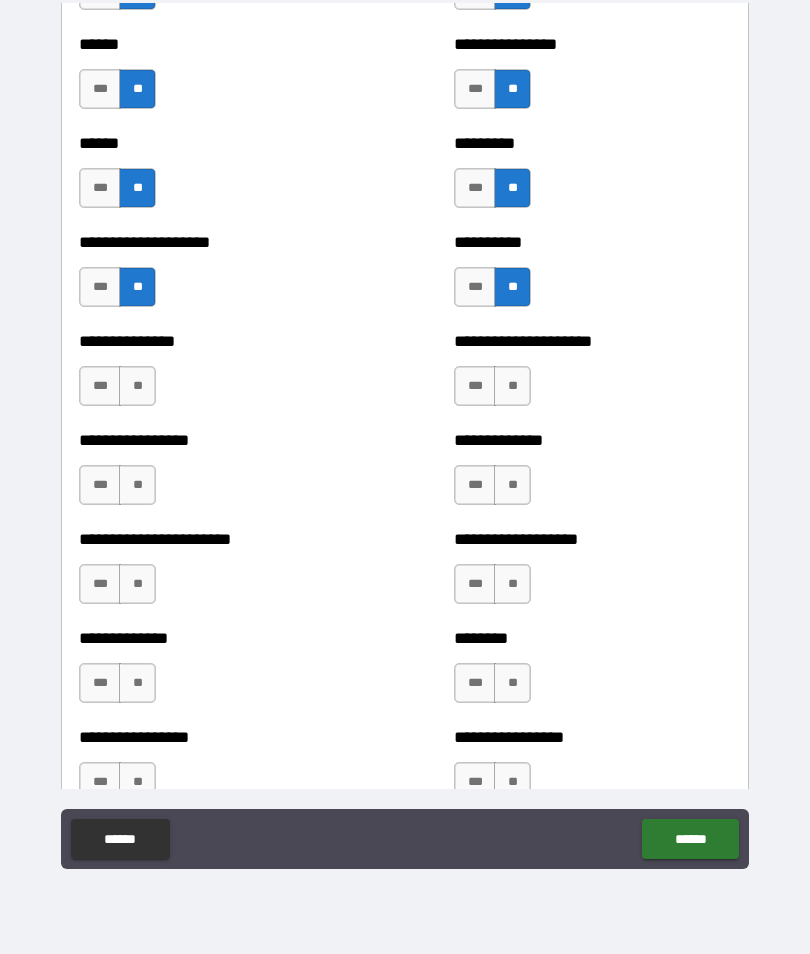click on "**" at bounding box center [512, 386] 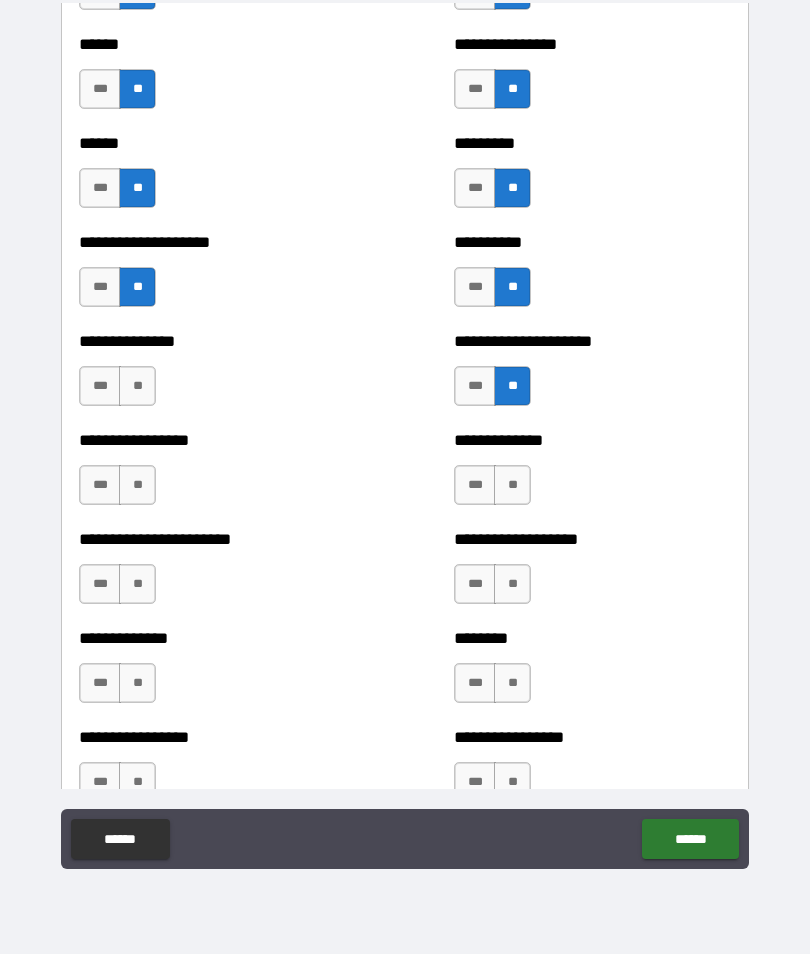 click on "**" at bounding box center [512, 485] 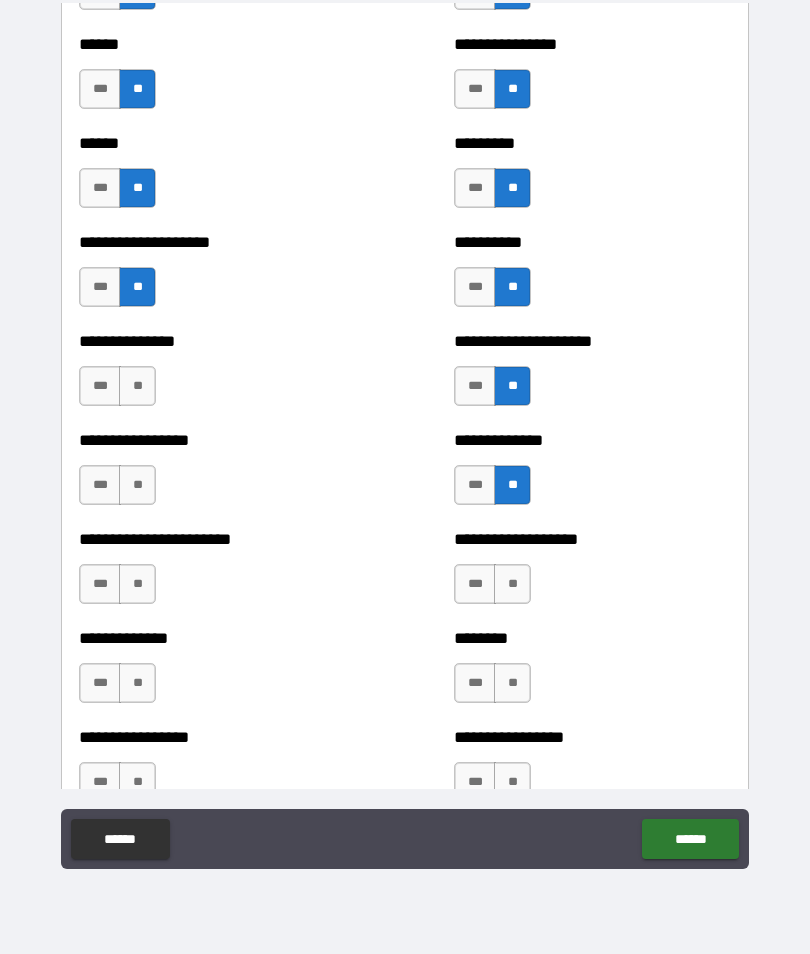 click on "**" at bounding box center (137, 386) 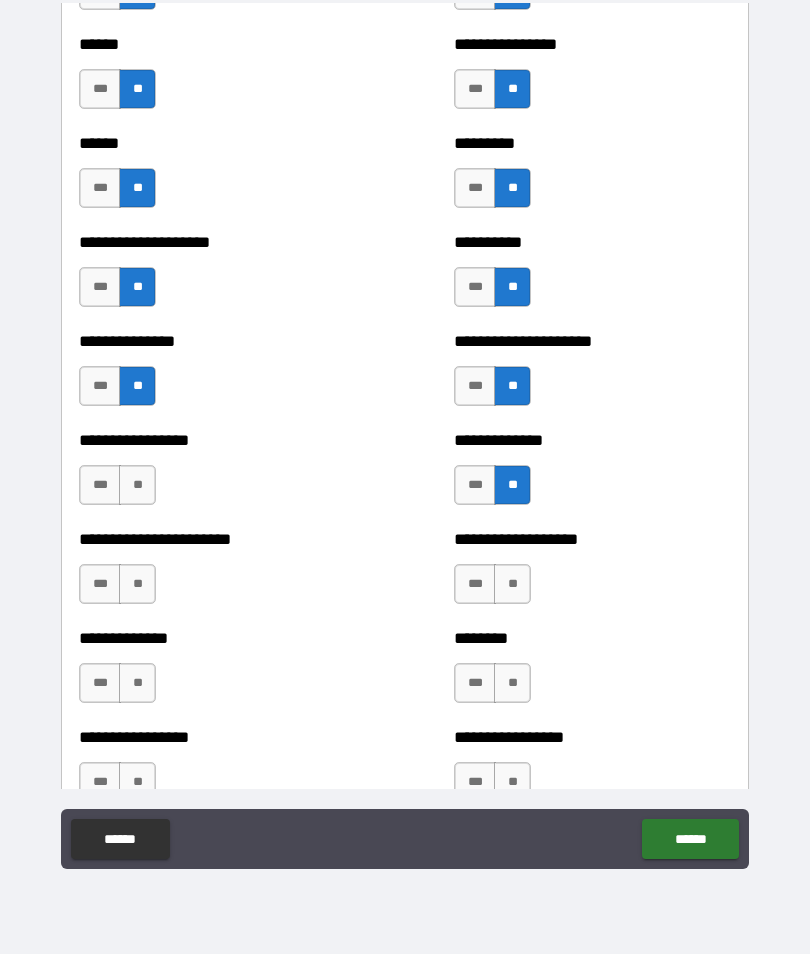 click on "**" at bounding box center (137, 485) 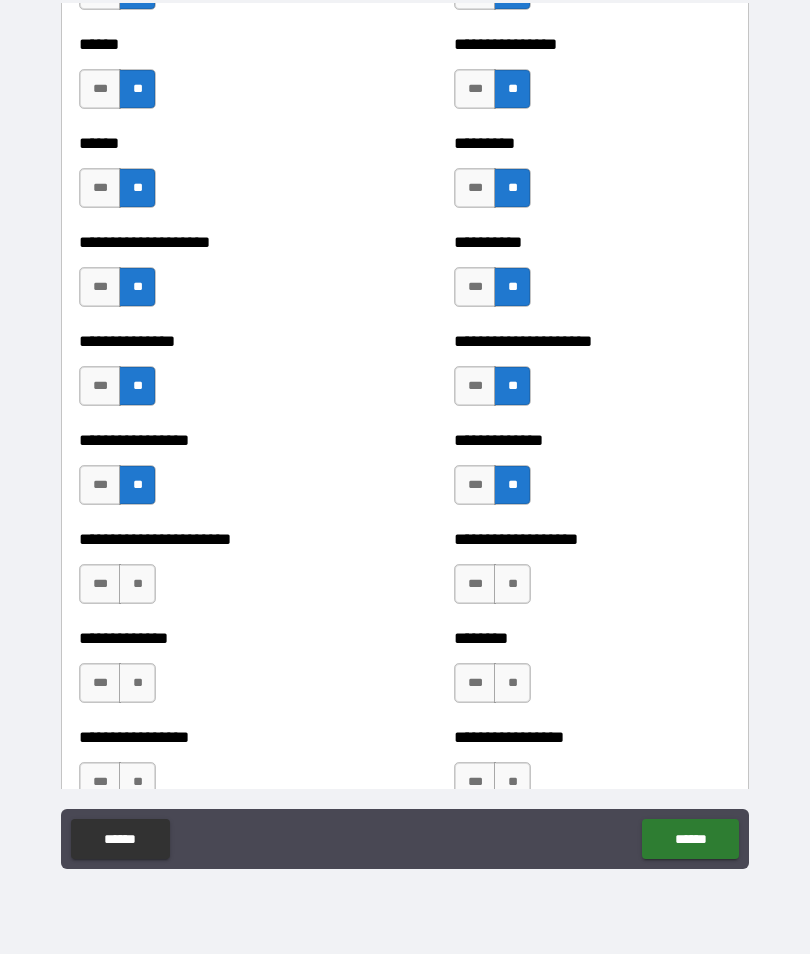 click on "**" at bounding box center (137, 584) 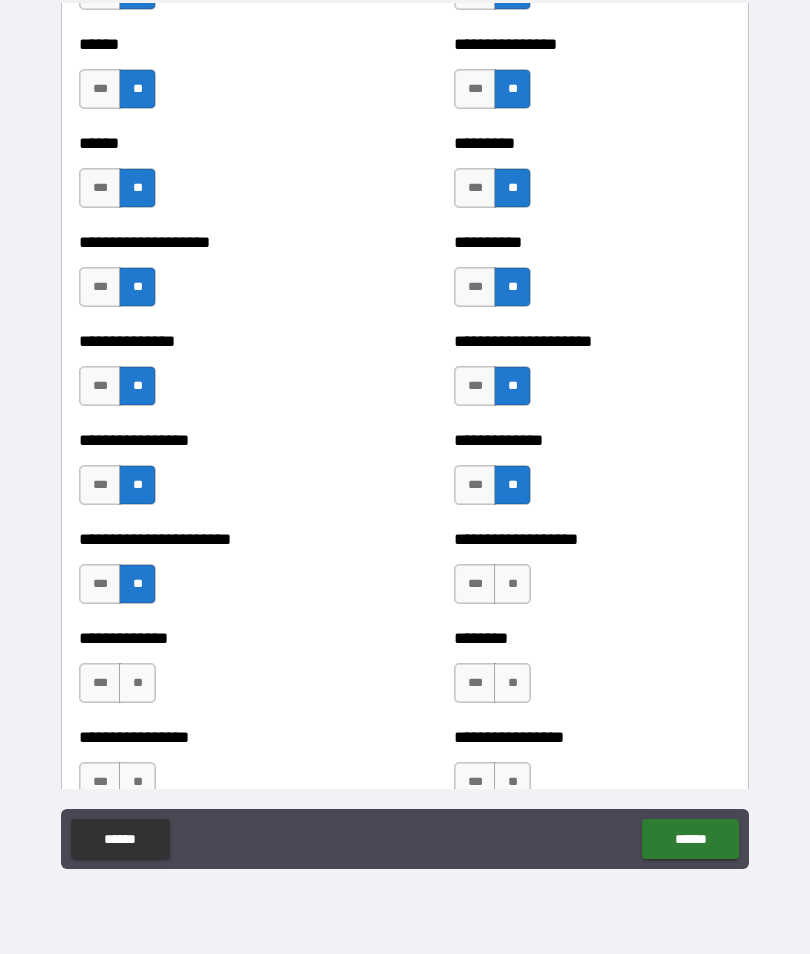 click on "**" at bounding box center (512, 584) 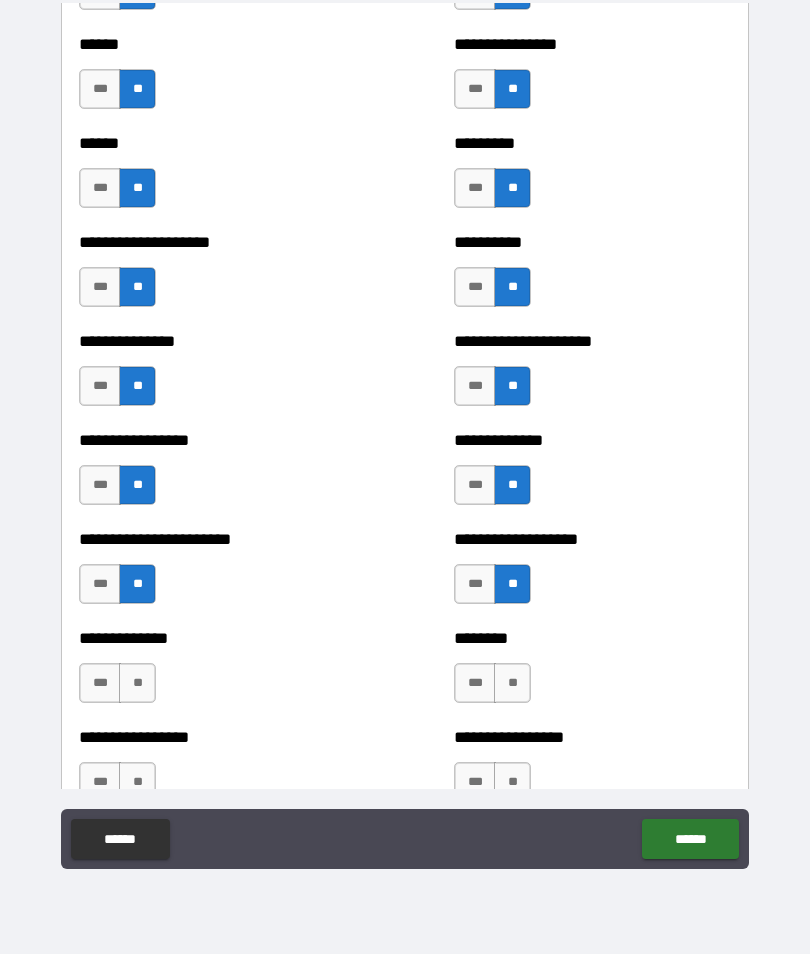 click on "**" at bounding box center (512, 683) 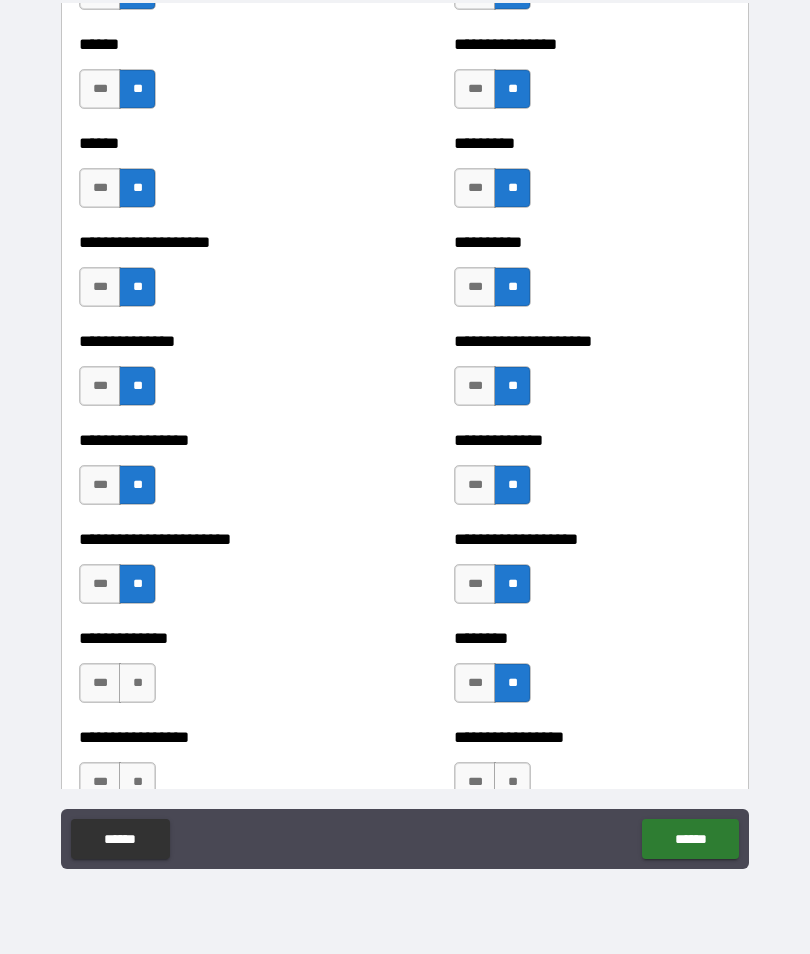 click on "**" at bounding box center (137, 683) 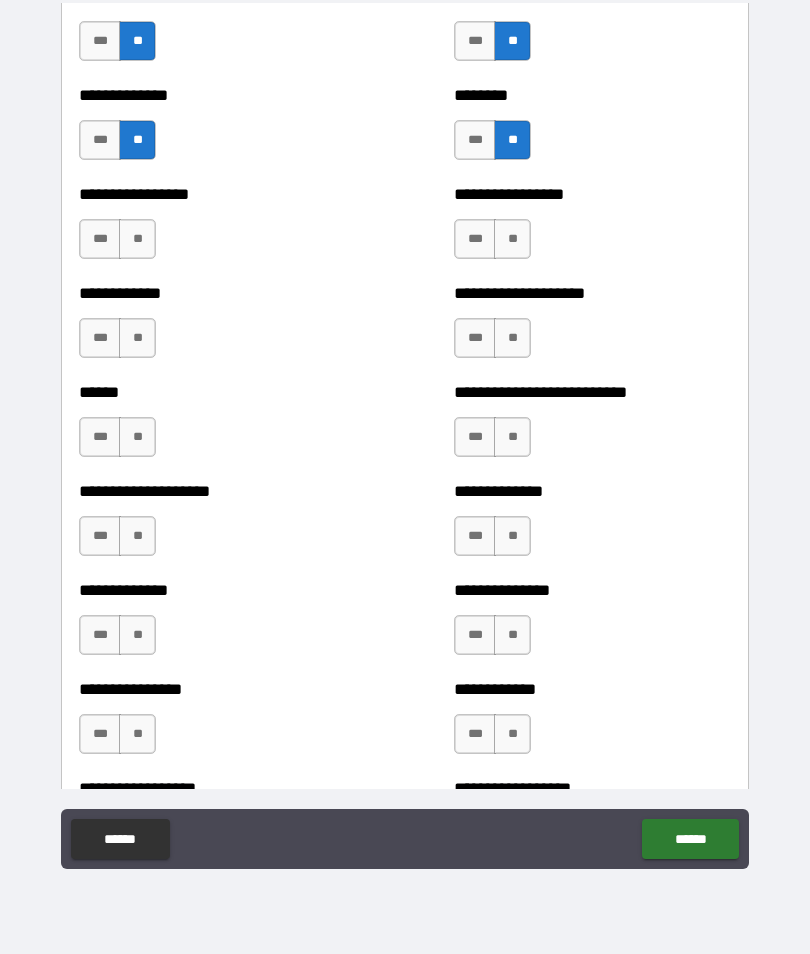 scroll, scrollTop: 3685, scrollLeft: 0, axis: vertical 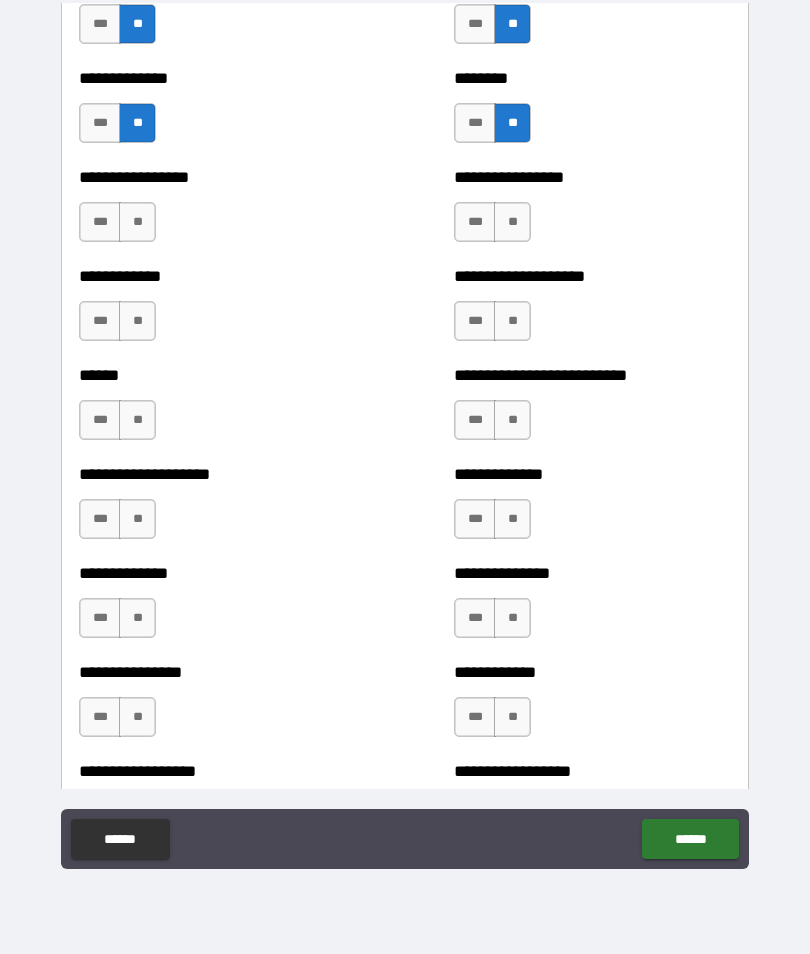 click on "**" at bounding box center (137, 222) 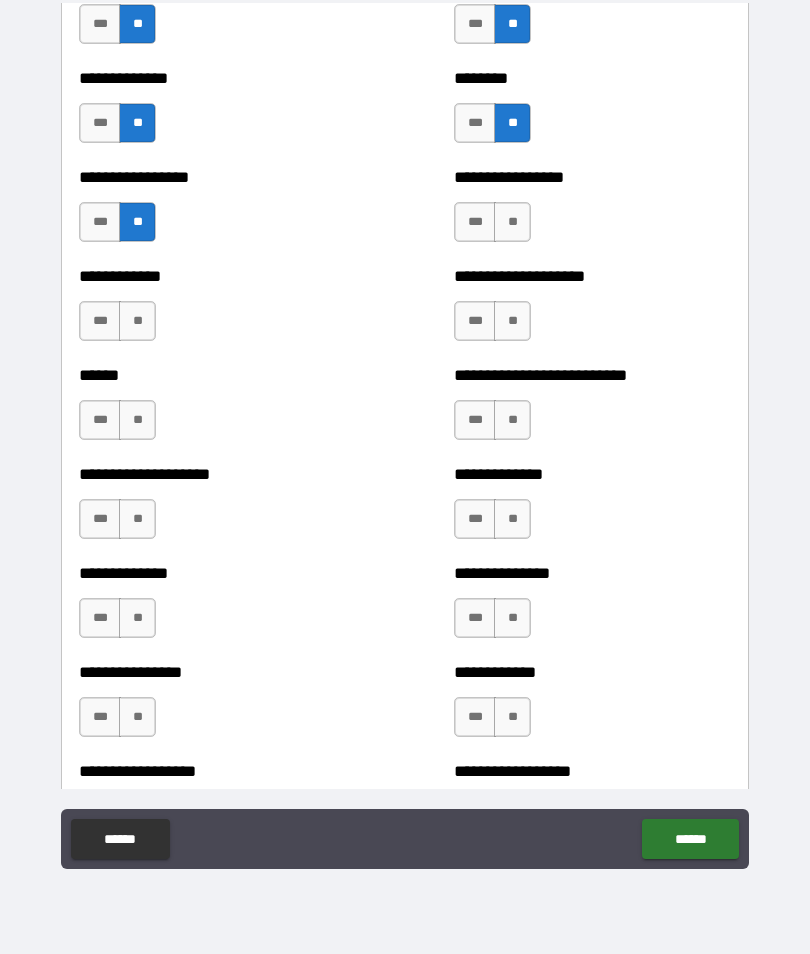 click on "**" at bounding box center [512, 222] 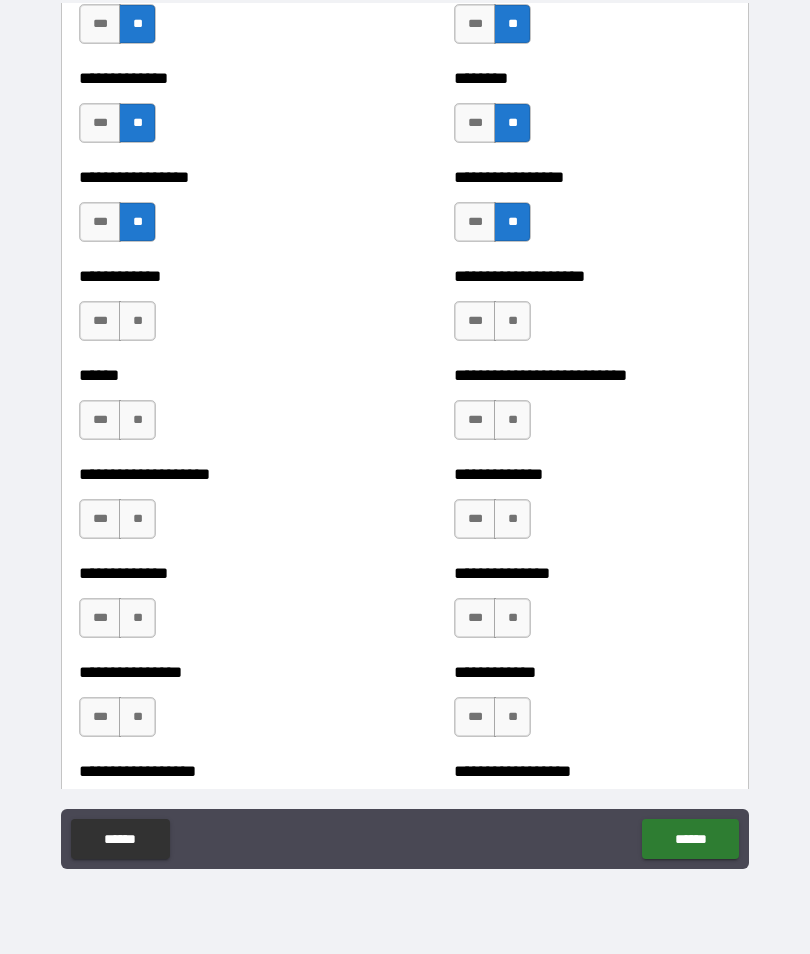 click on "**" at bounding box center (512, 321) 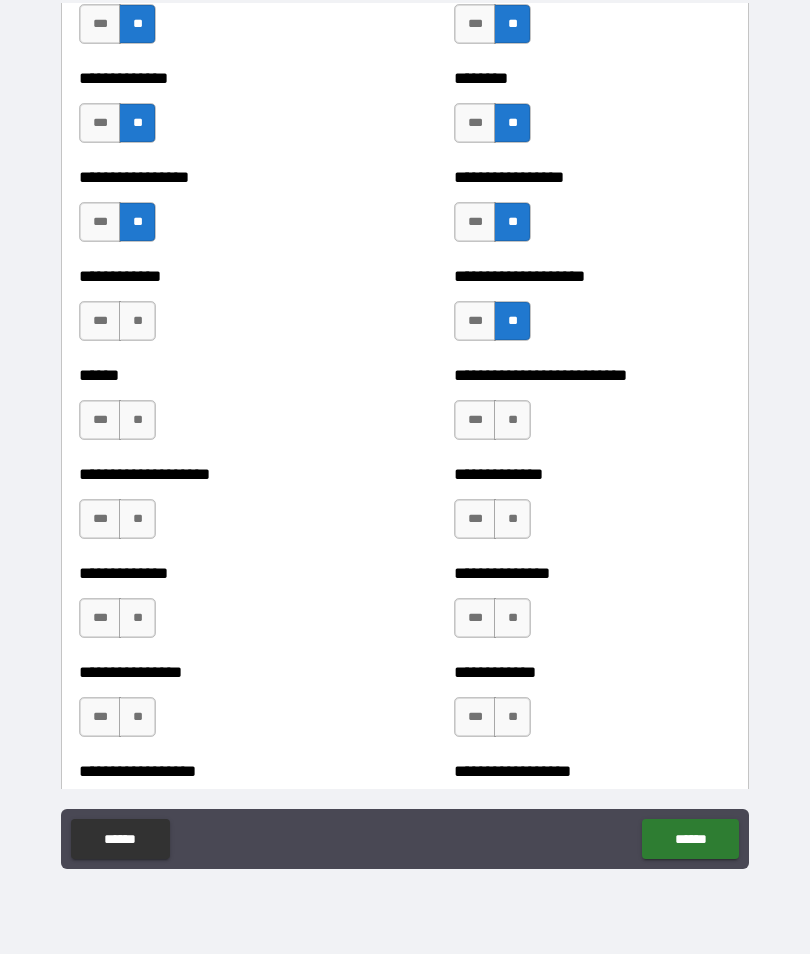 click on "**" at bounding box center (137, 321) 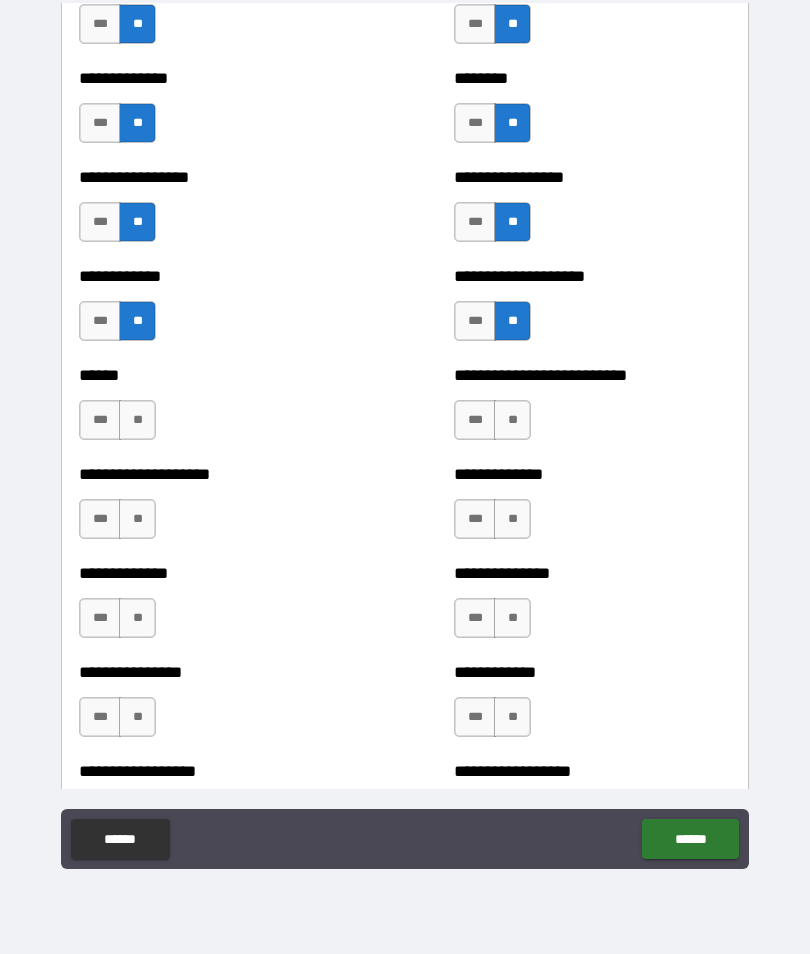 click on "**" at bounding box center (137, 420) 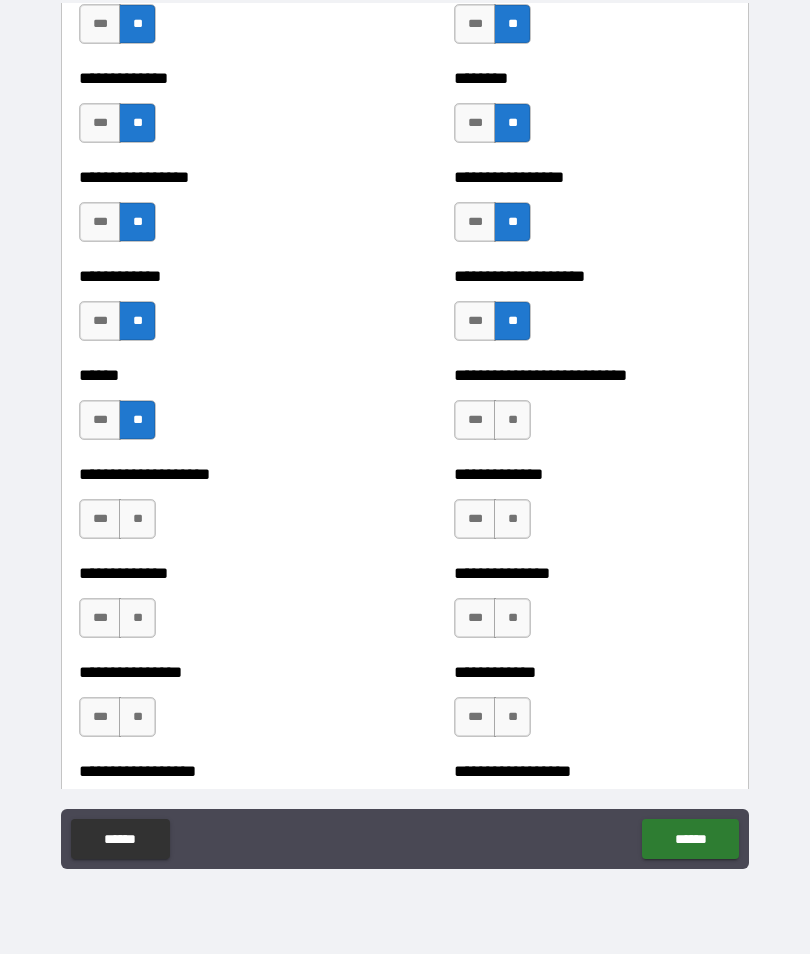 click on "**" at bounding box center [512, 420] 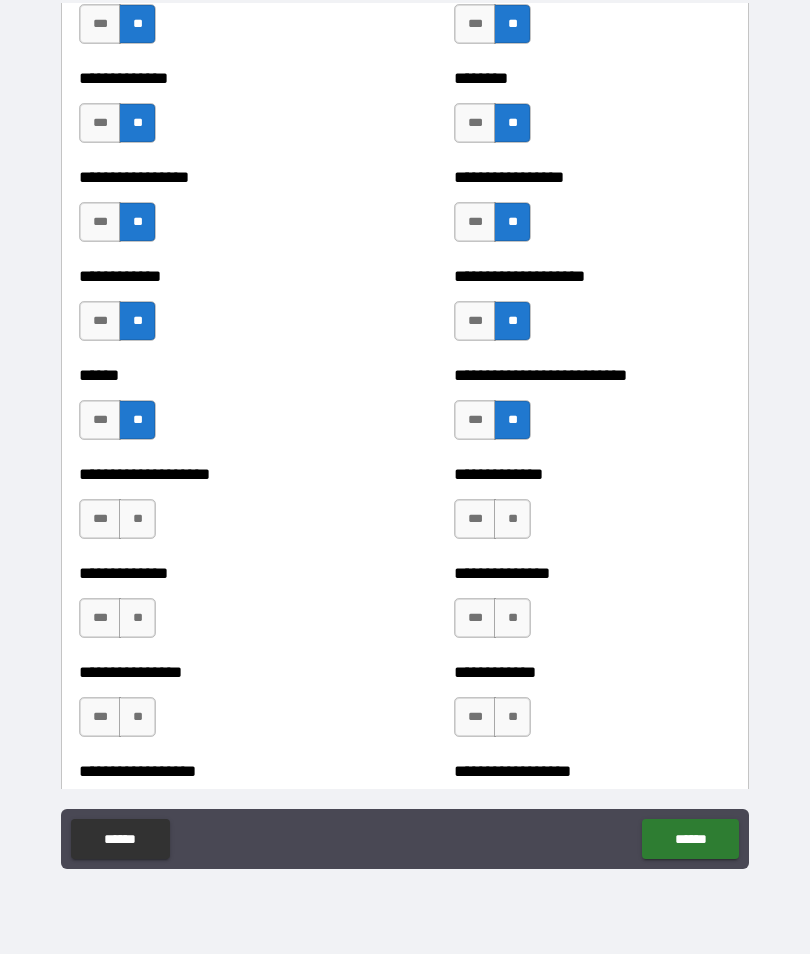 click on "**" at bounding box center [512, 519] 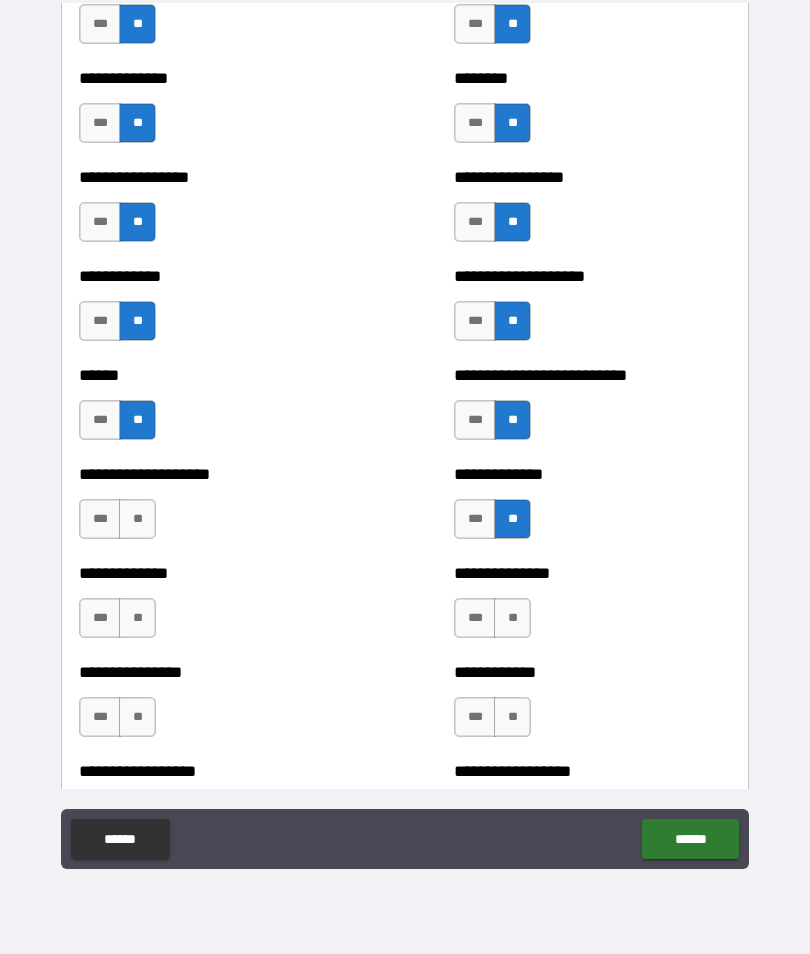 click on "**" at bounding box center [137, 519] 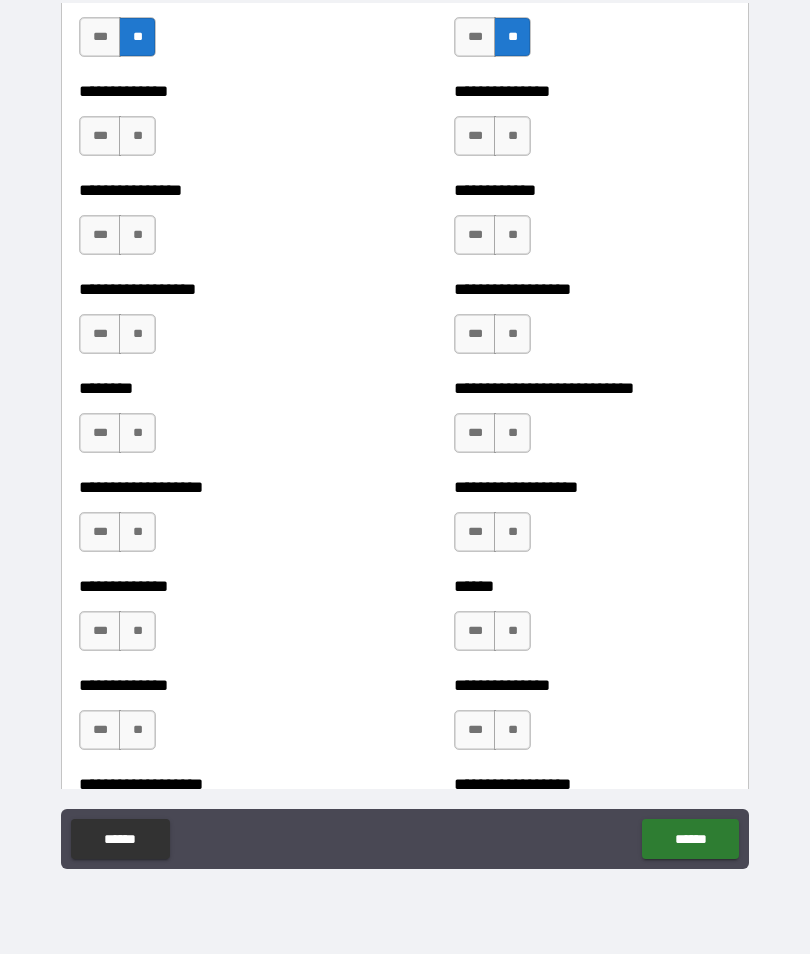 scroll, scrollTop: 4174, scrollLeft: 0, axis: vertical 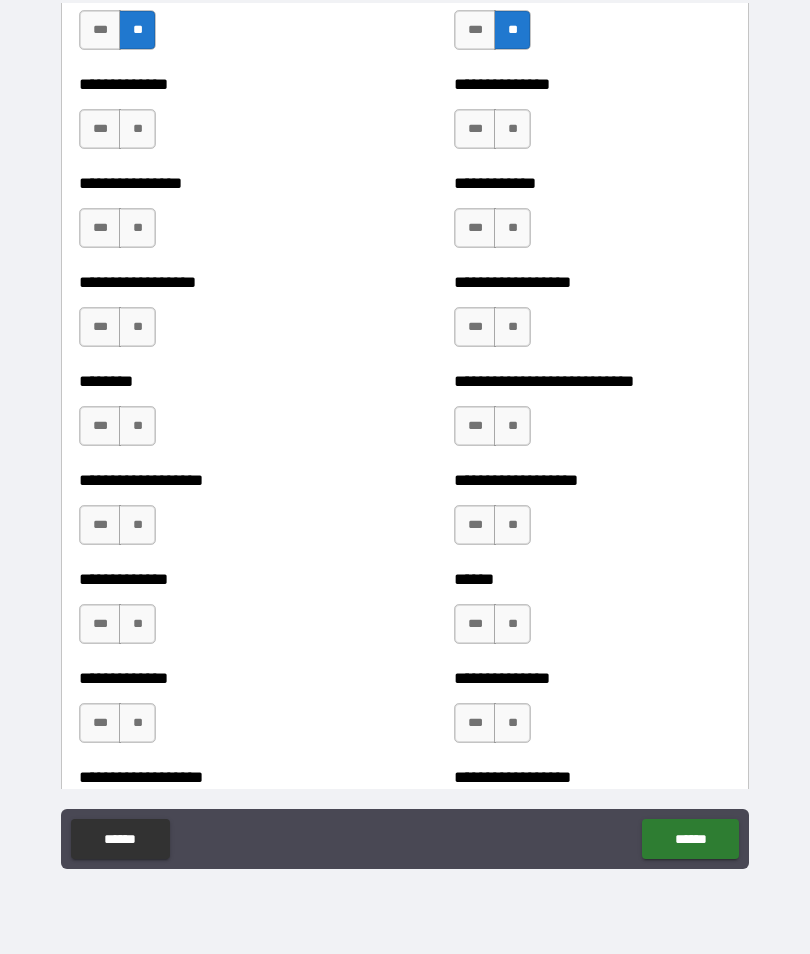 click on "**" at bounding box center [137, 129] 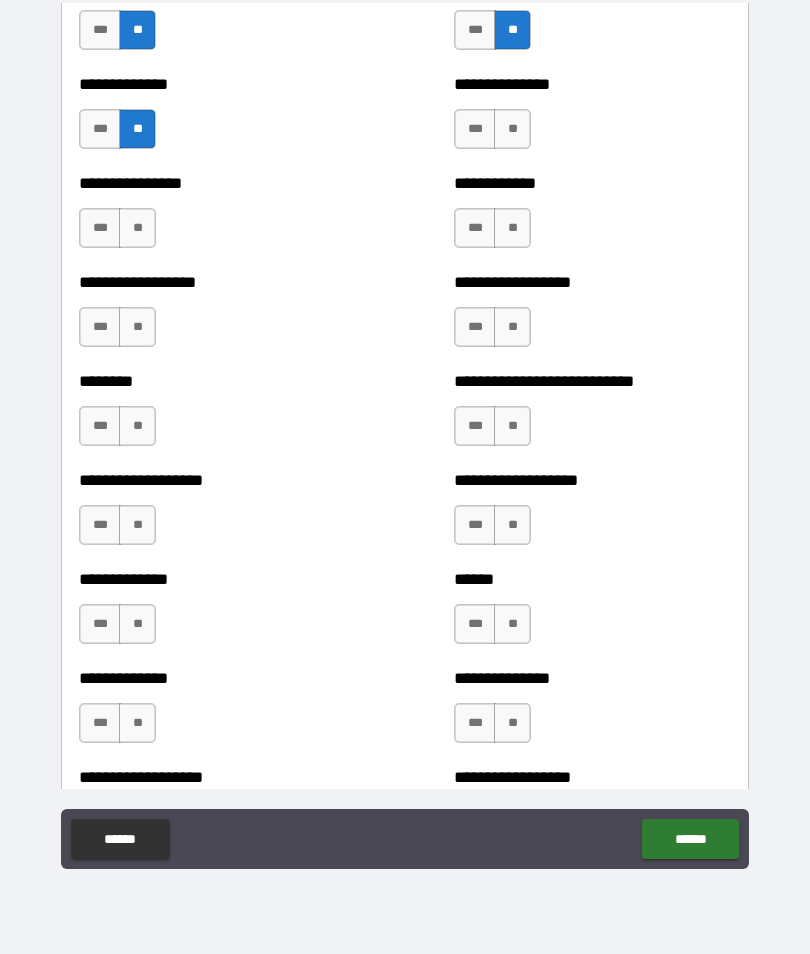 click on "**" at bounding box center (512, 129) 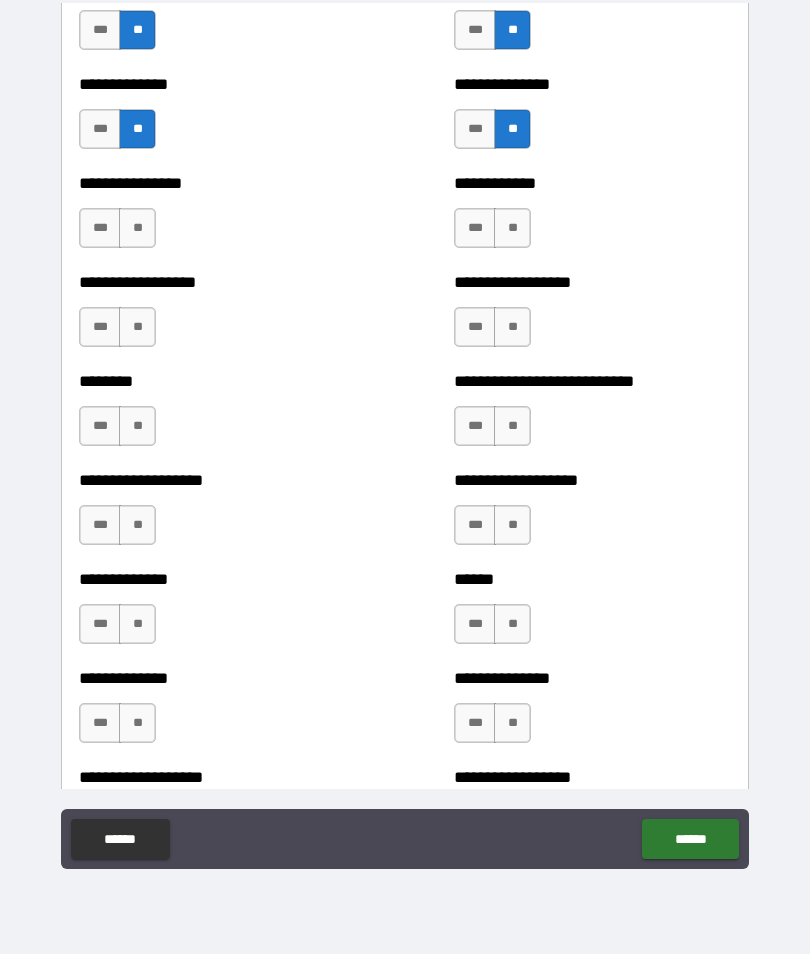 click on "**" at bounding box center (512, 228) 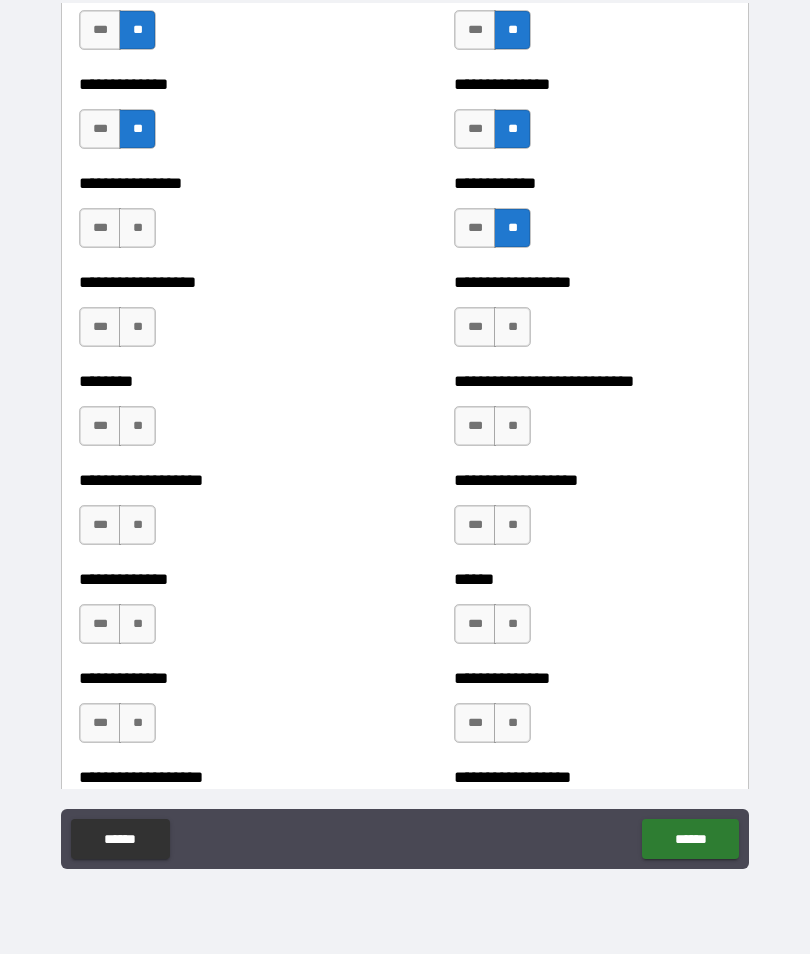 click on "**" at bounding box center (137, 228) 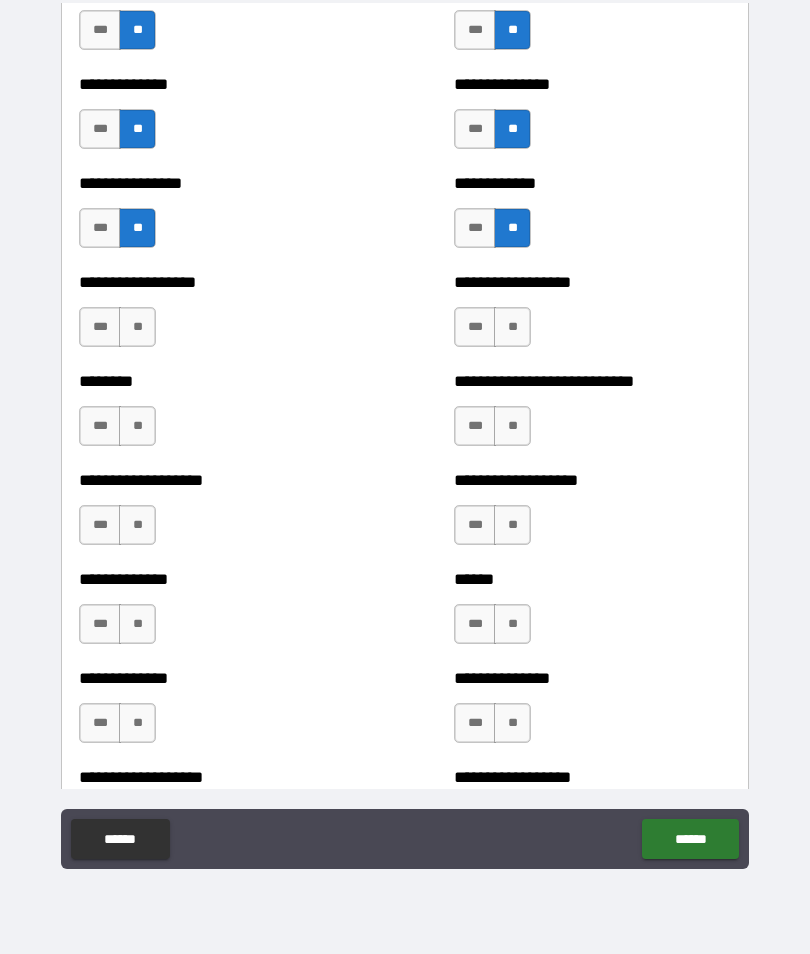 click on "**" at bounding box center [137, 327] 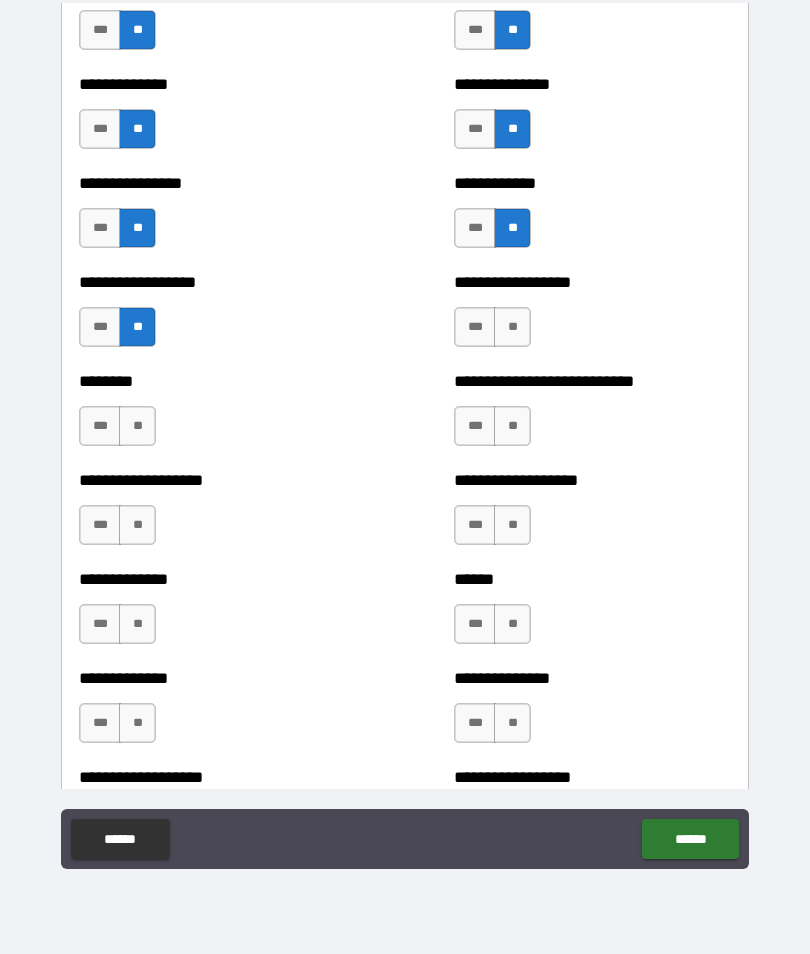 click on "**" at bounding box center (512, 327) 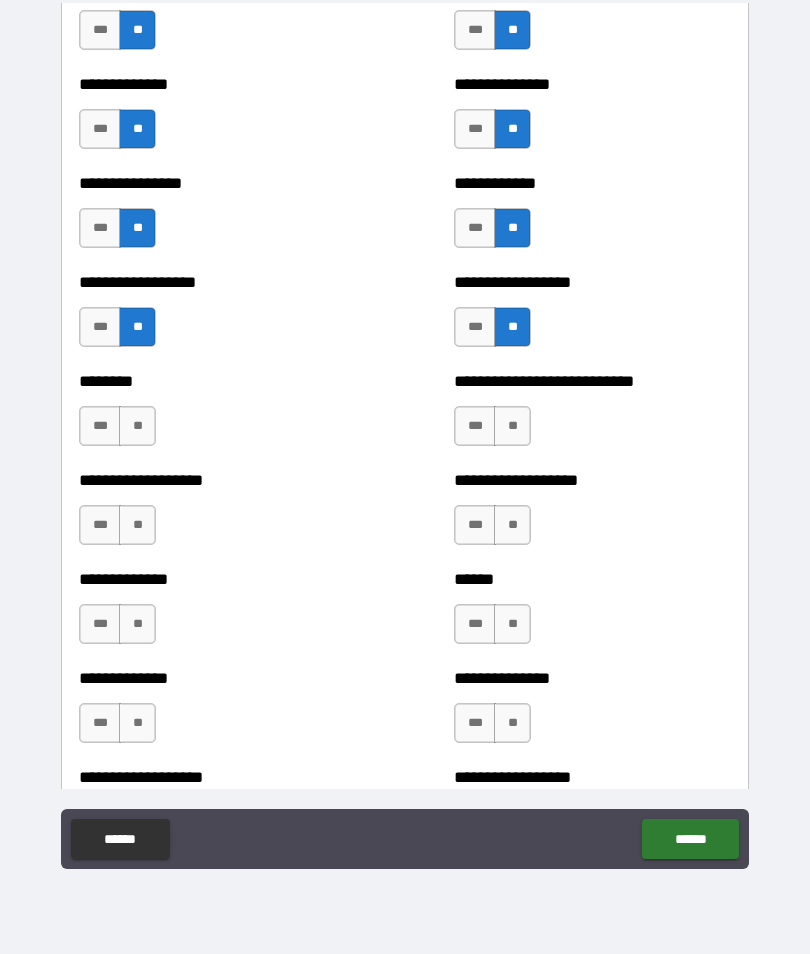 click on "**" at bounding box center (512, 426) 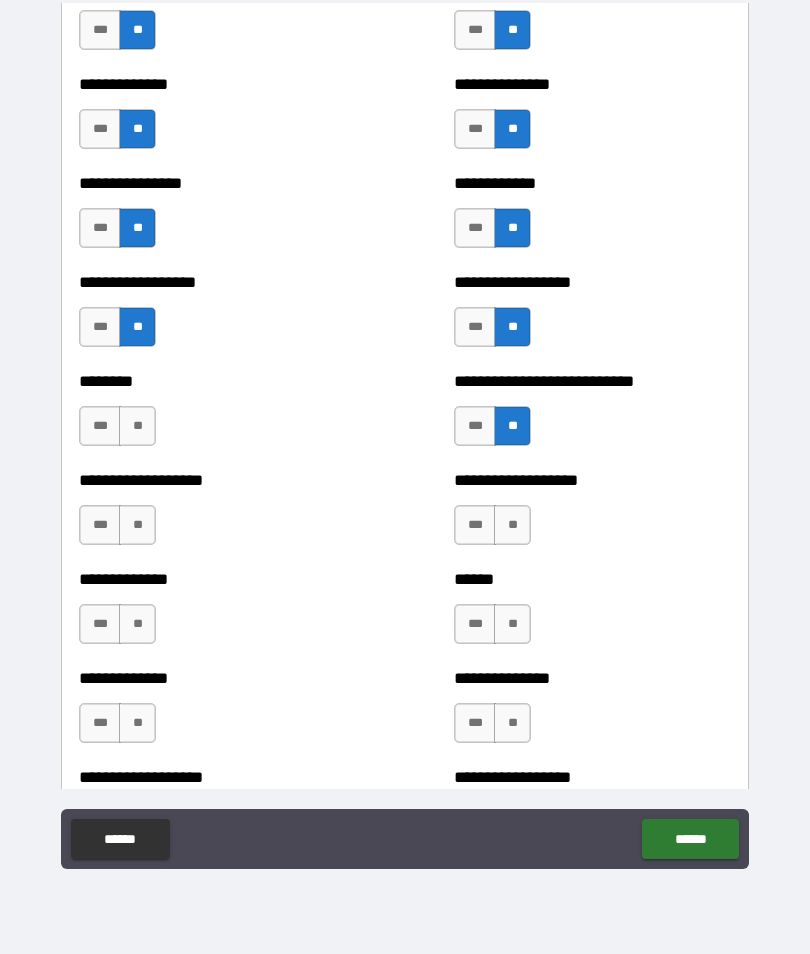 click on "**" at bounding box center (137, 426) 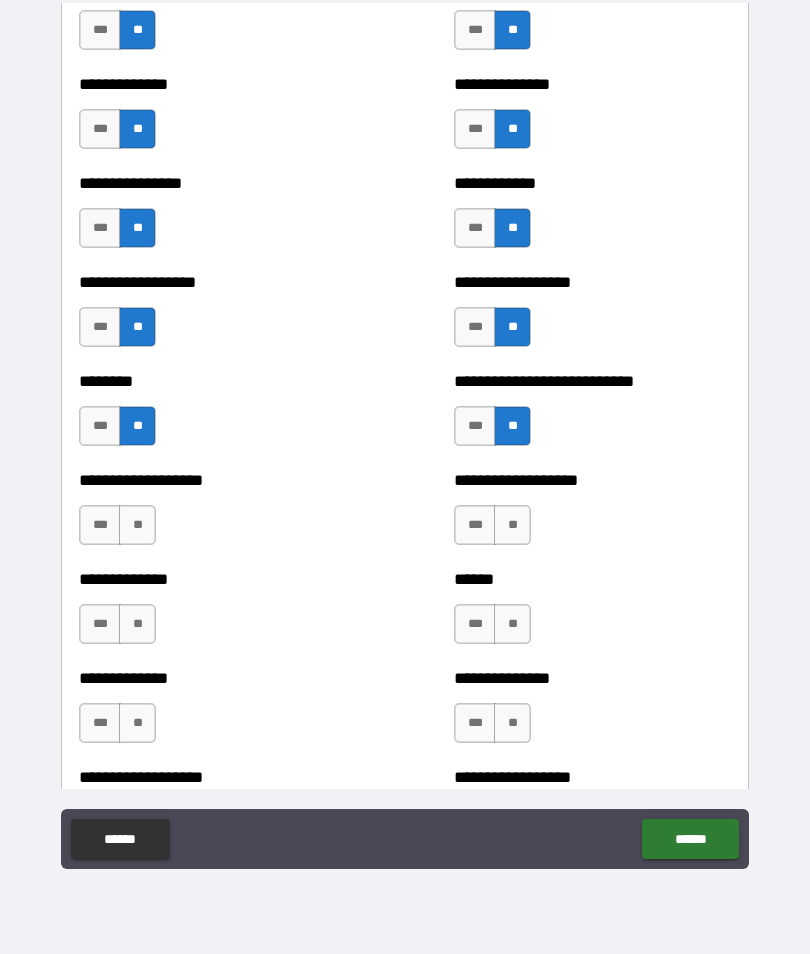 click on "**" at bounding box center (137, 525) 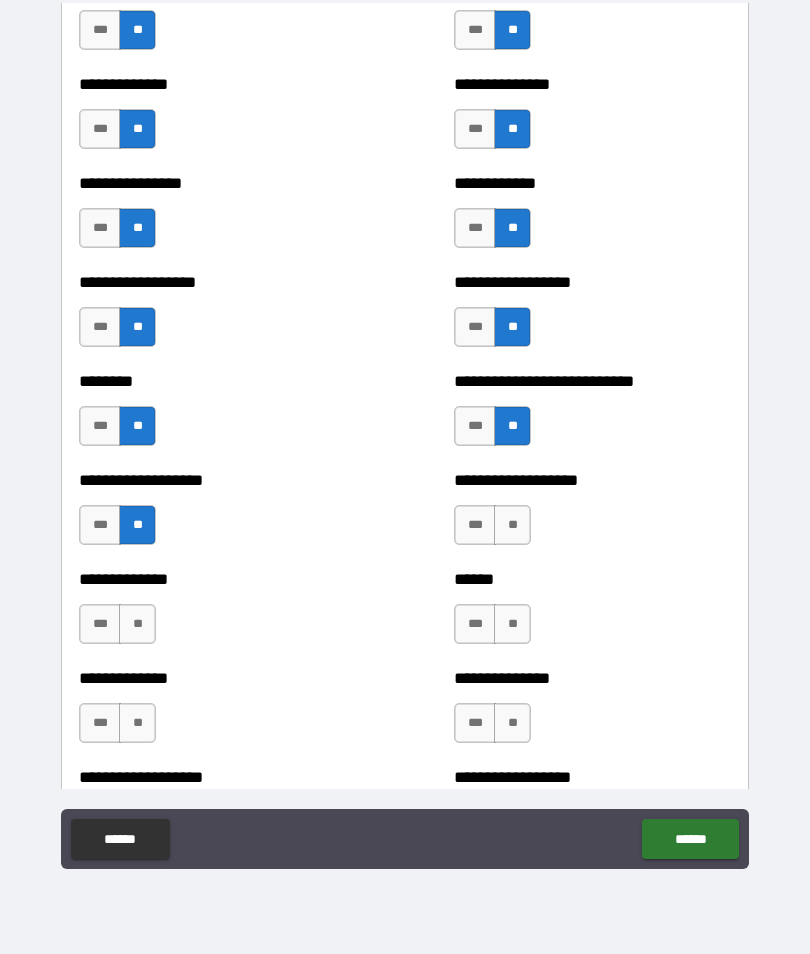click on "**" at bounding box center [512, 525] 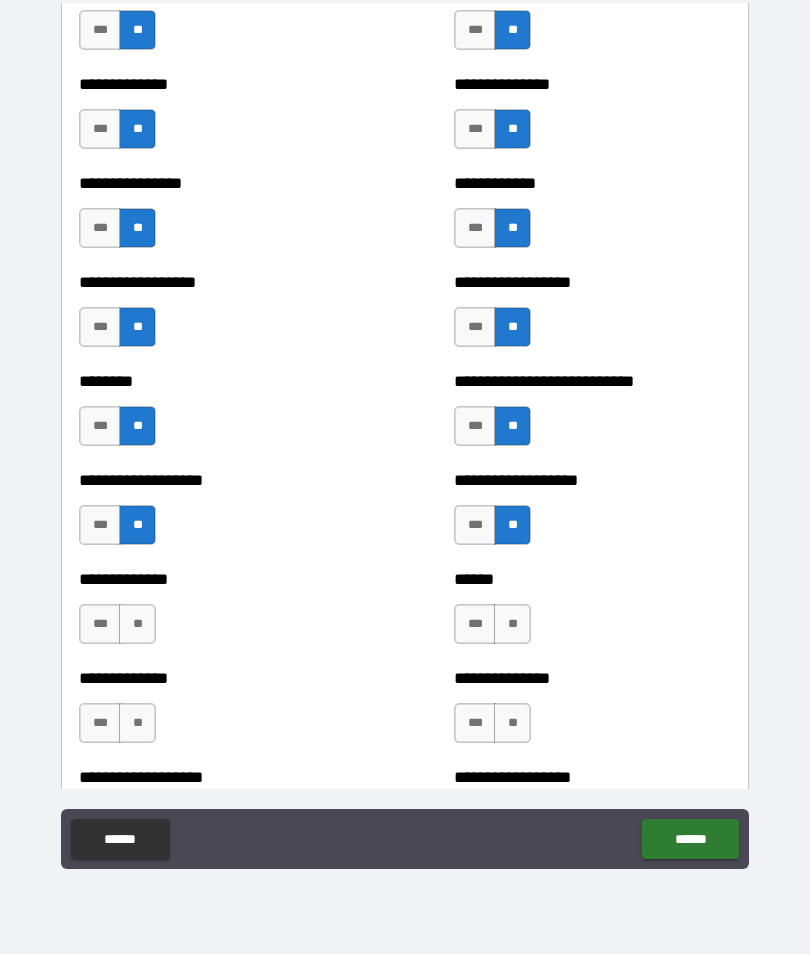 click on "**" at bounding box center (512, 624) 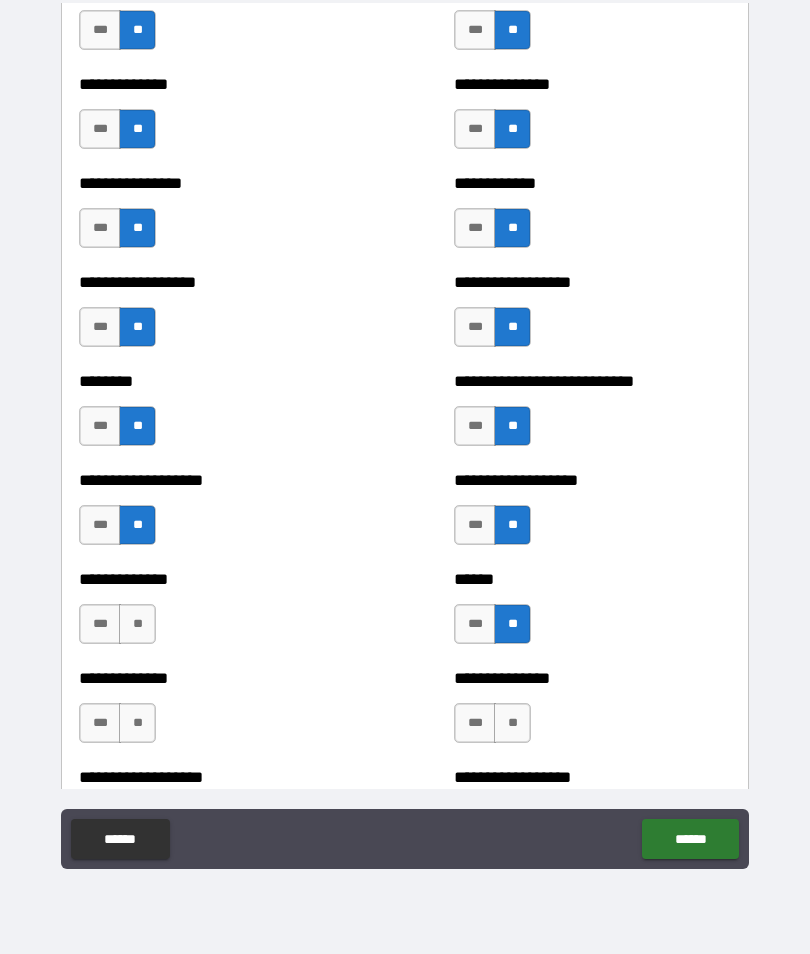 click on "**" at bounding box center [137, 624] 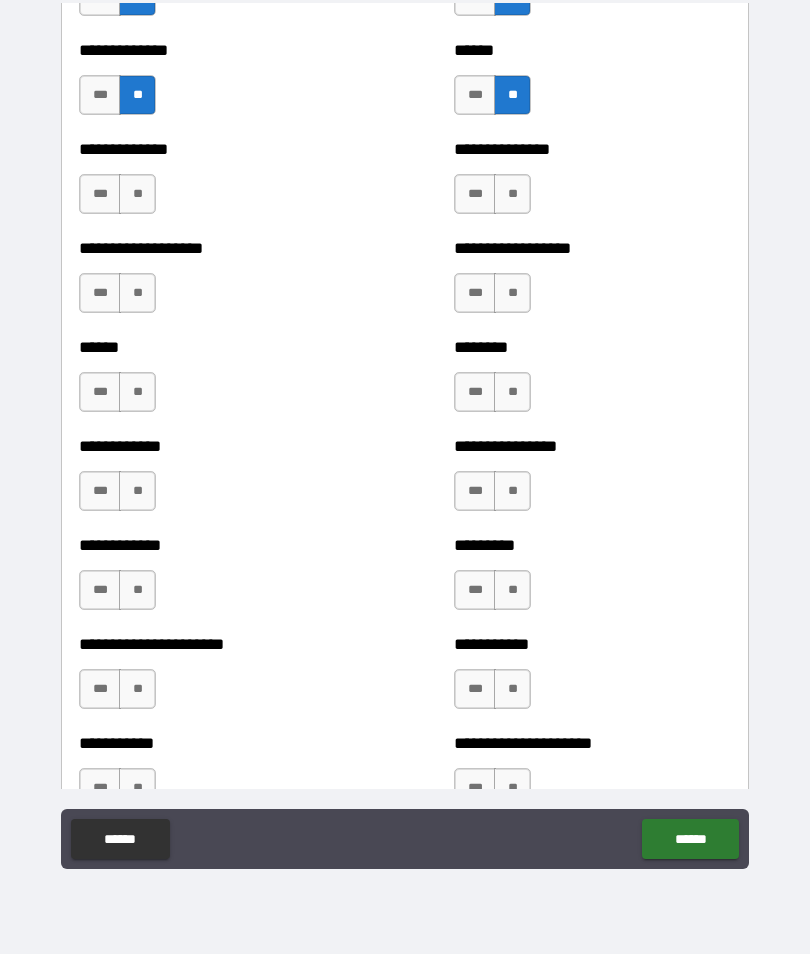 scroll, scrollTop: 4711, scrollLeft: 0, axis: vertical 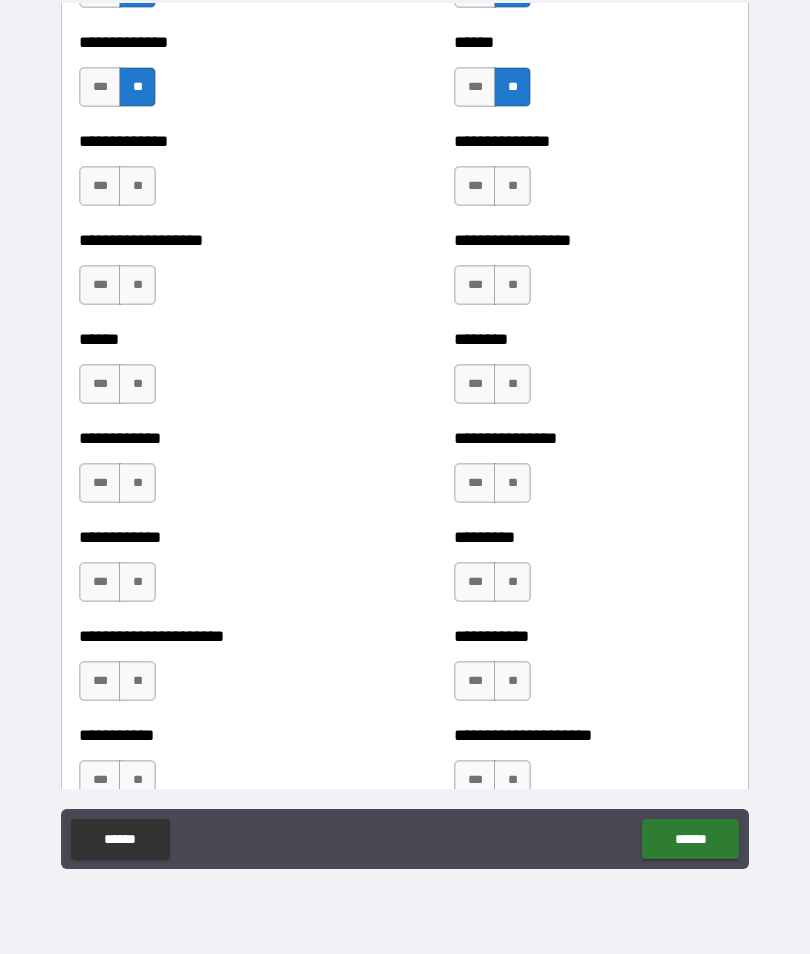 click on "**" at bounding box center (137, 186) 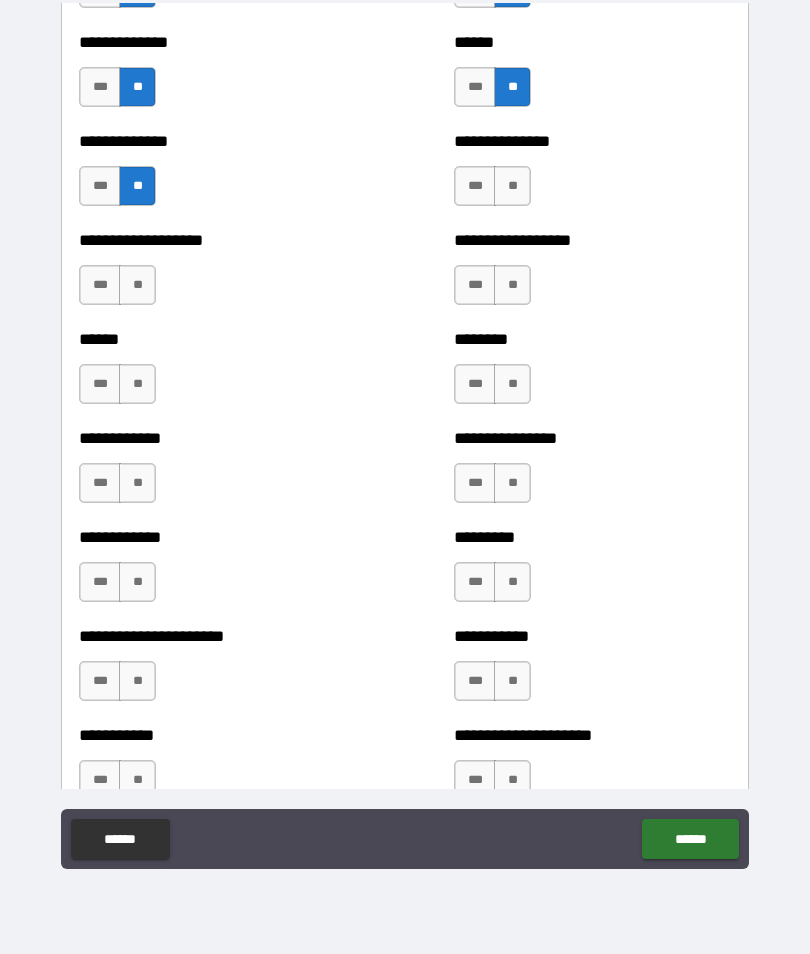 click on "**" at bounding box center [512, 186] 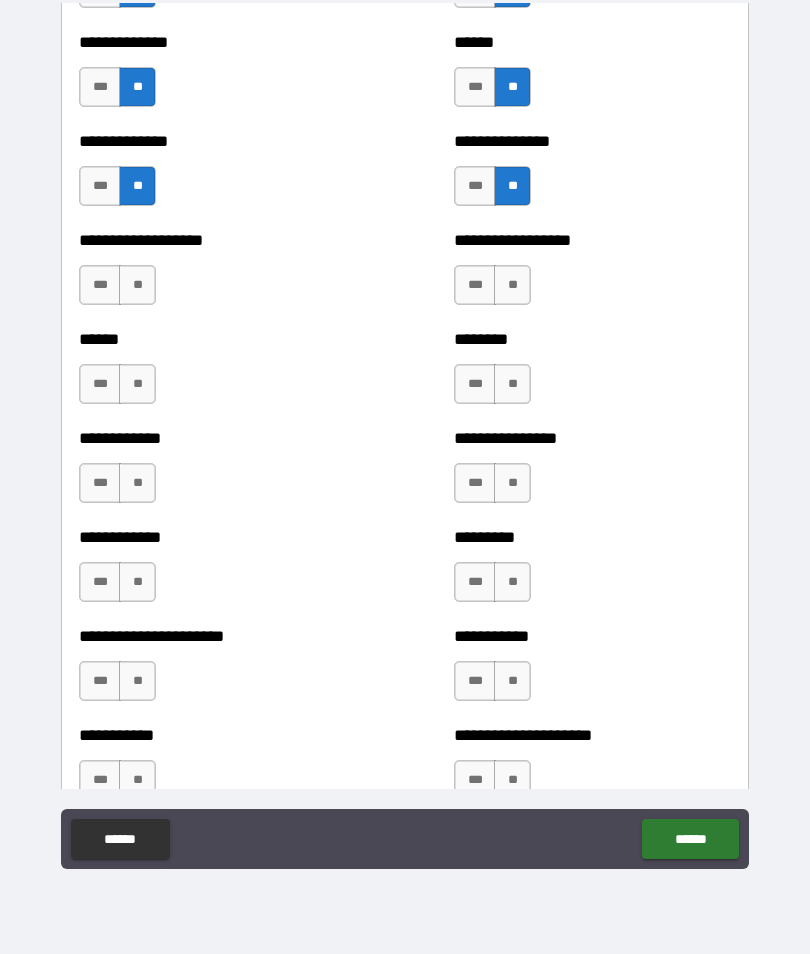 click on "**" at bounding box center (512, 285) 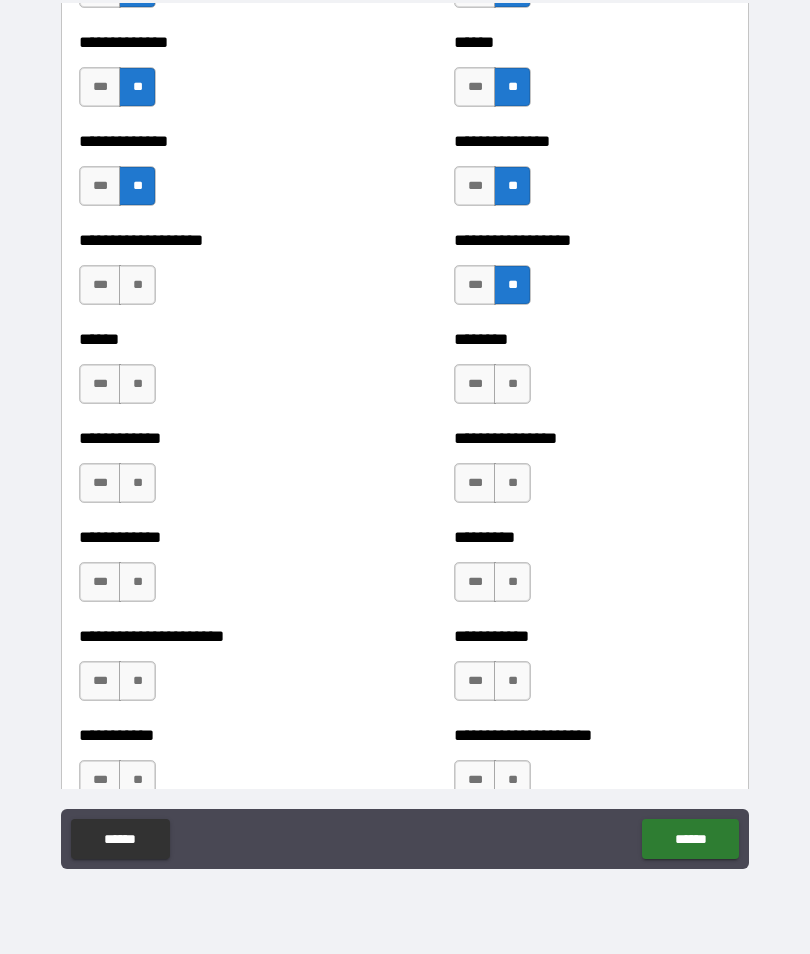click on "**" at bounding box center (137, 285) 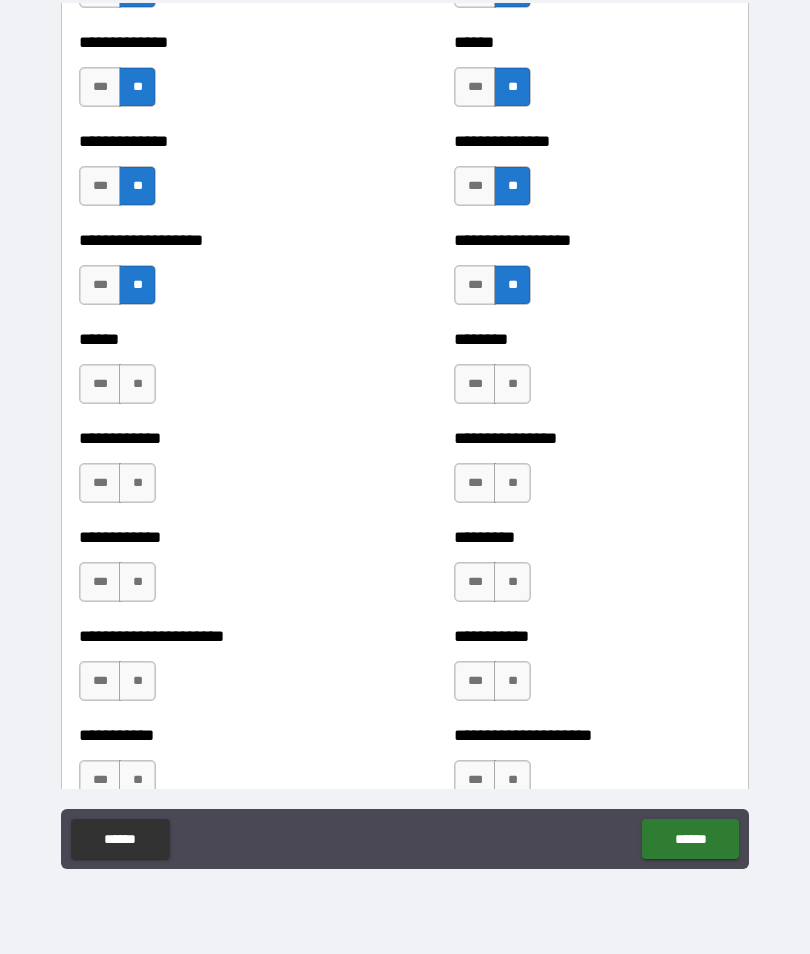 click on "**" at bounding box center (137, 384) 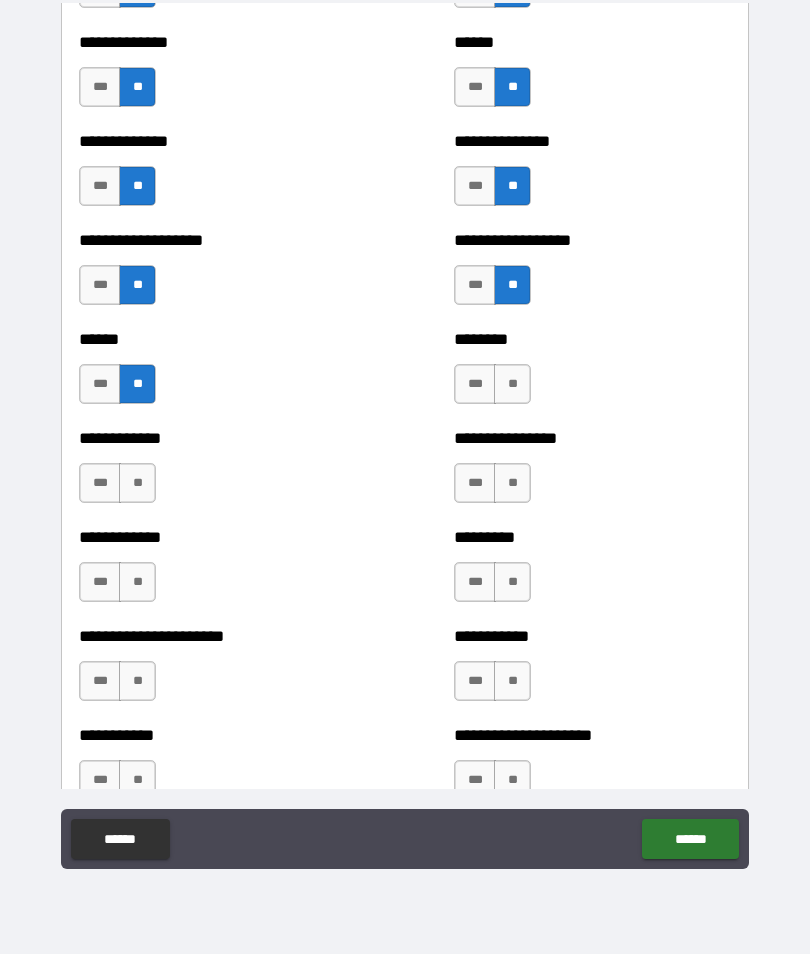 click on "**" at bounding box center (512, 384) 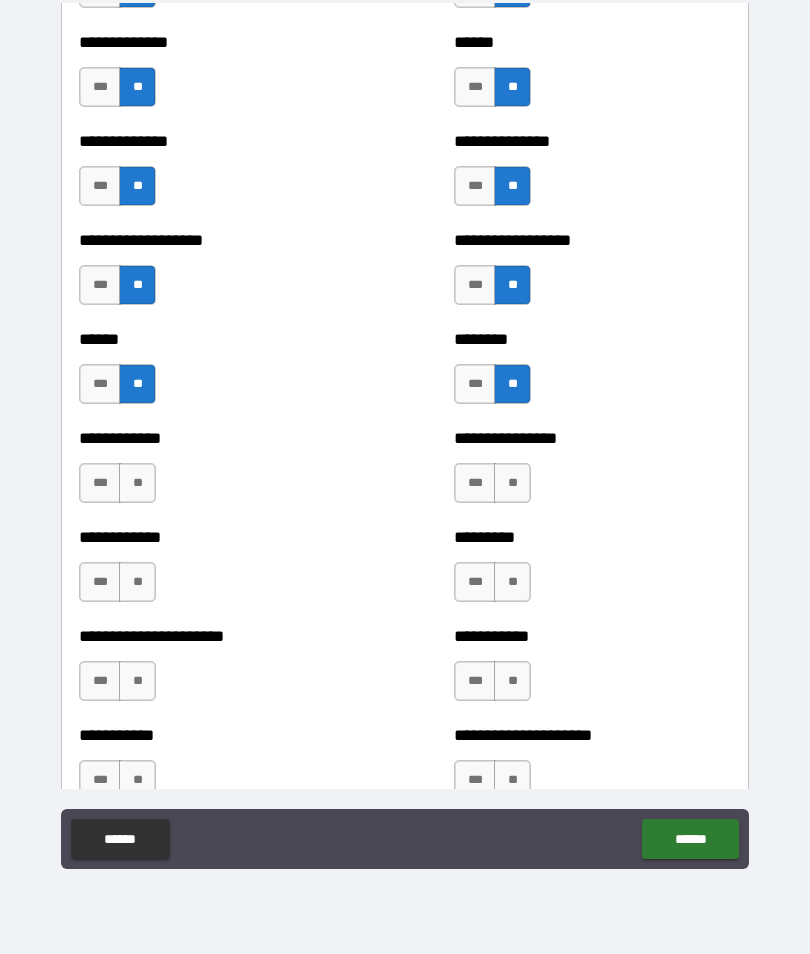 click on "**" at bounding box center (512, 483) 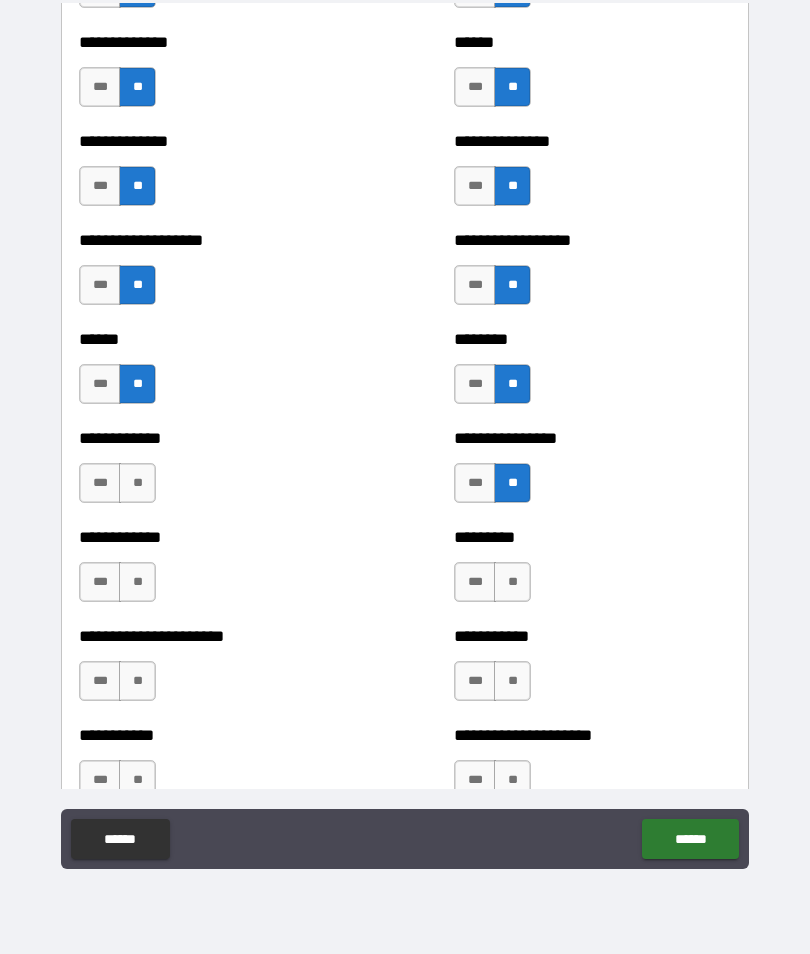 click on "**" at bounding box center (137, 483) 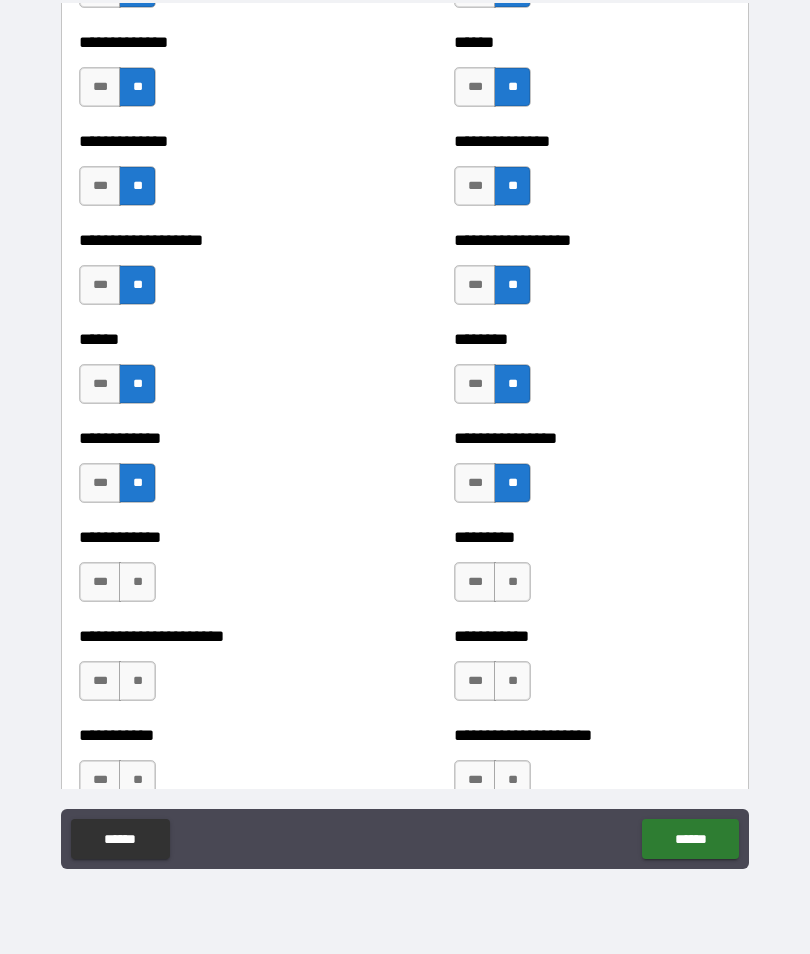 click on "**" at bounding box center [137, 582] 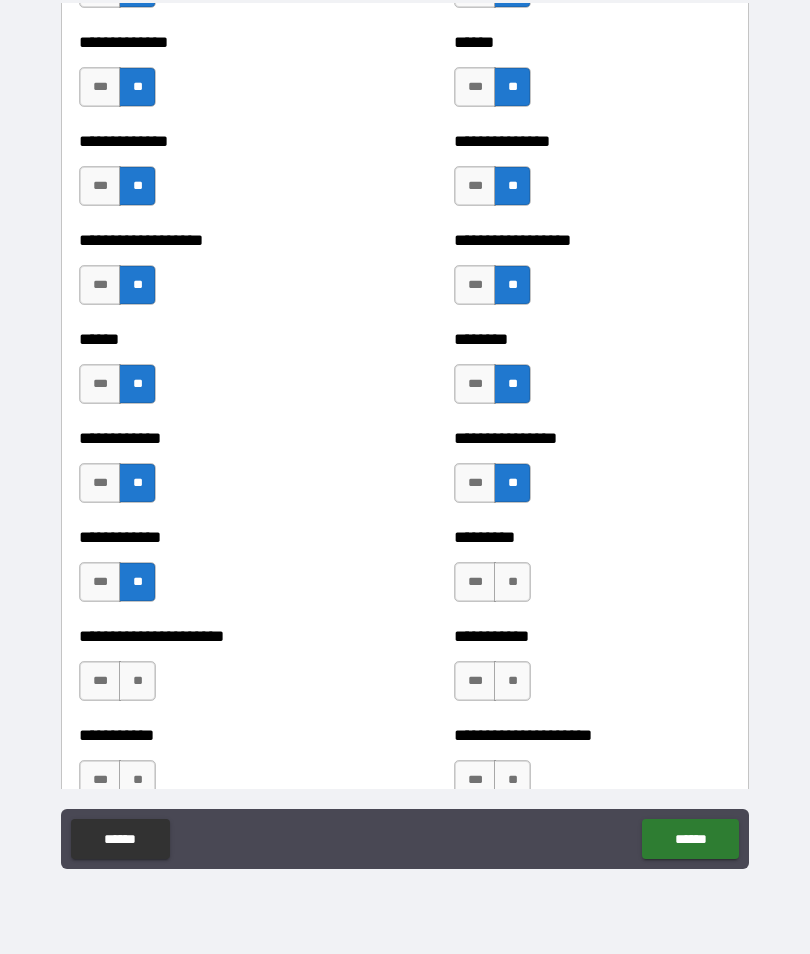 click on "**" at bounding box center (512, 582) 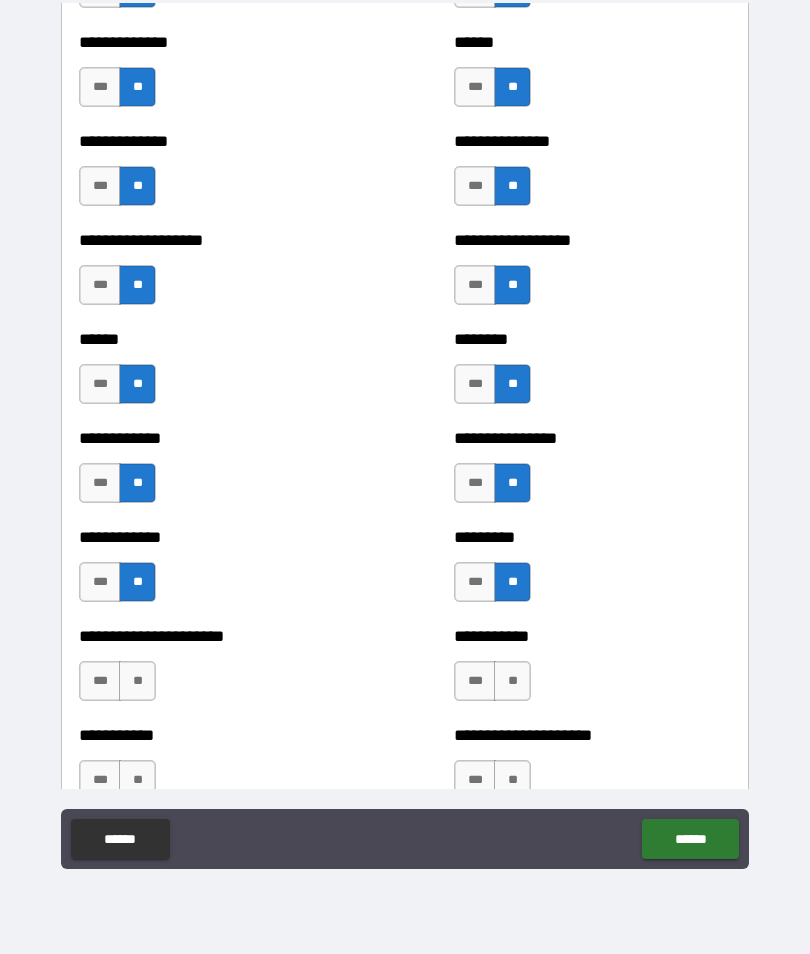 click on "**" at bounding box center [512, 681] 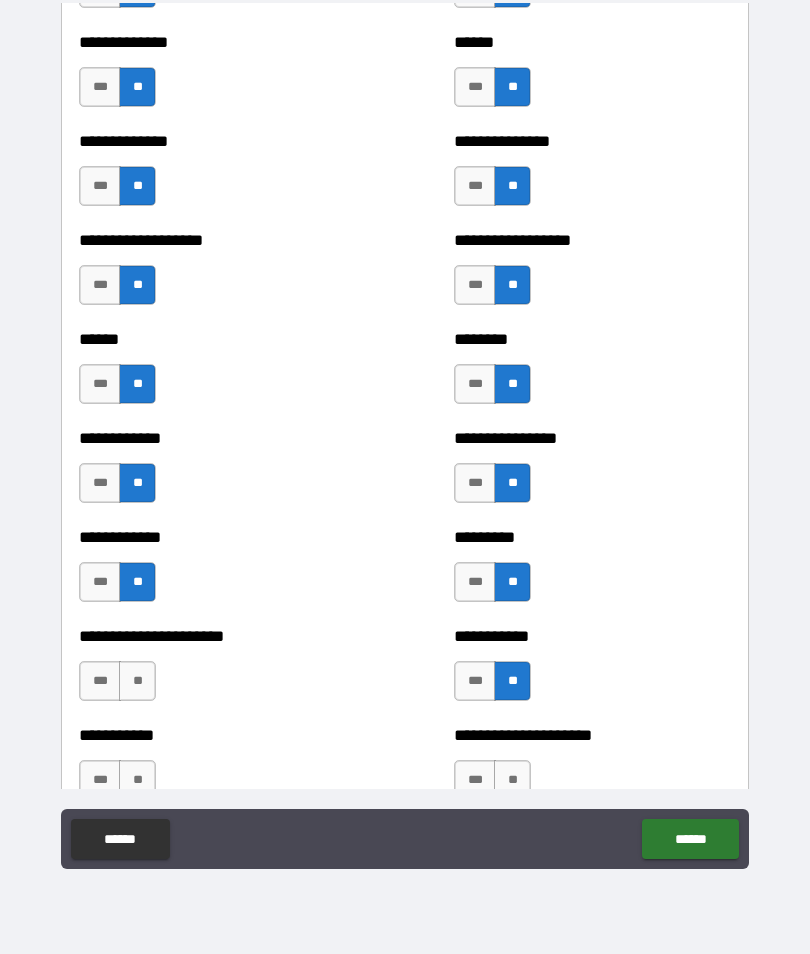 click on "**" at bounding box center [137, 681] 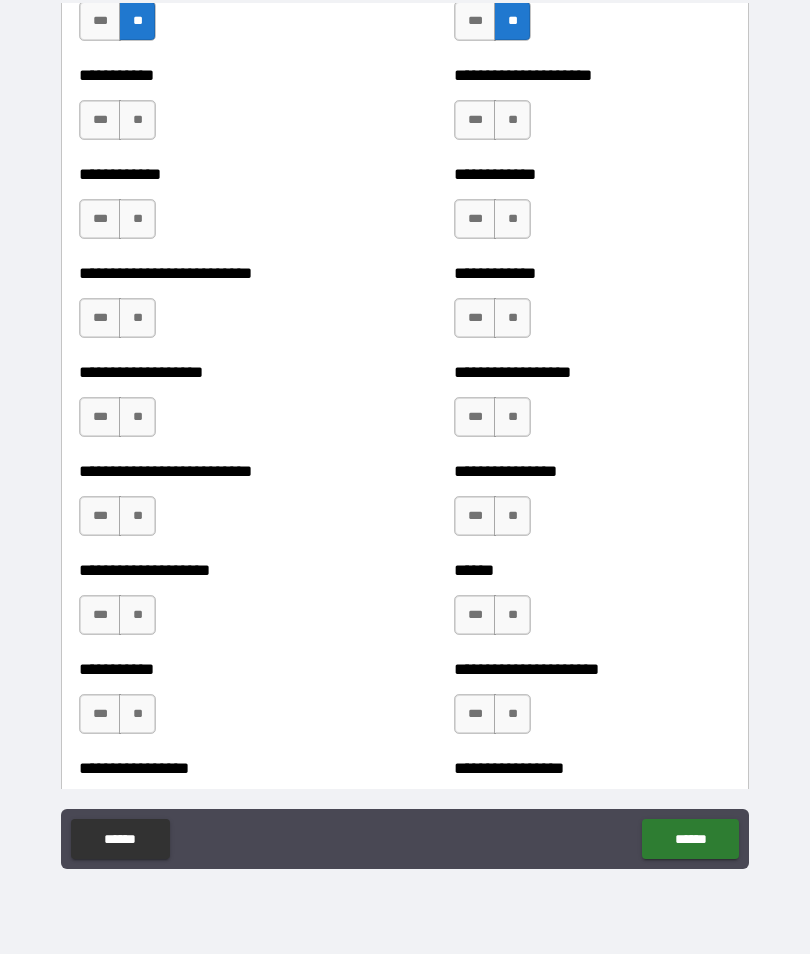 scroll, scrollTop: 5375, scrollLeft: 0, axis: vertical 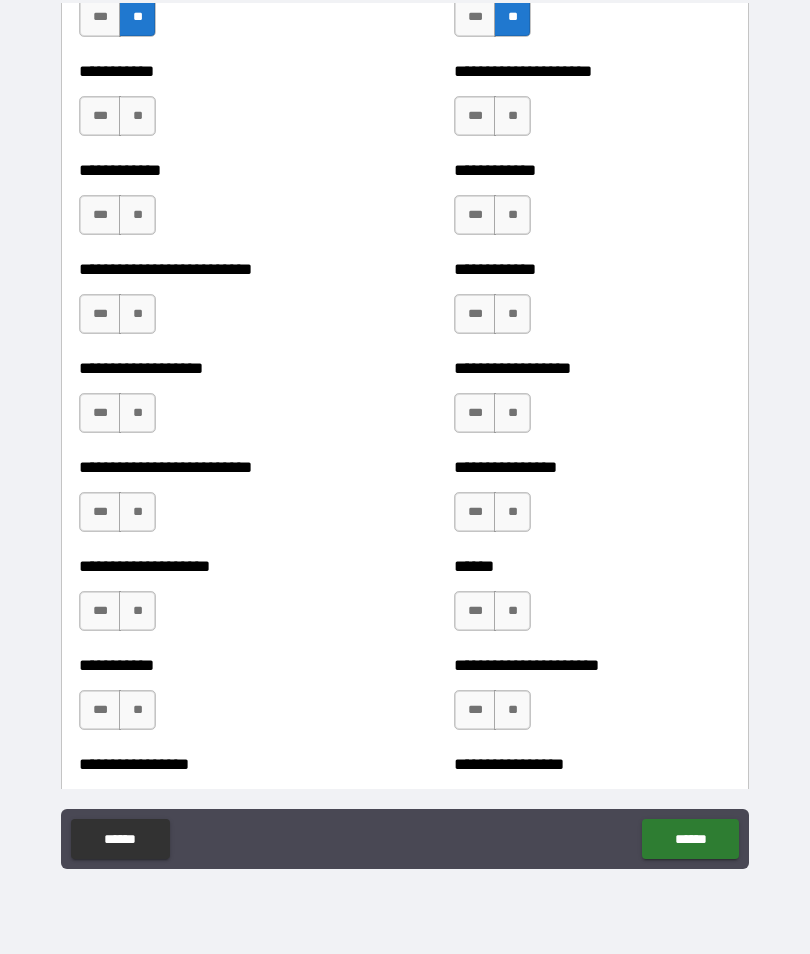 click on "**" at bounding box center (137, 116) 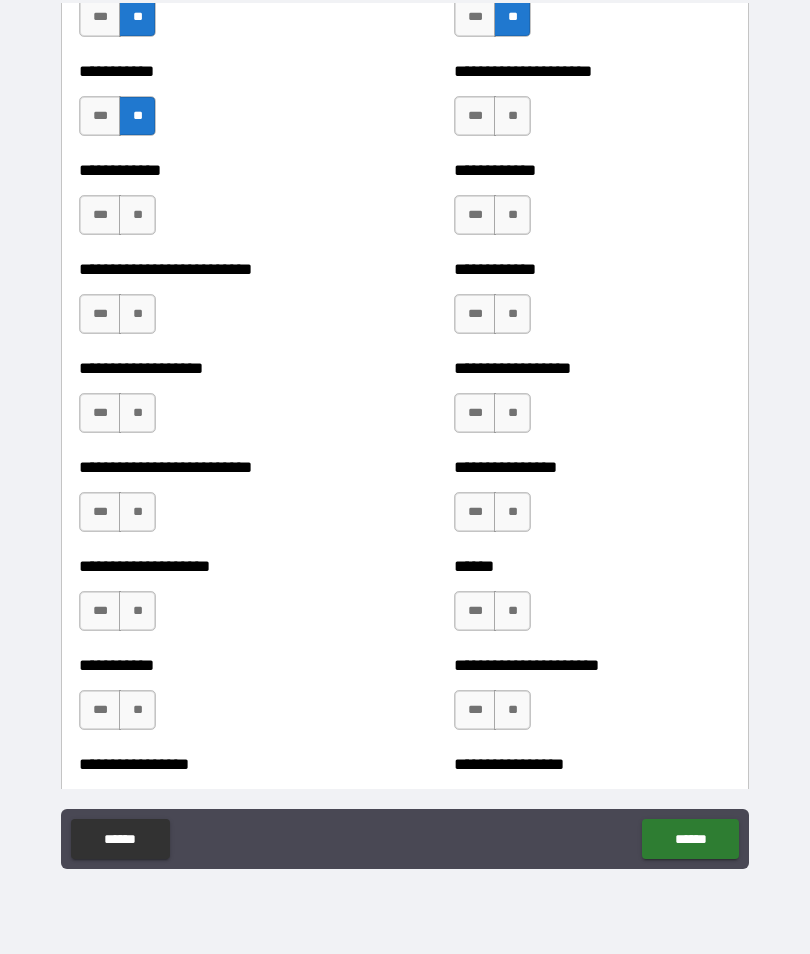 click on "**" at bounding box center [512, 116] 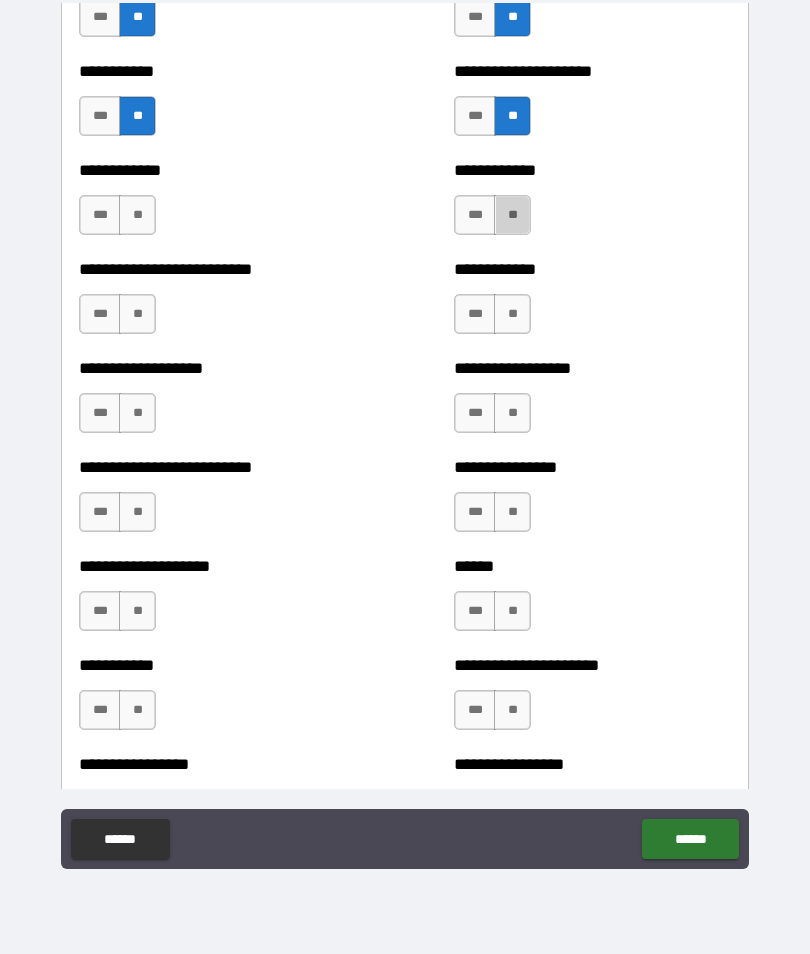 click on "**" at bounding box center [512, 215] 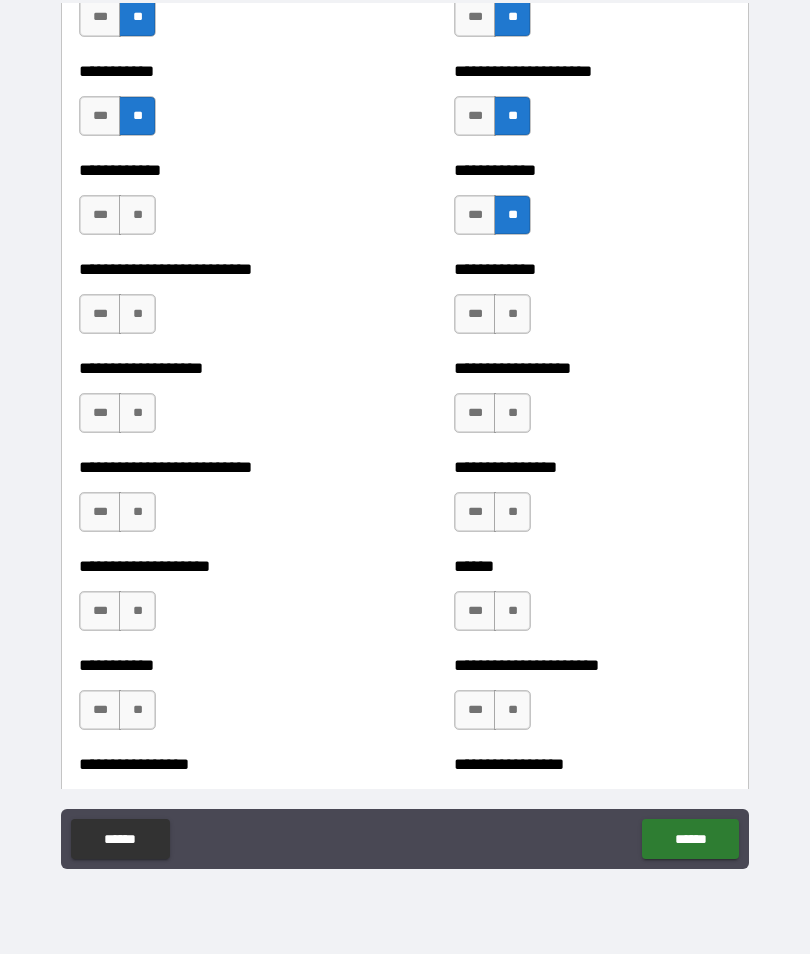 click on "**" at bounding box center (137, 215) 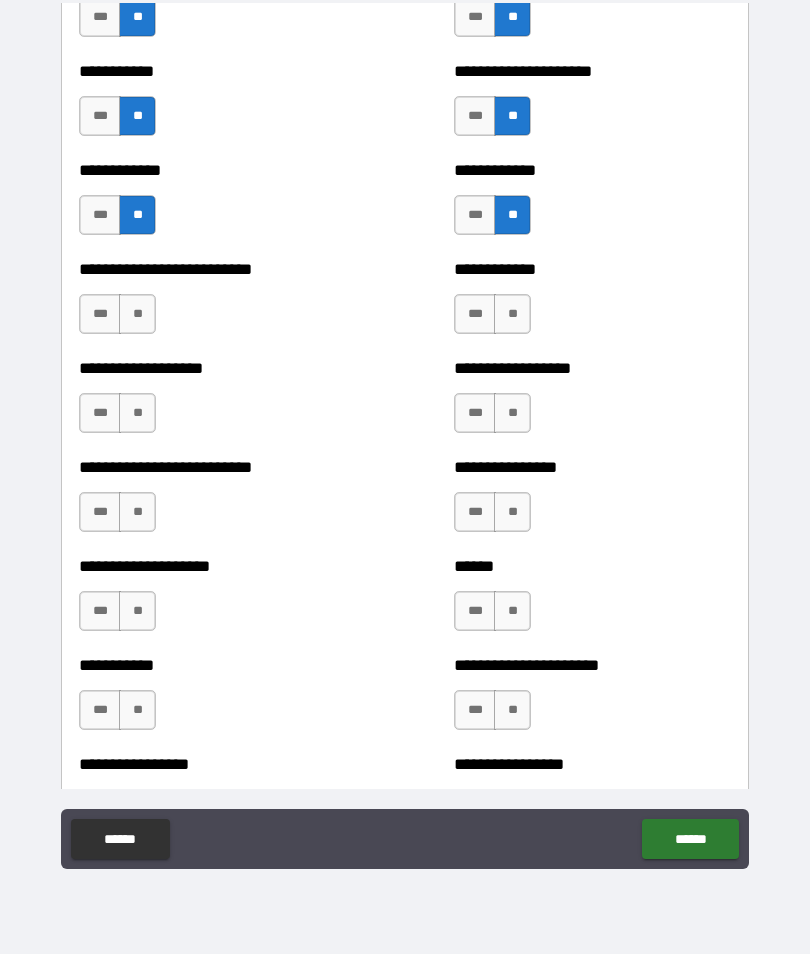click on "**" at bounding box center (137, 314) 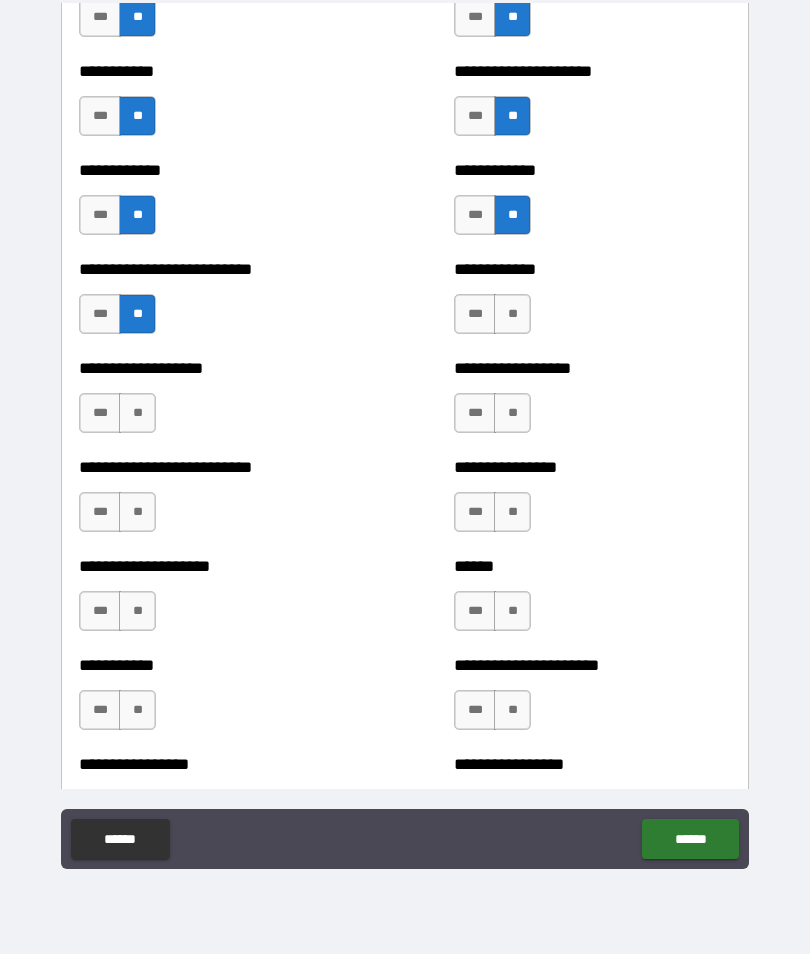click on "**" at bounding box center (512, 314) 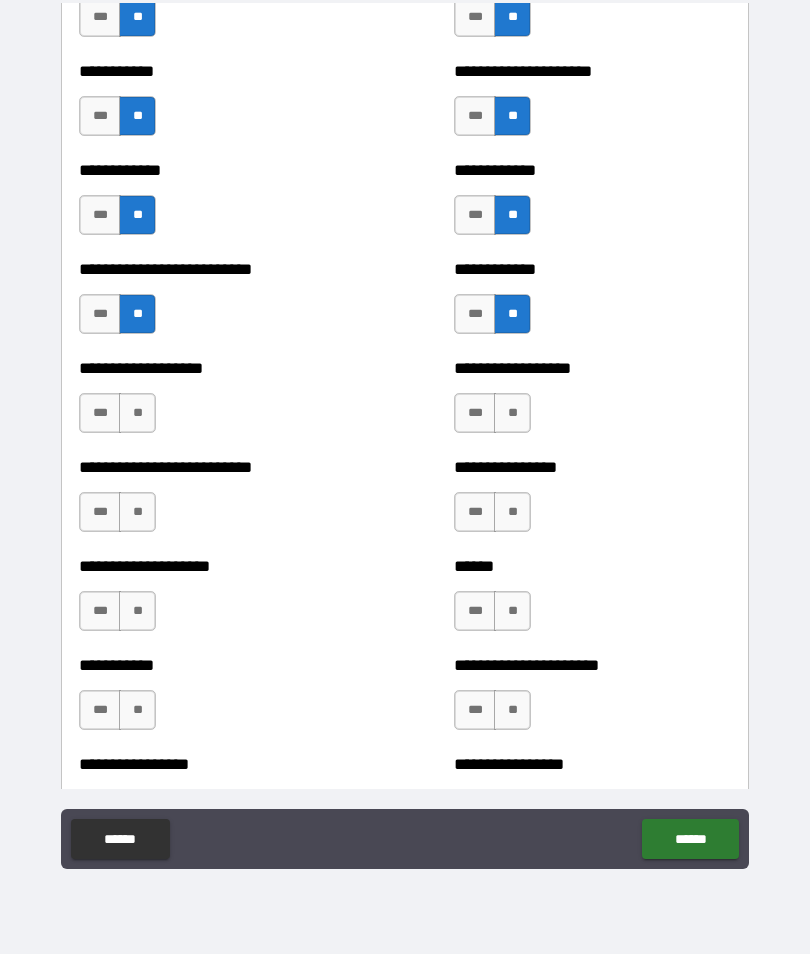 click on "**" at bounding box center [512, 413] 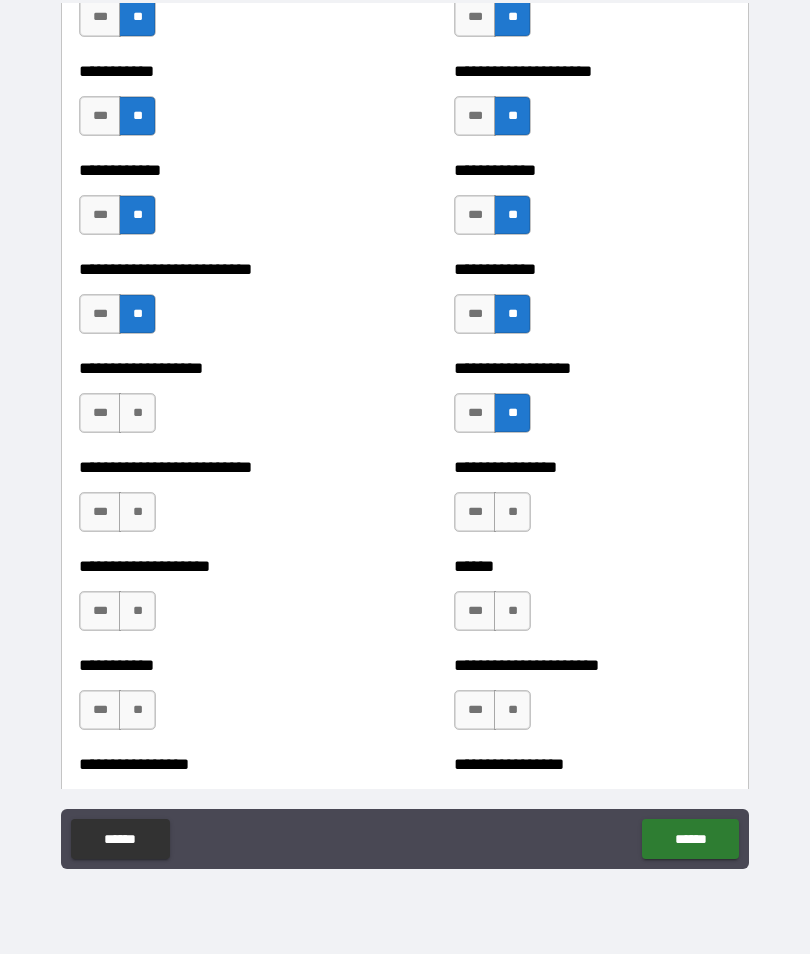 click on "**" at bounding box center [137, 413] 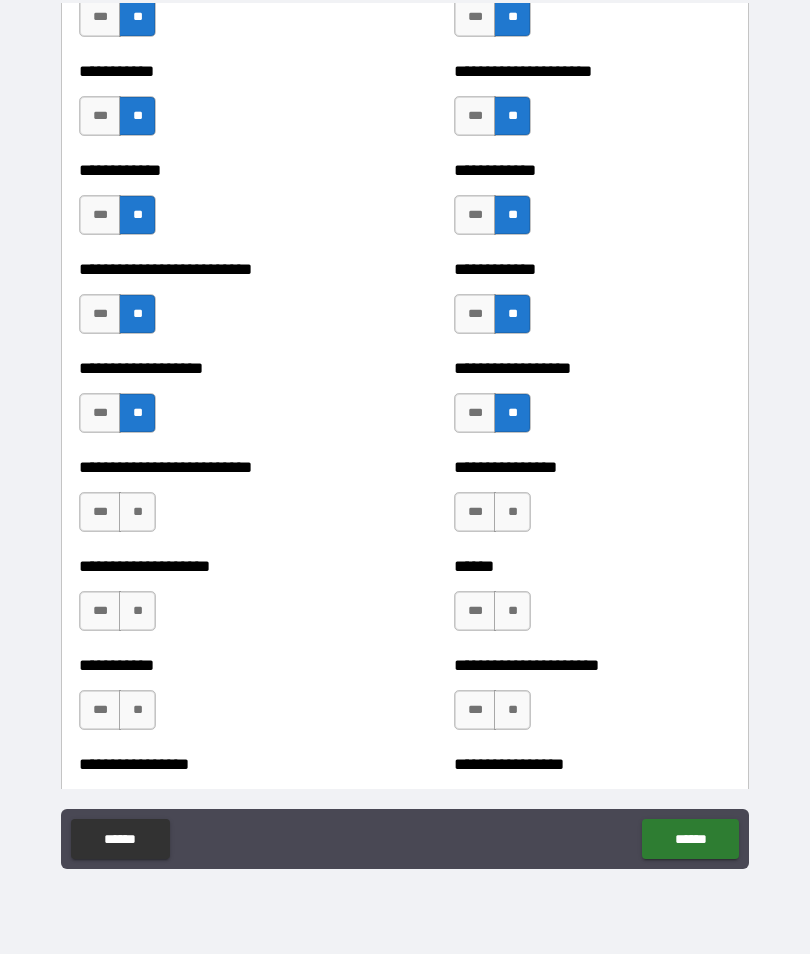click on "**" at bounding box center [137, 512] 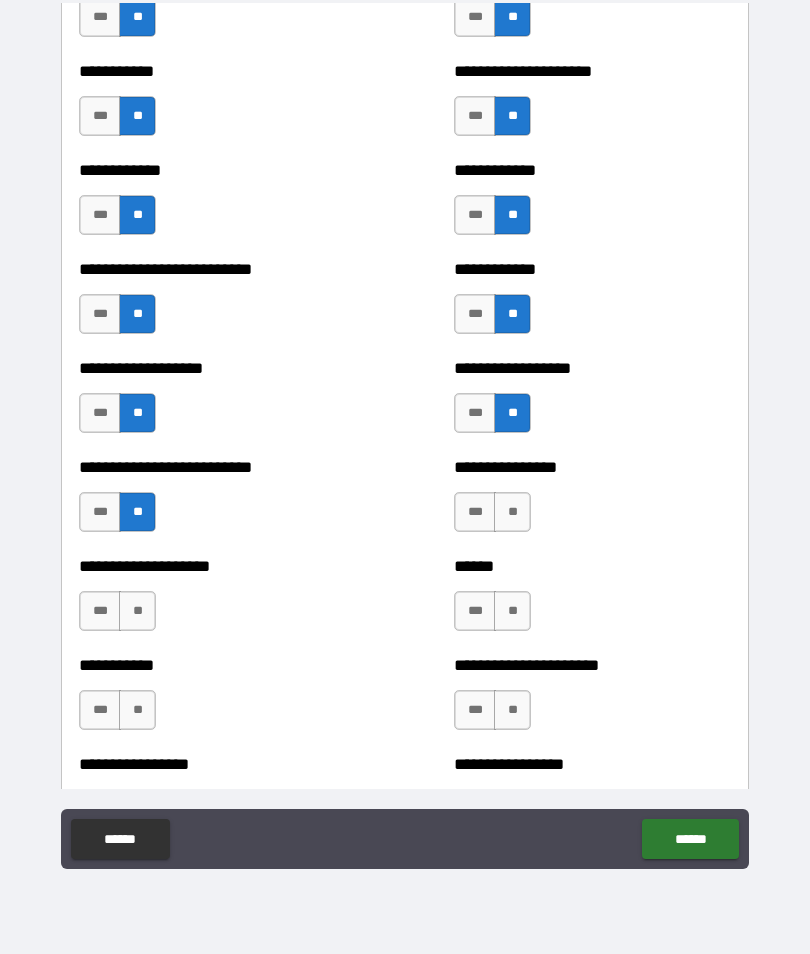 click on "**" at bounding box center (512, 512) 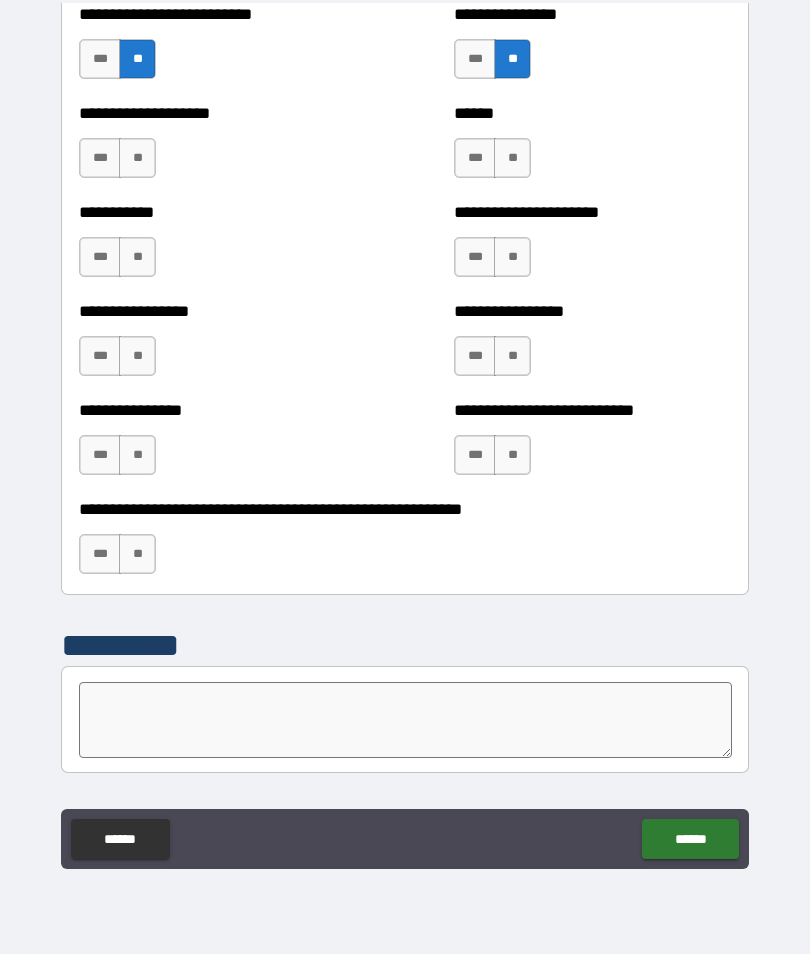 scroll, scrollTop: 5846, scrollLeft: 0, axis: vertical 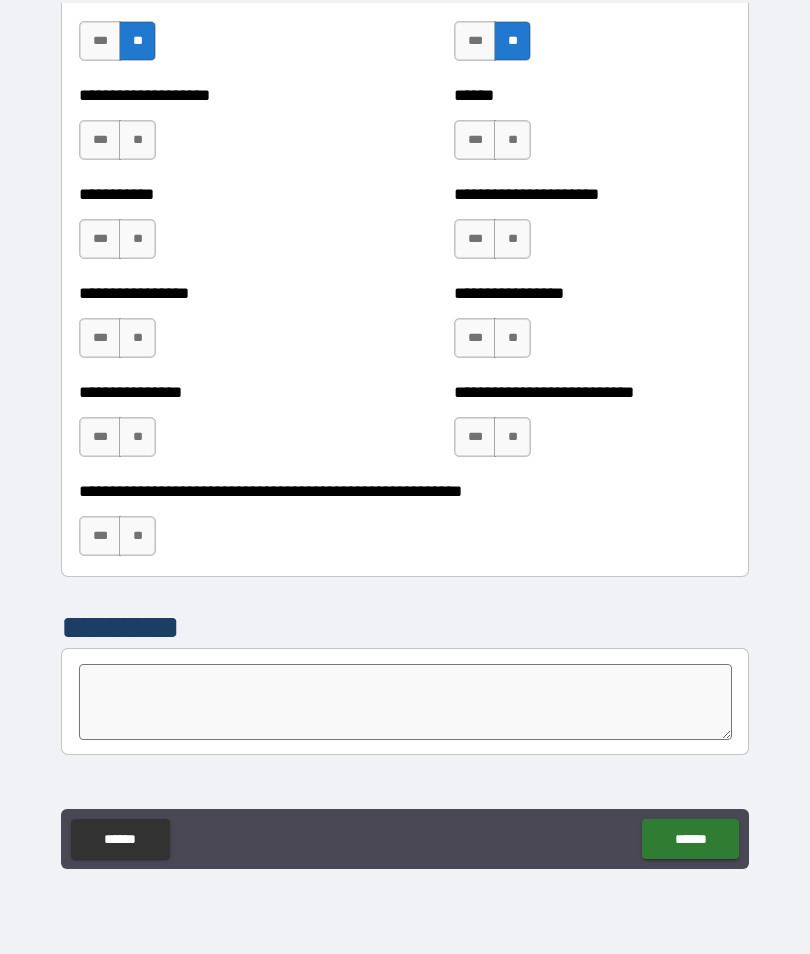 click on "**" at bounding box center (137, 140) 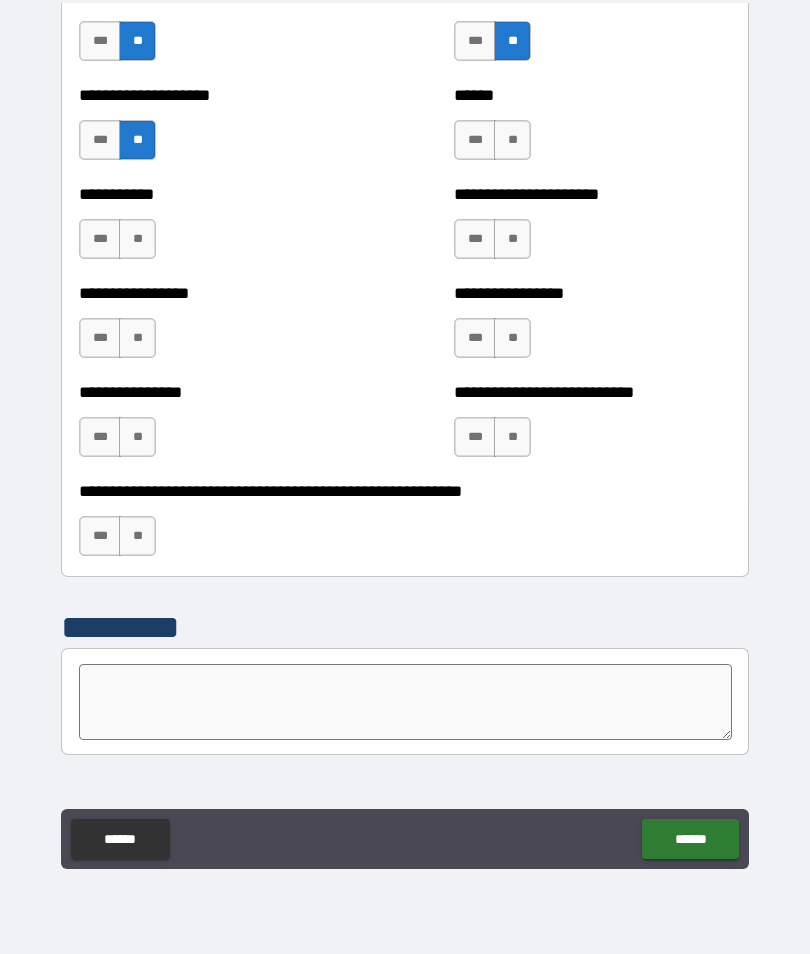 click on "**" at bounding box center (512, 140) 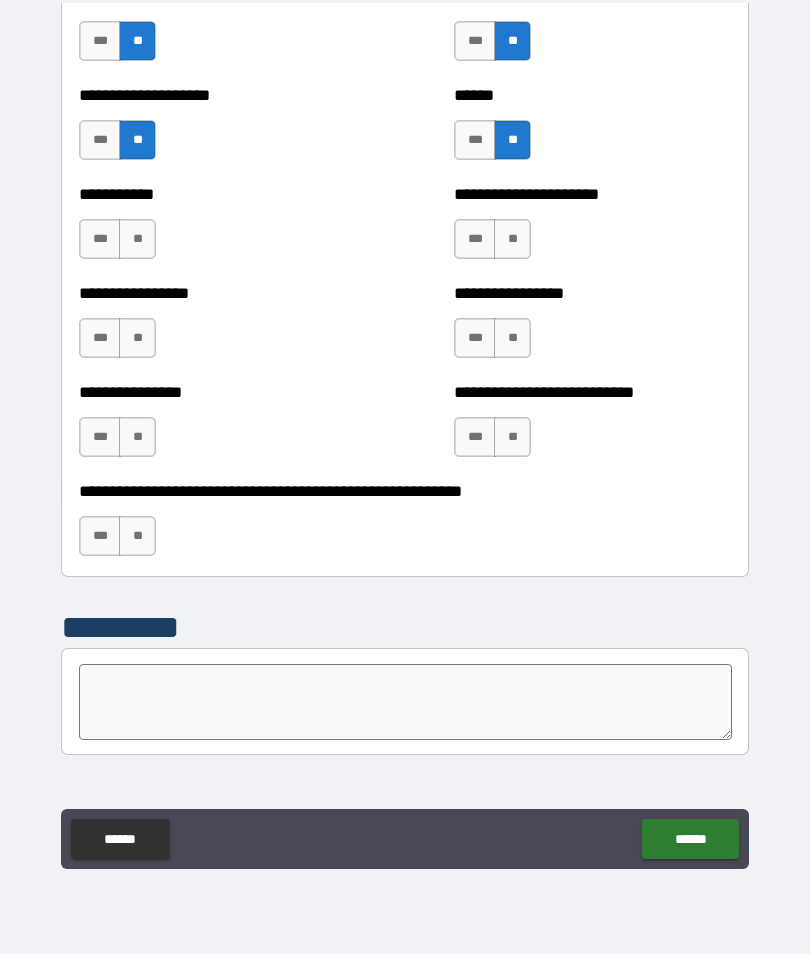 click on "**" at bounding box center [512, 239] 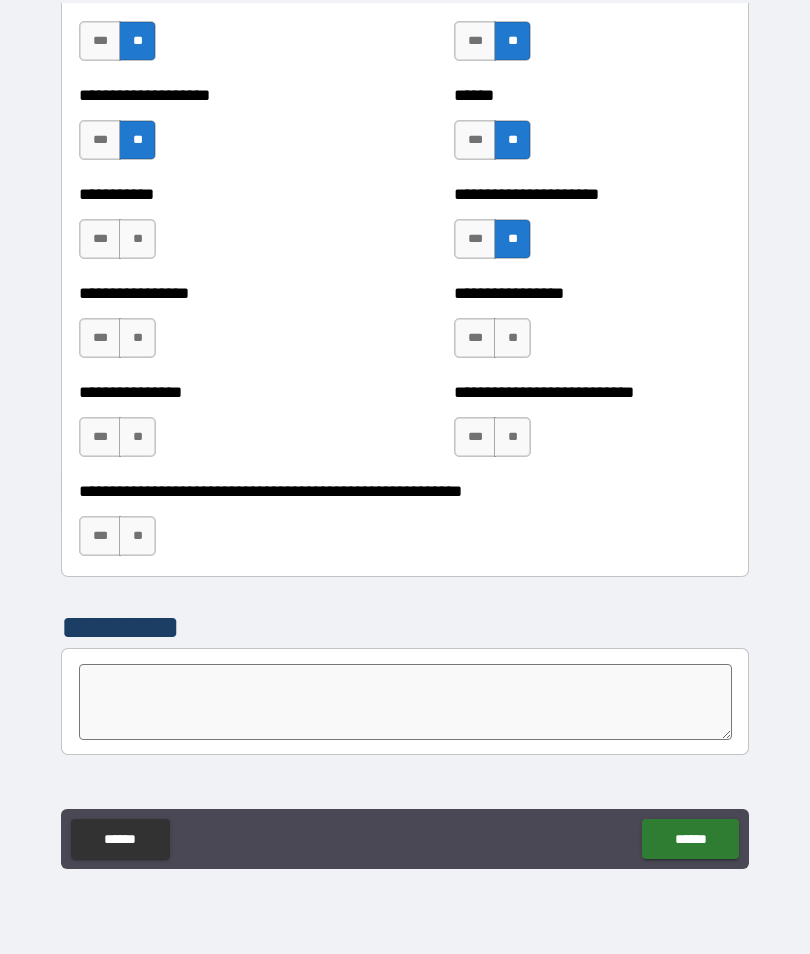click on "**" at bounding box center [137, 239] 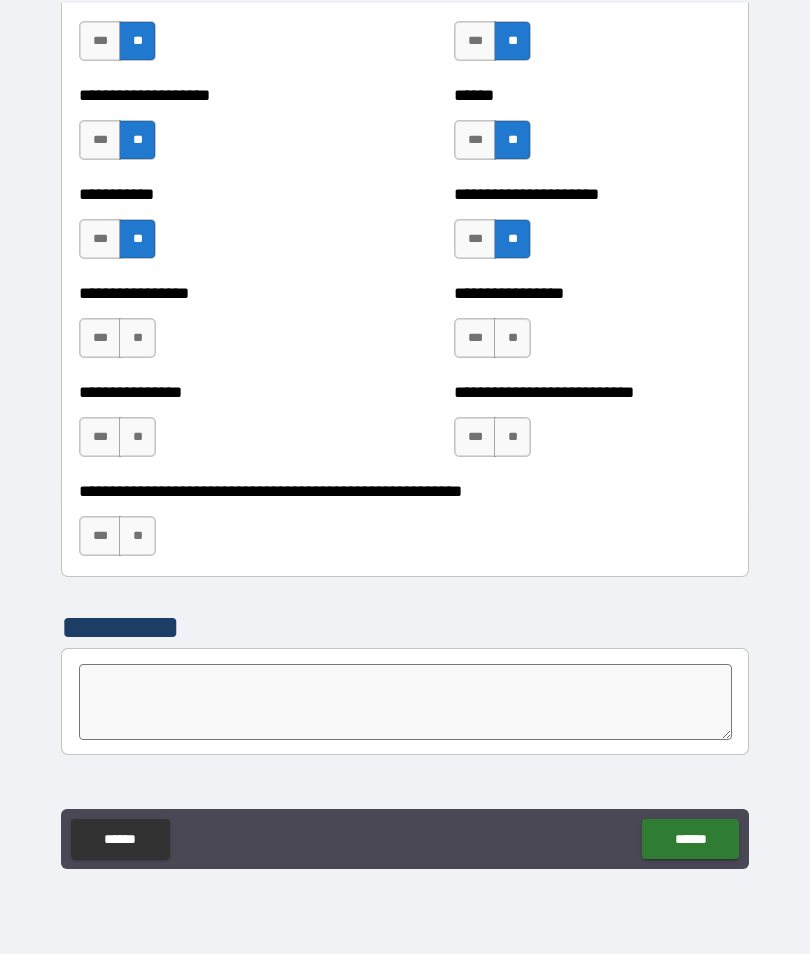 click on "**" at bounding box center [137, 338] 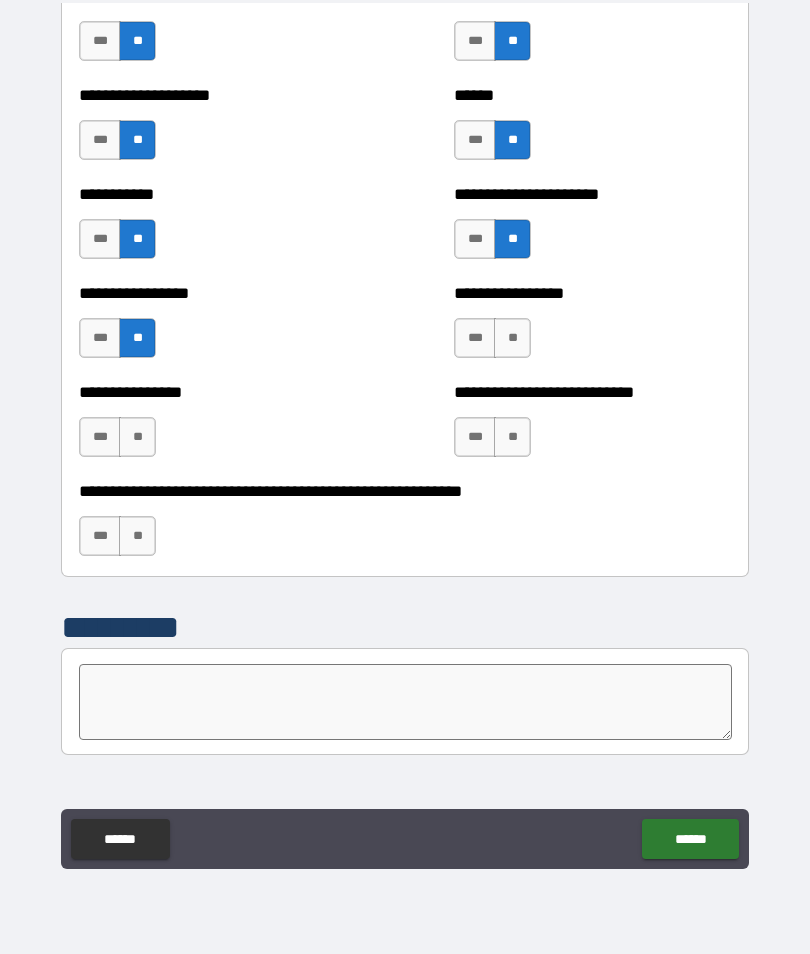 click on "**" at bounding box center (512, 338) 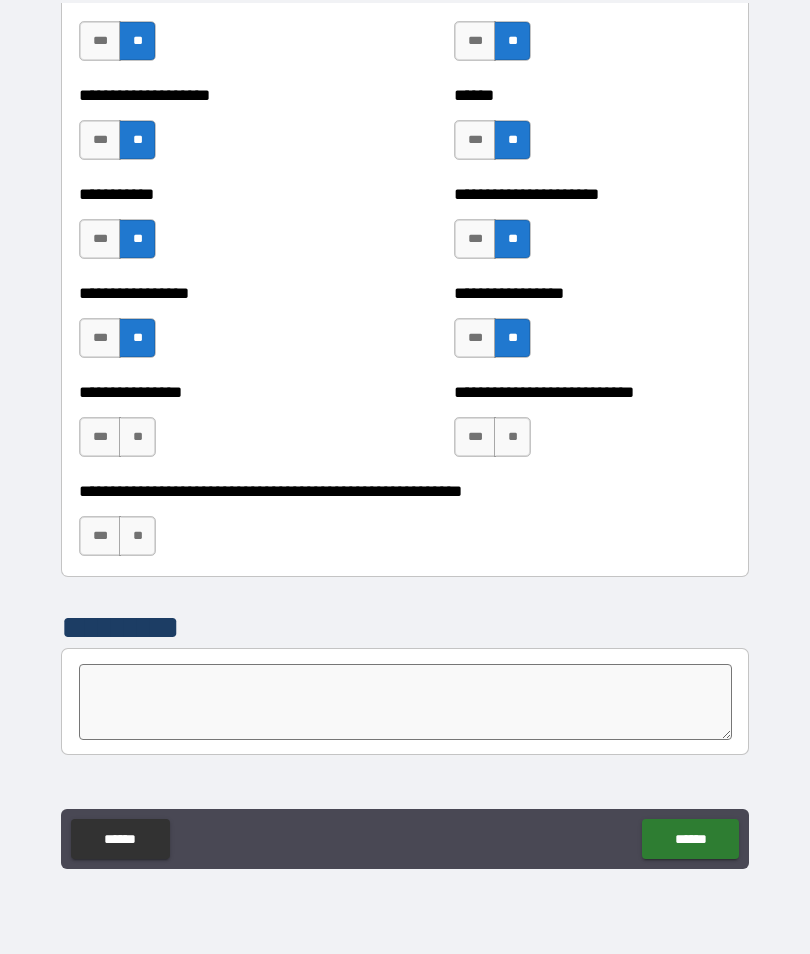 click on "**" at bounding box center (512, 437) 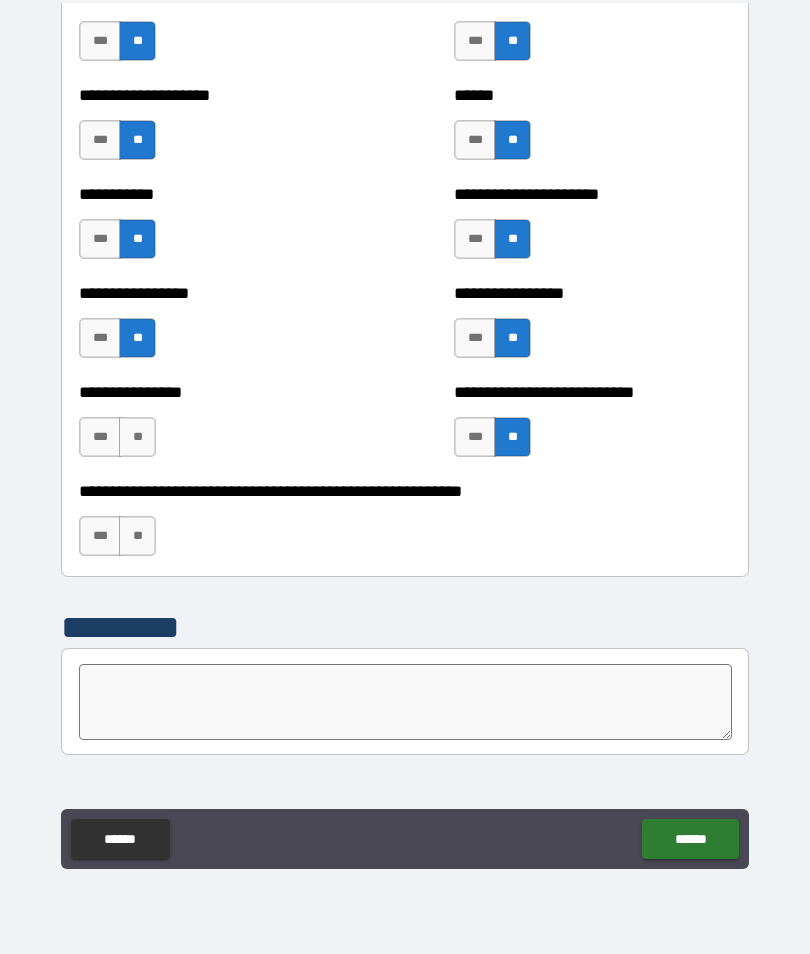 click on "**" at bounding box center (137, 437) 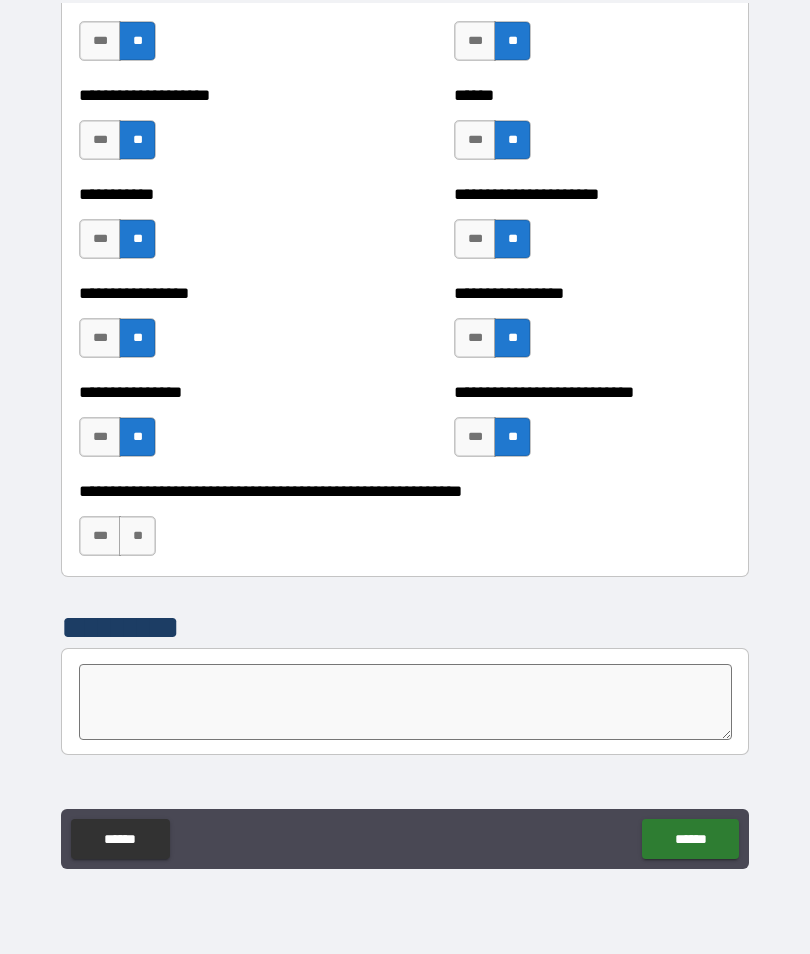 click on "**" at bounding box center [137, 536] 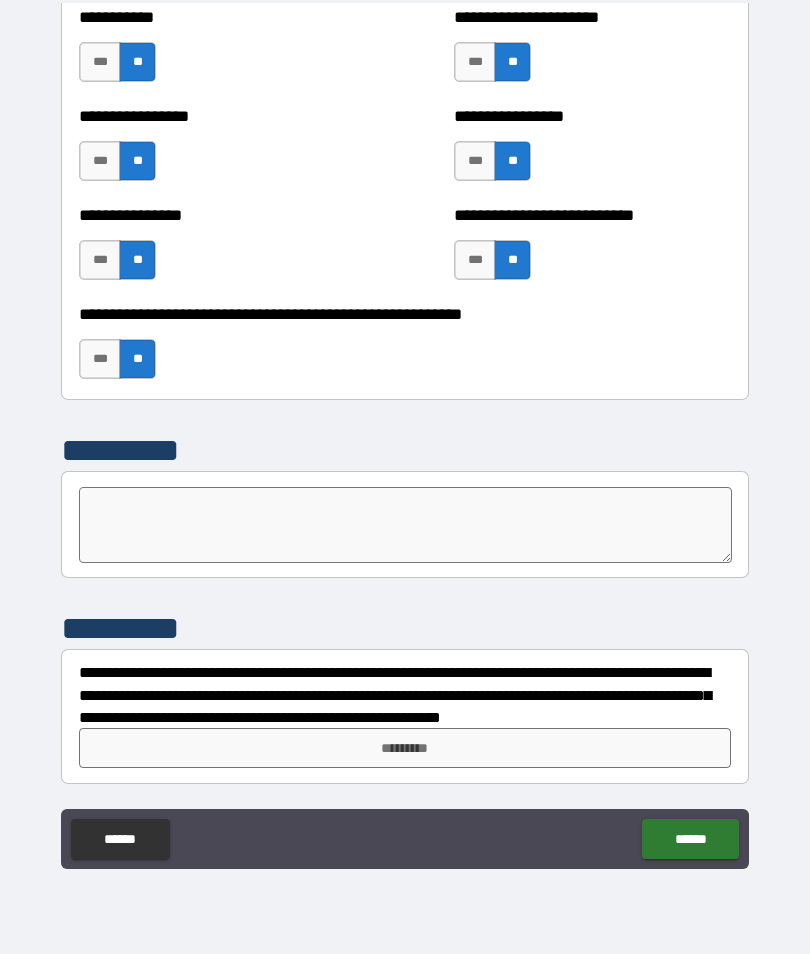 scroll, scrollTop: 6023, scrollLeft: 0, axis: vertical 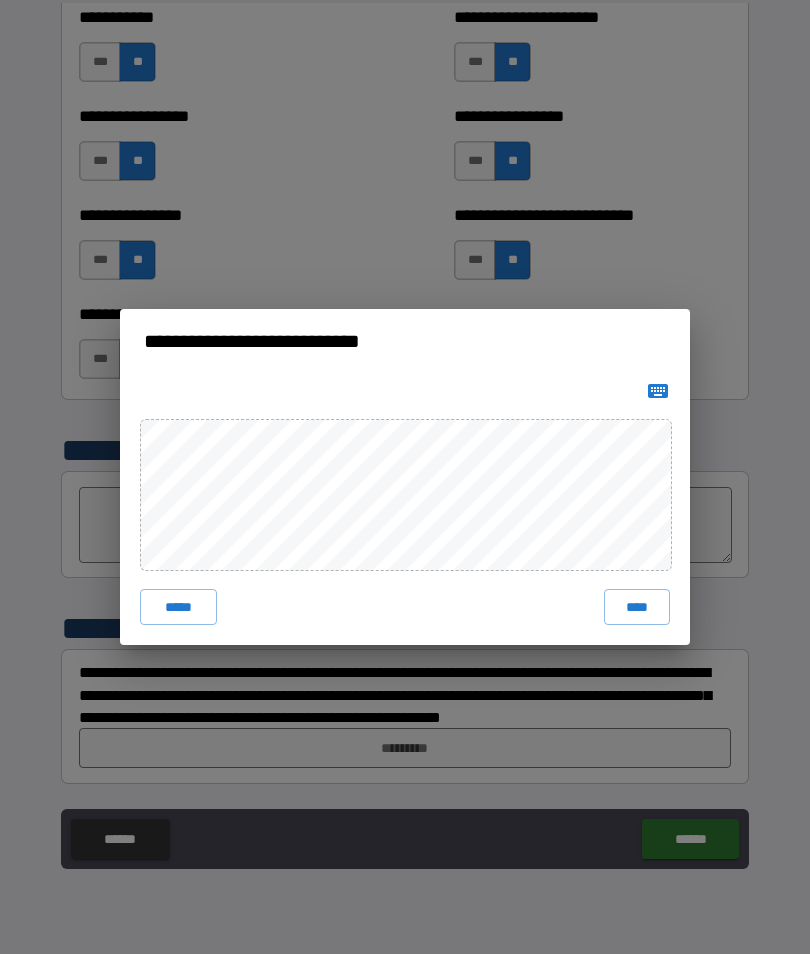 click on "****" at bounding box center (637, 607) 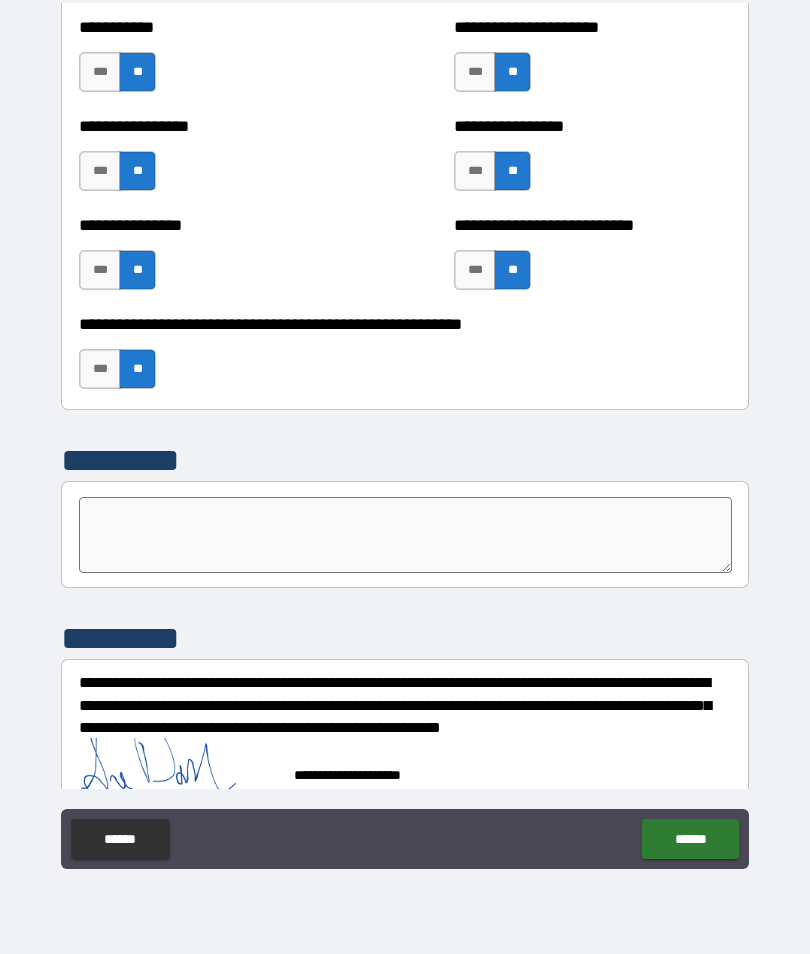 click on "******" at bounding box center [690, 839] 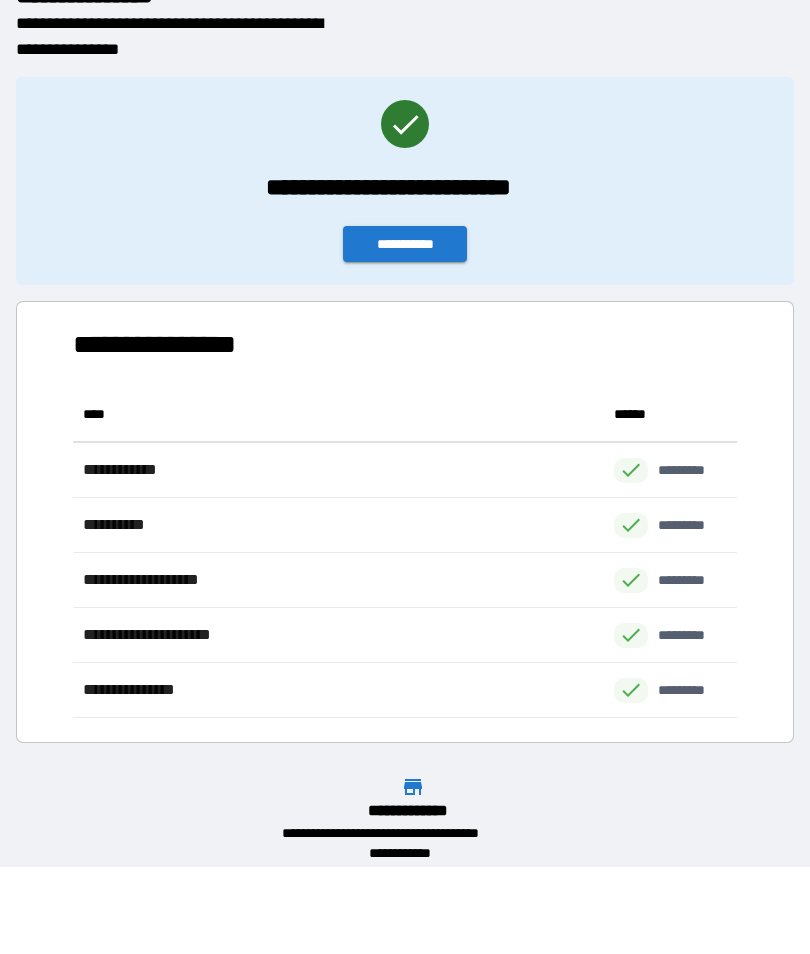 scroll, scrollTop: 331, scrollLeft: 664, axis: both 